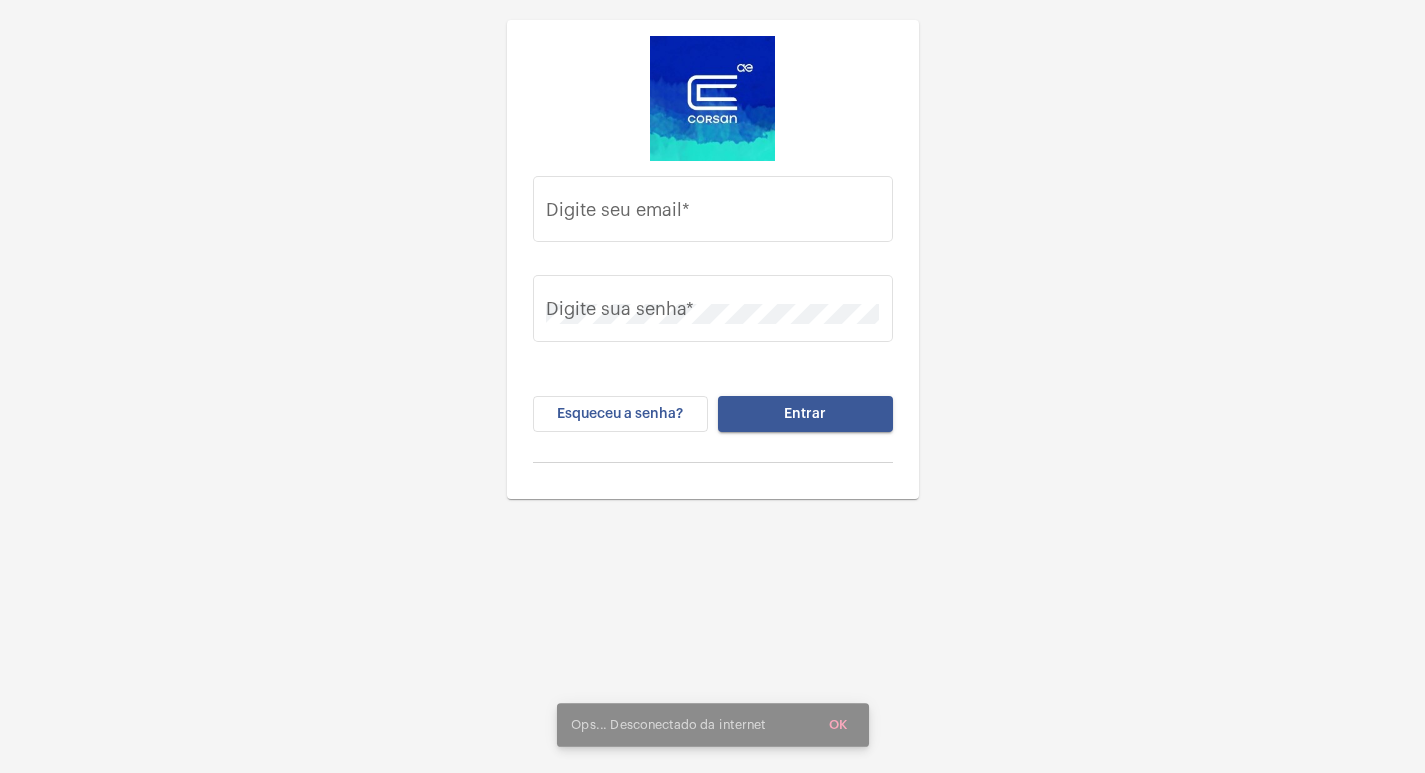scroll, scrollTop: 0, scrollLeft: 0, axis: both 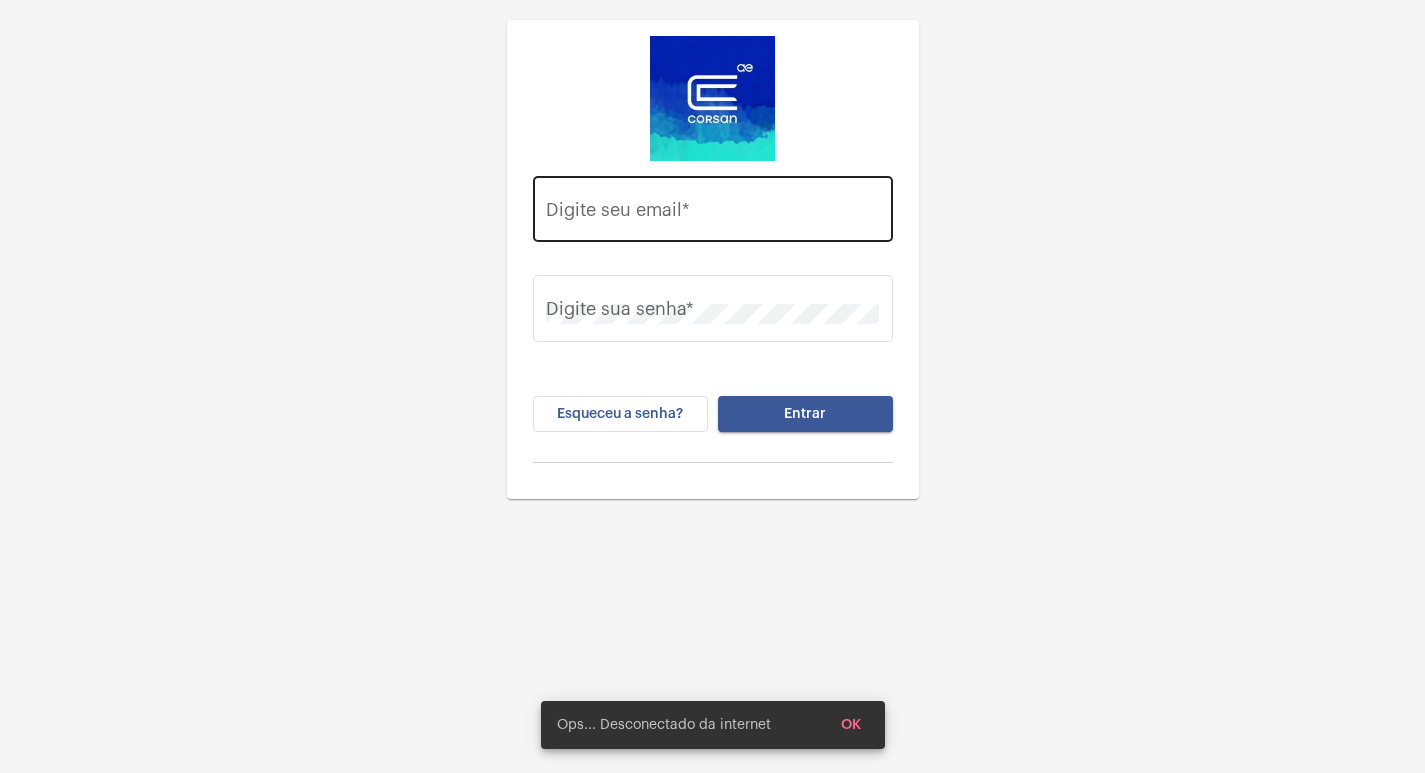 click on "Digite seu email  *" 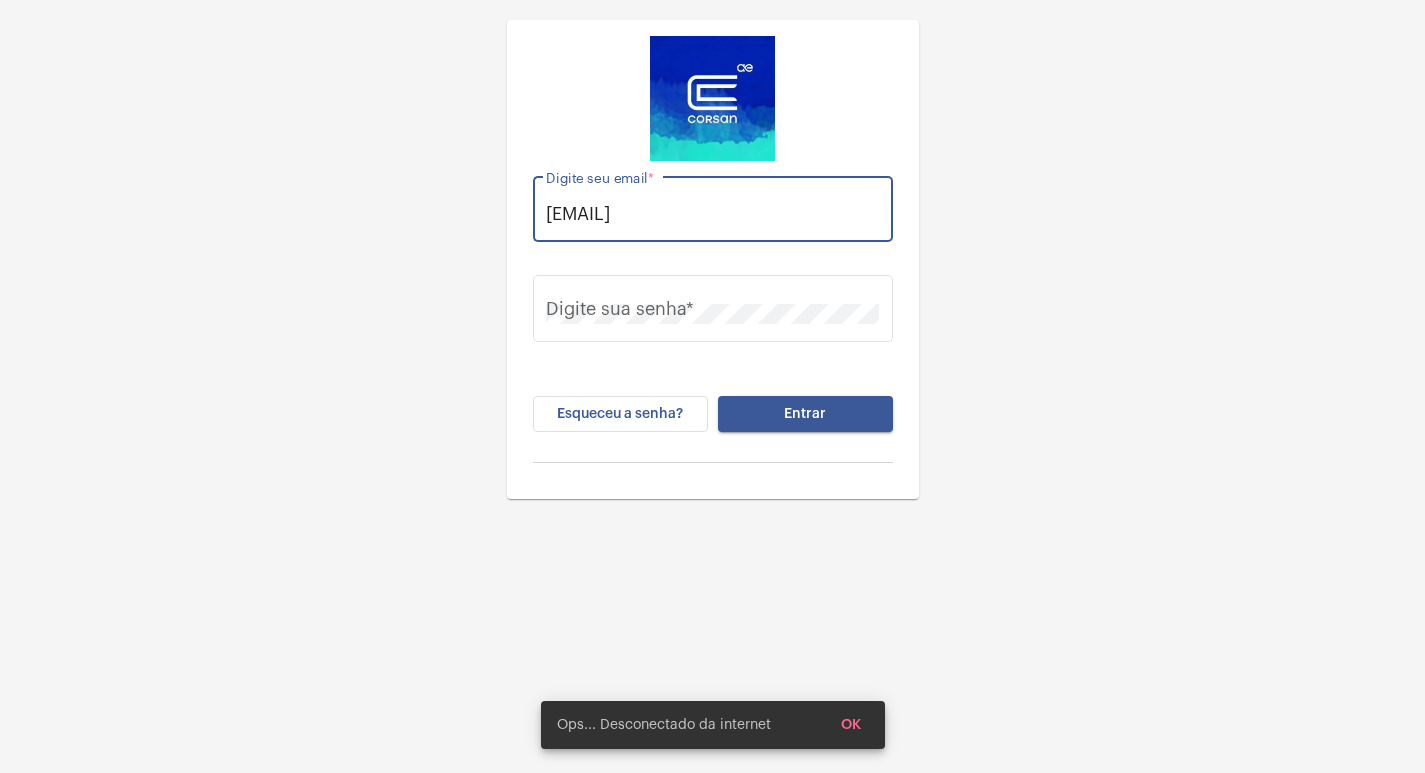 scroll, scrollTop: 0, scrollLeft: 17, axis: horizontal 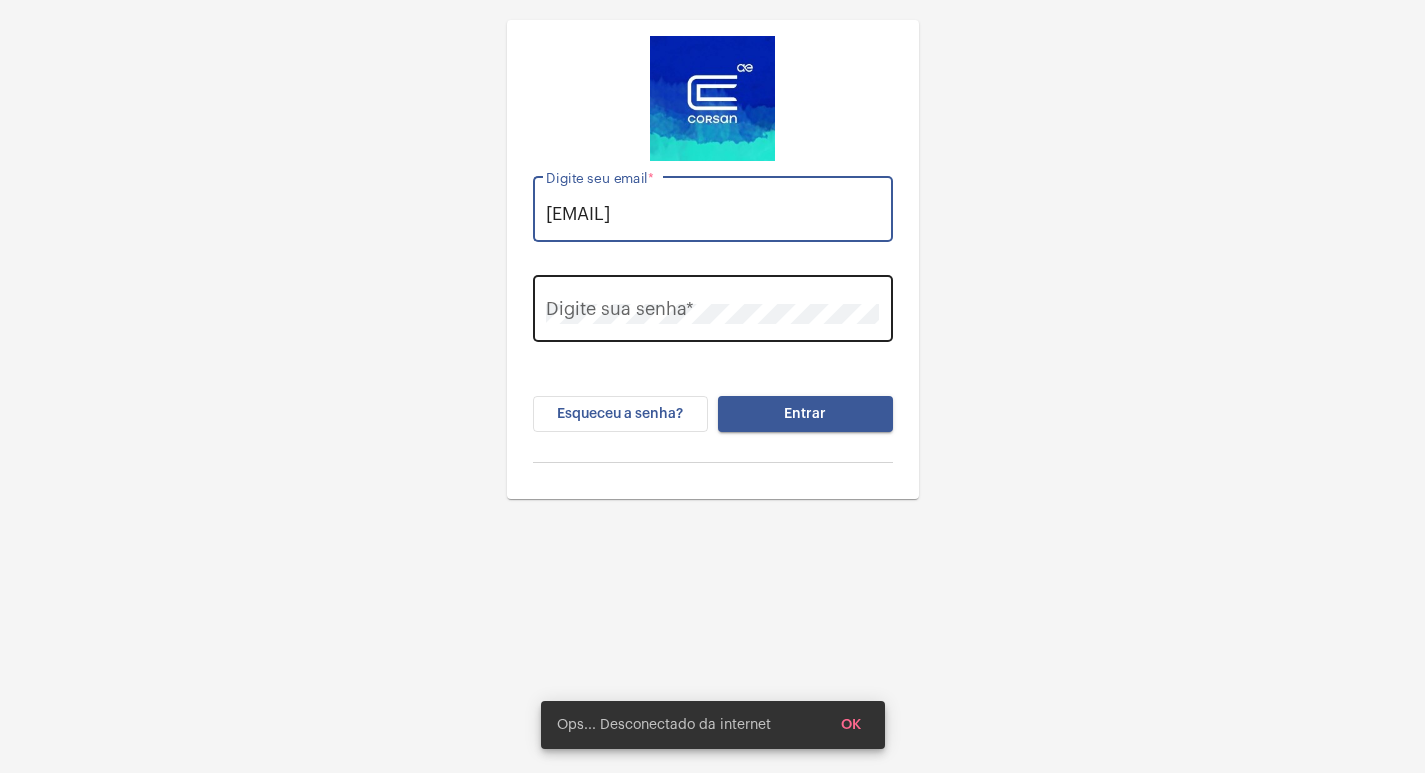 click on "Digite sua senha  *" 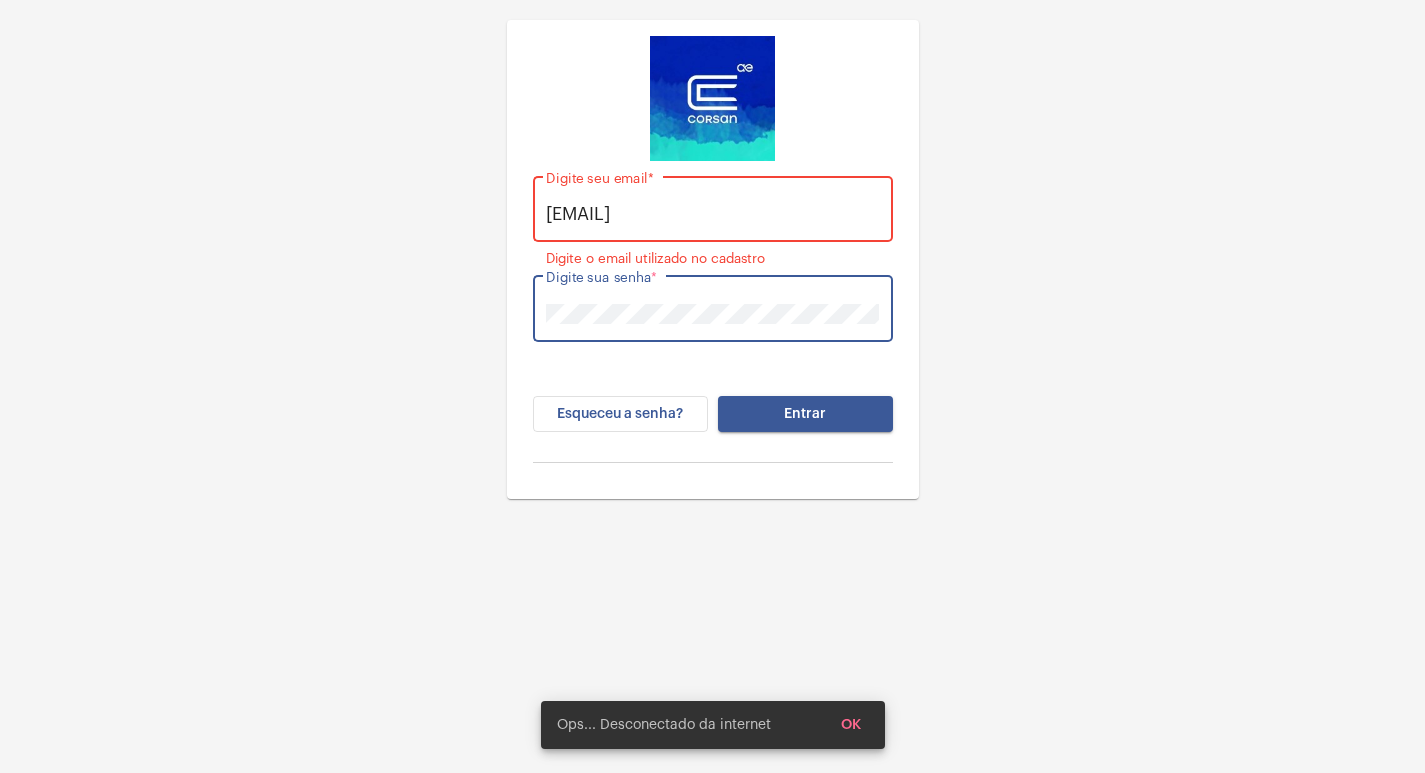 click on "Entrar" 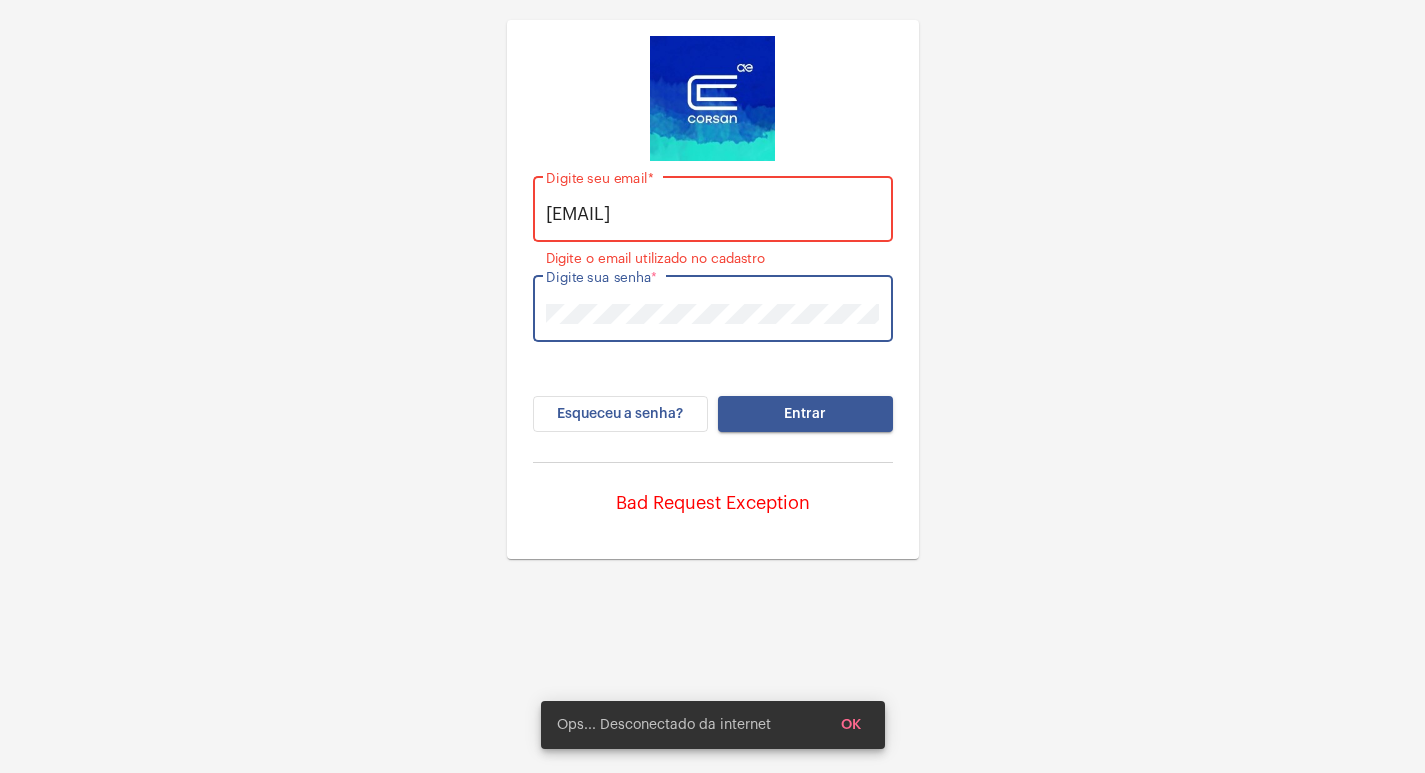 click on "[EMAIL] Digite seu email  * Digite o email utilizado no cadastro Digite sua senha  * Esqueceu a senha? Entrar Bad Request Exception" 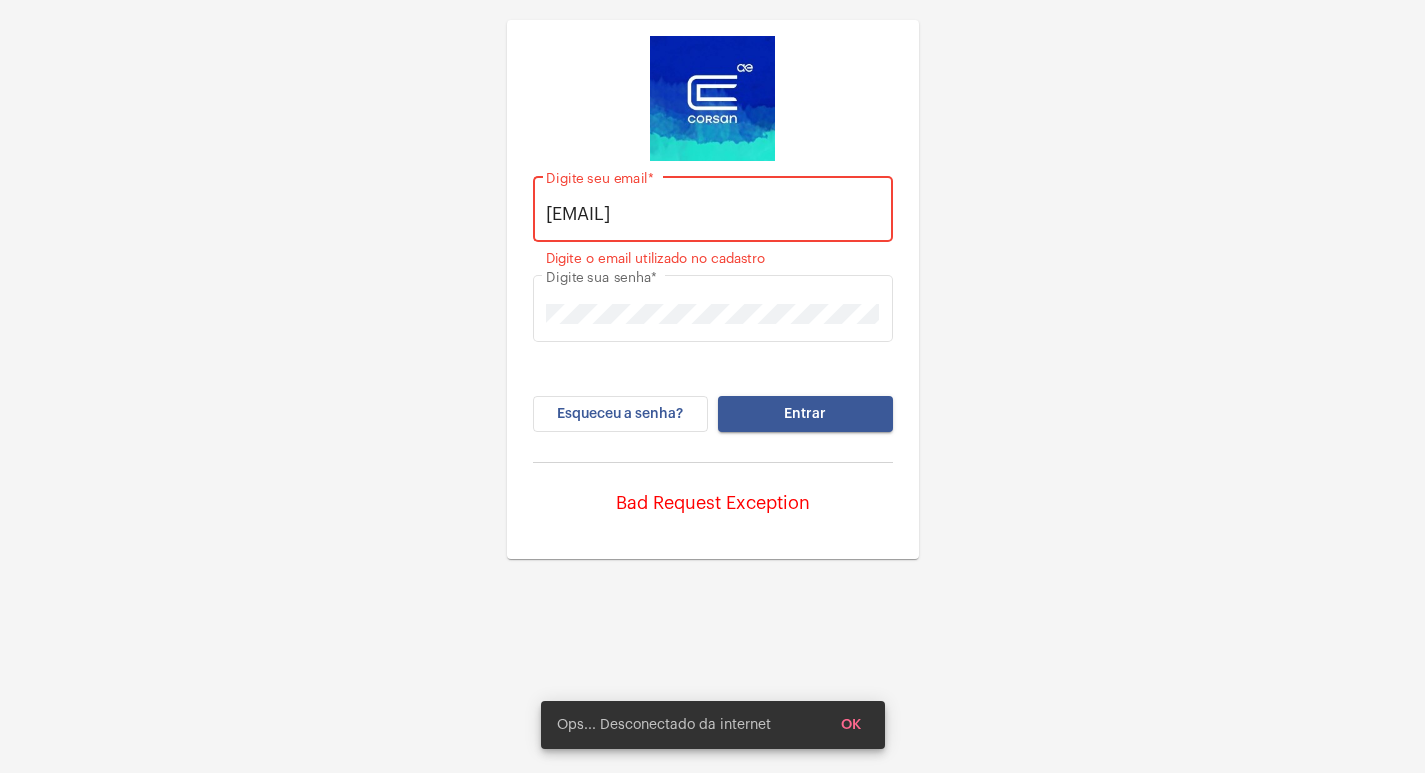 click on "[EMAIL]" at bounding box center [712, 214] 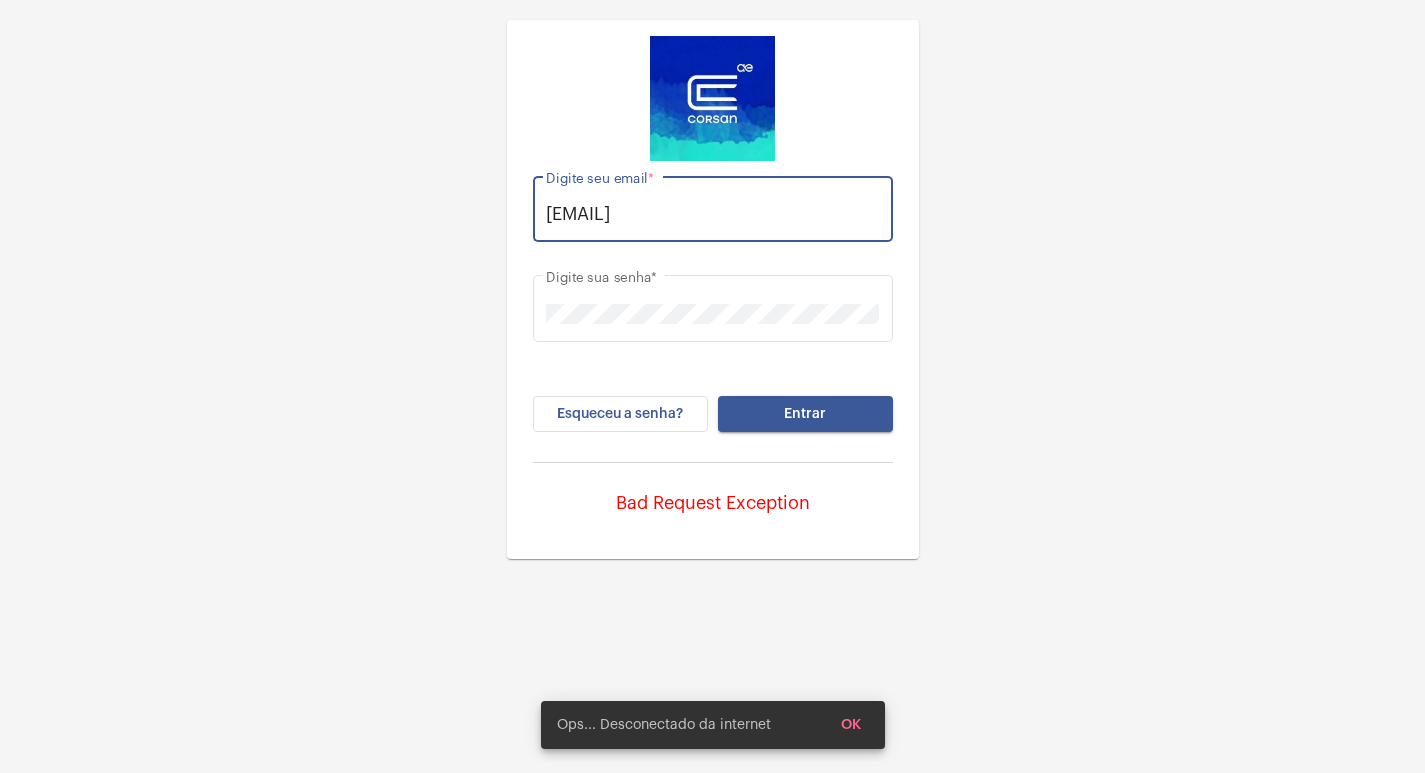 type on "[EMAIL]" 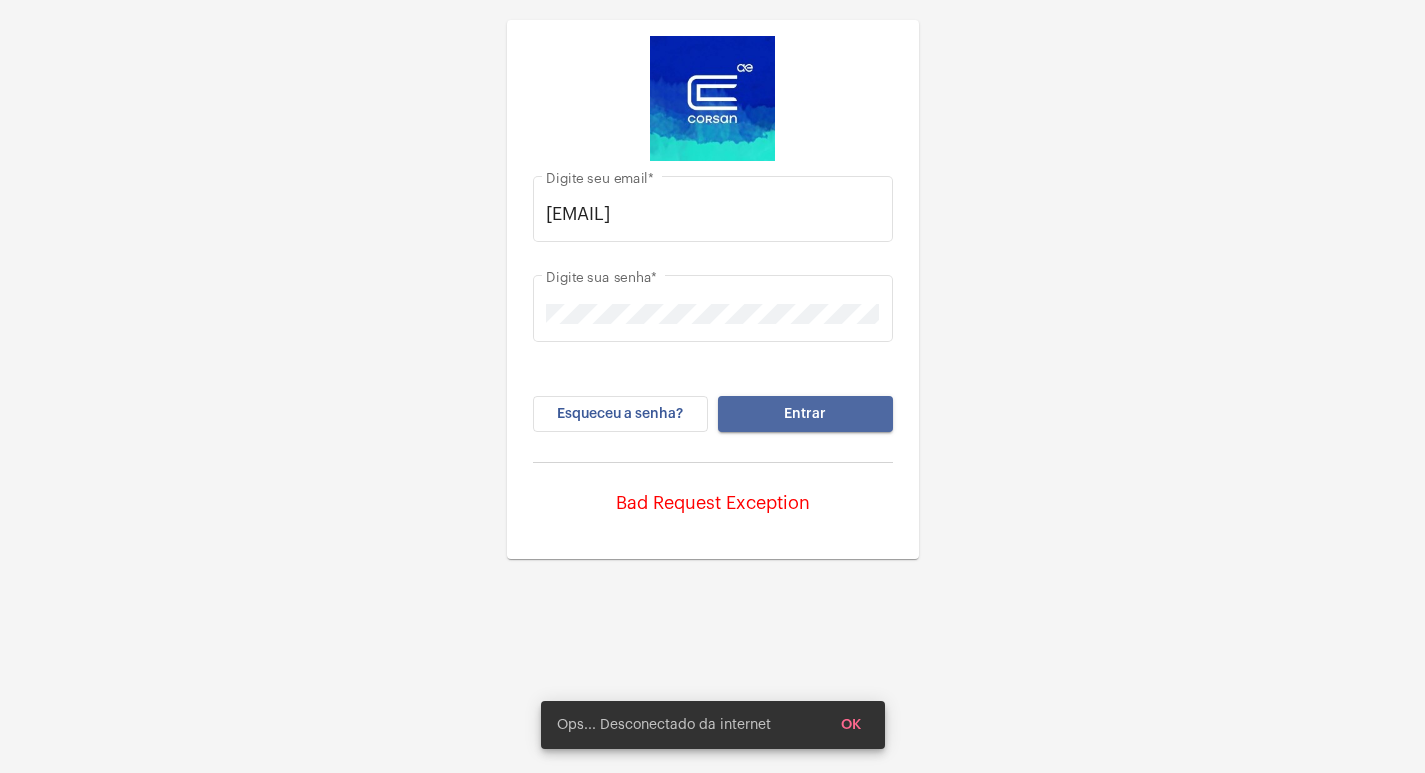 click on "Entrar" 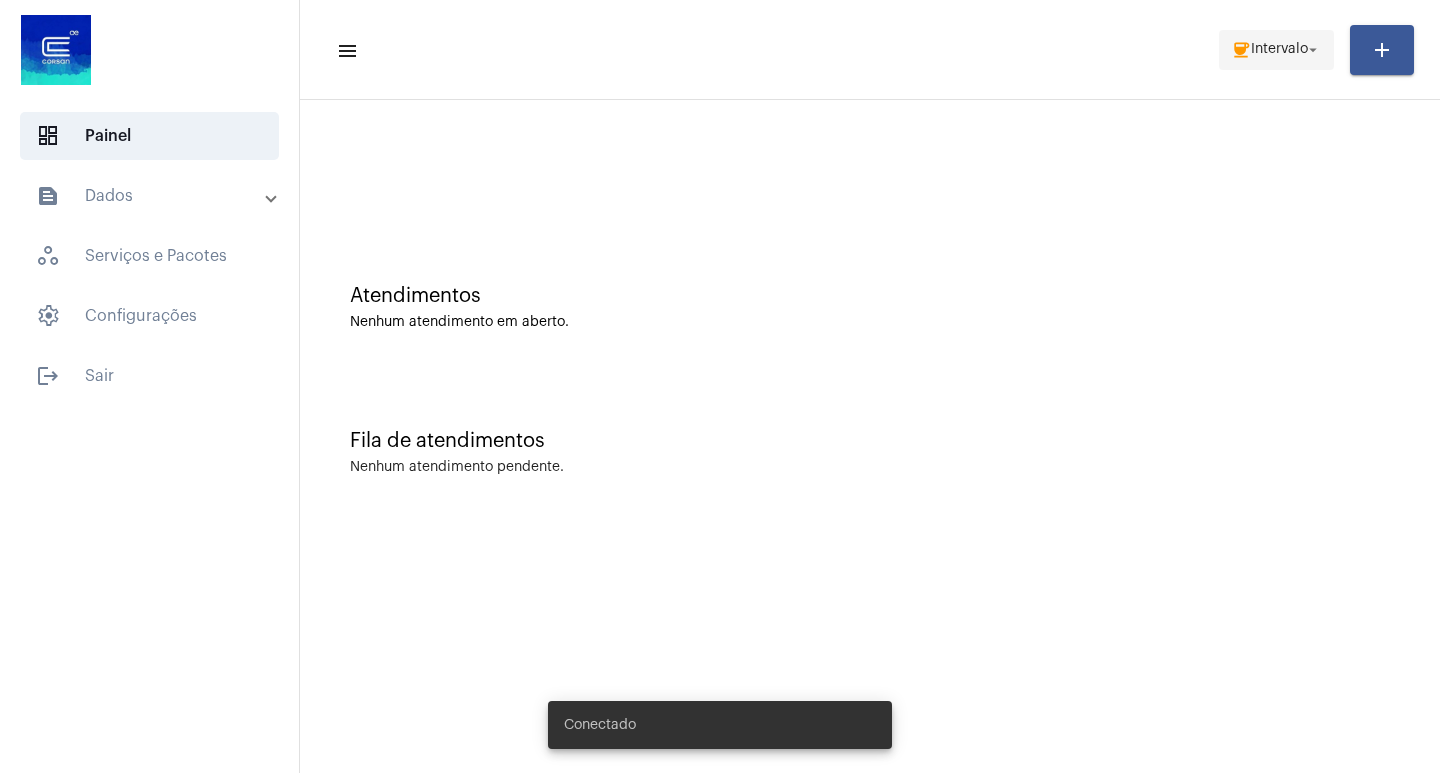 click on "coffee  Intervalo arrow_drop_down" 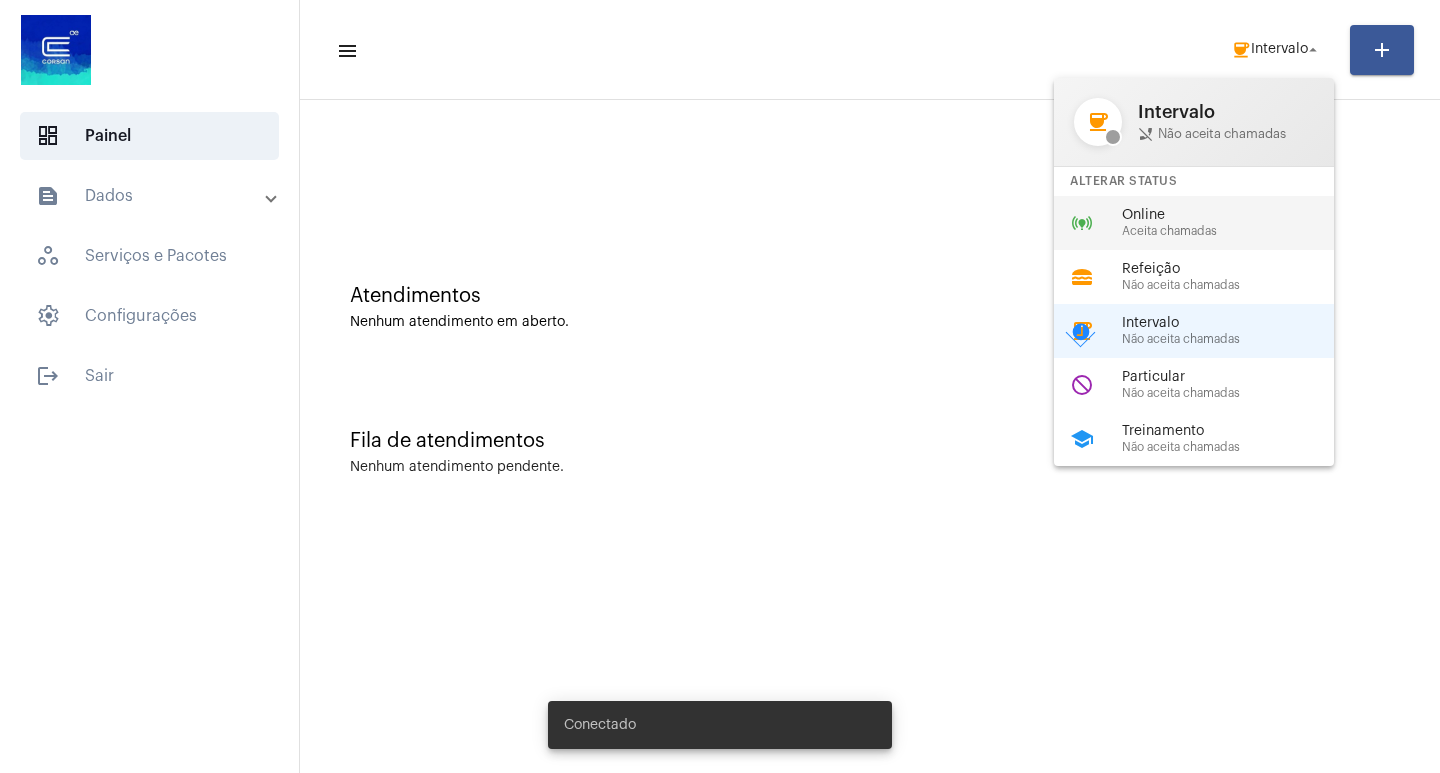 click on "Aceita chamadas" at bounding box center (1236, 231) 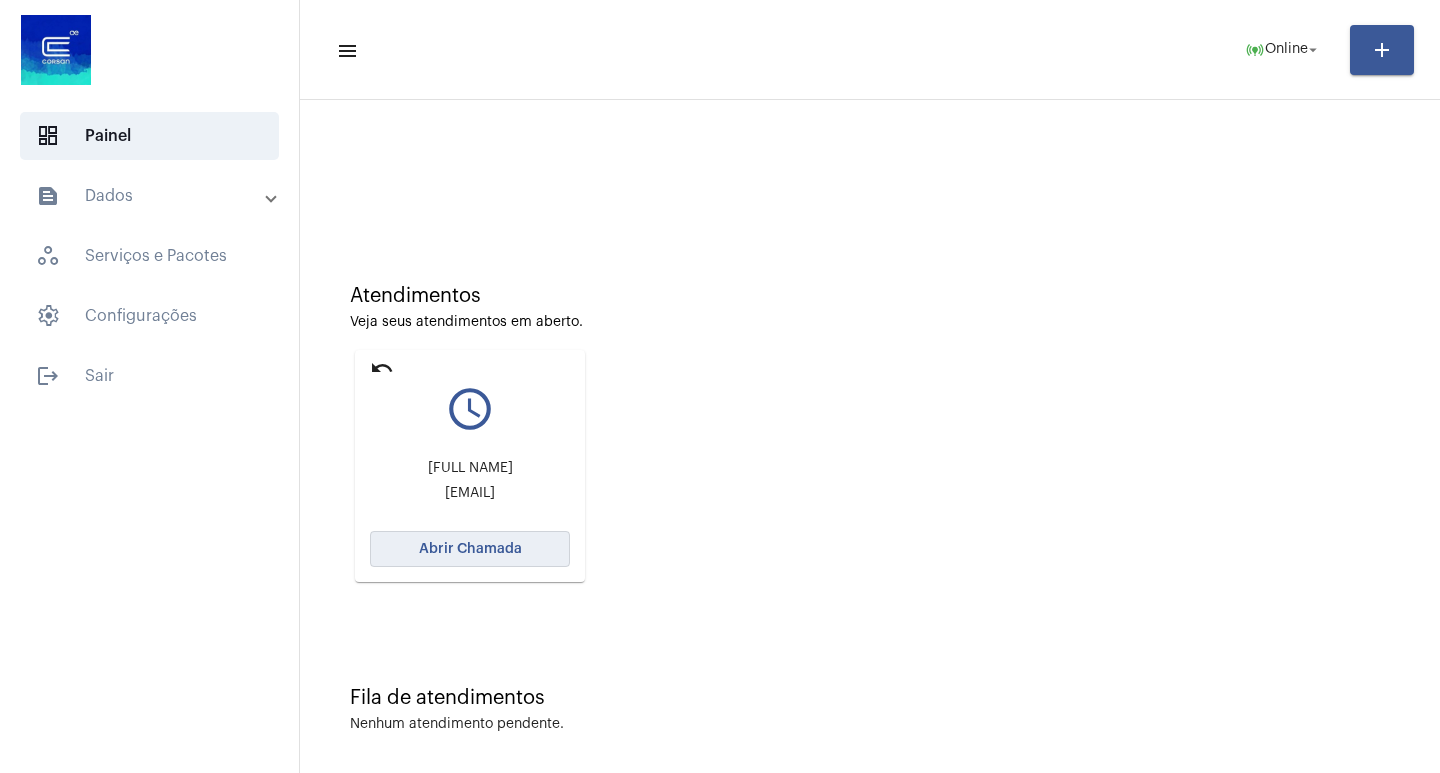 click on "Abrir Chamada" 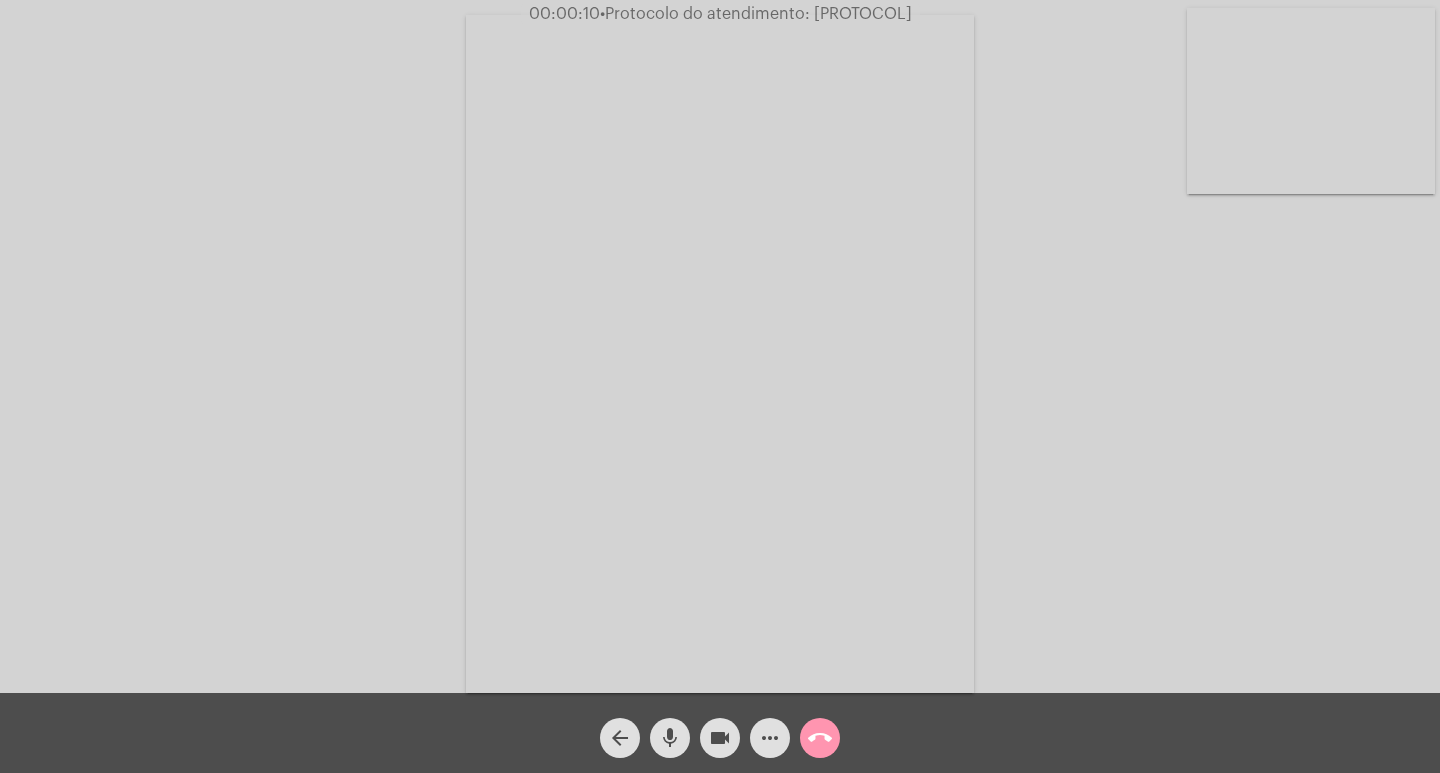 click on "videocam" 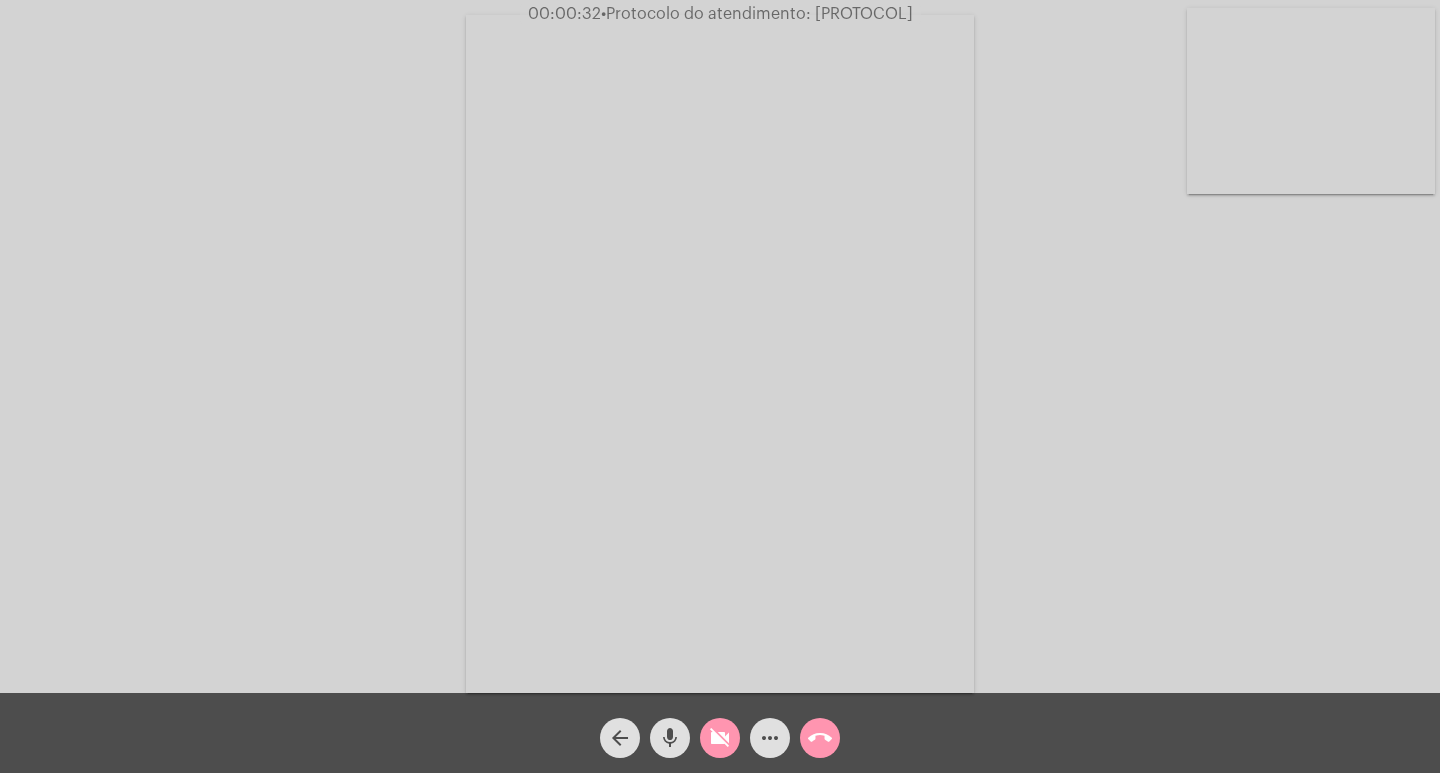 click on "videocam_off" 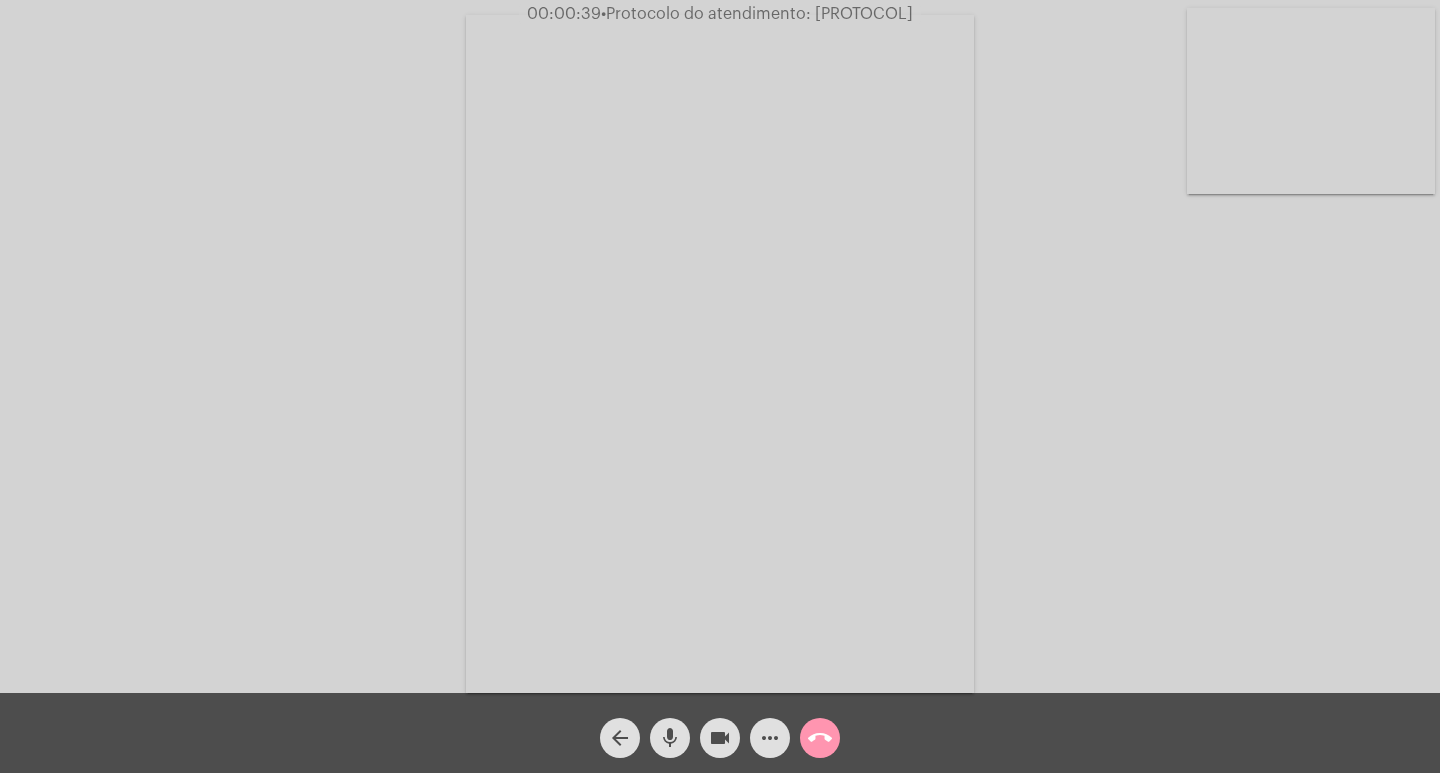 click on "Acessando Câmera e Microfone..." 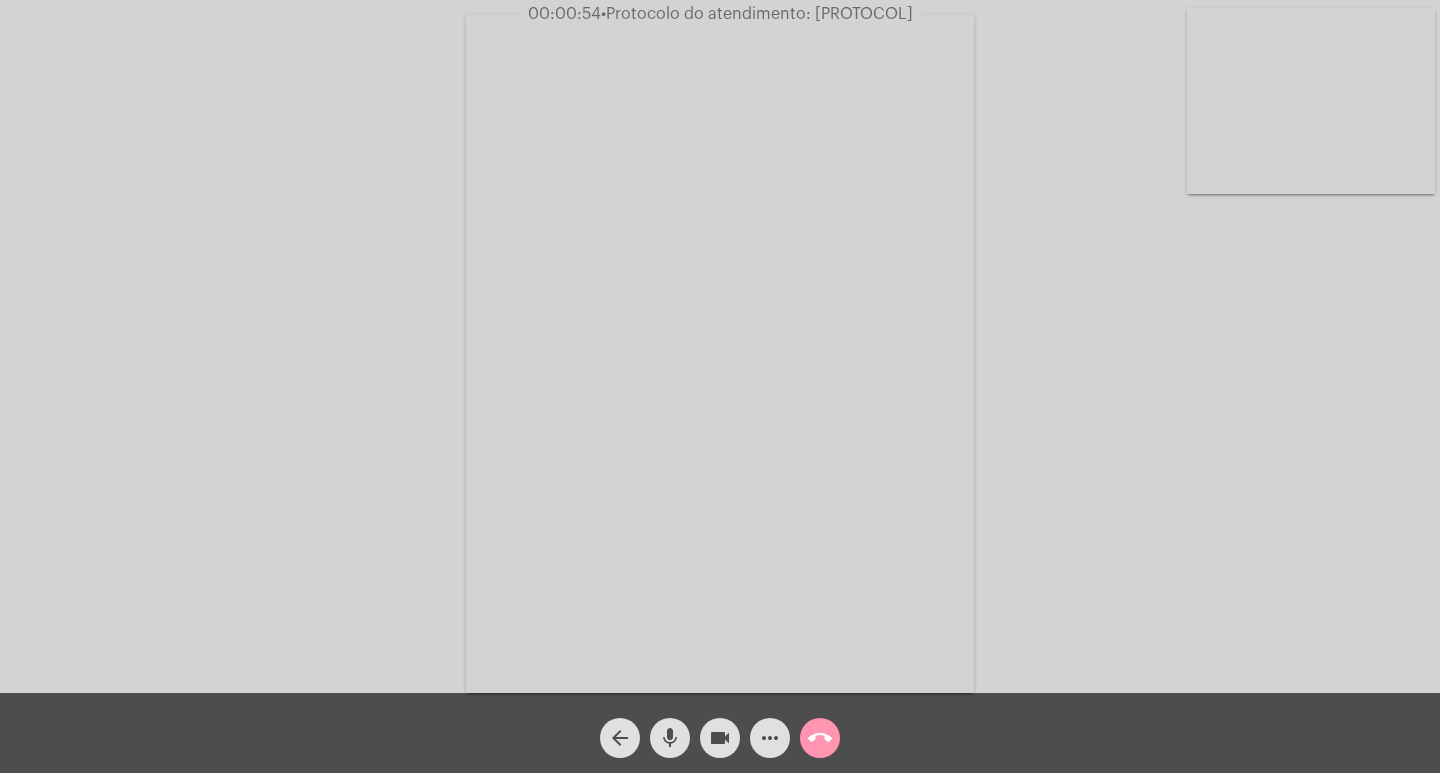 click on "Acessando Câmera e Microfone..." 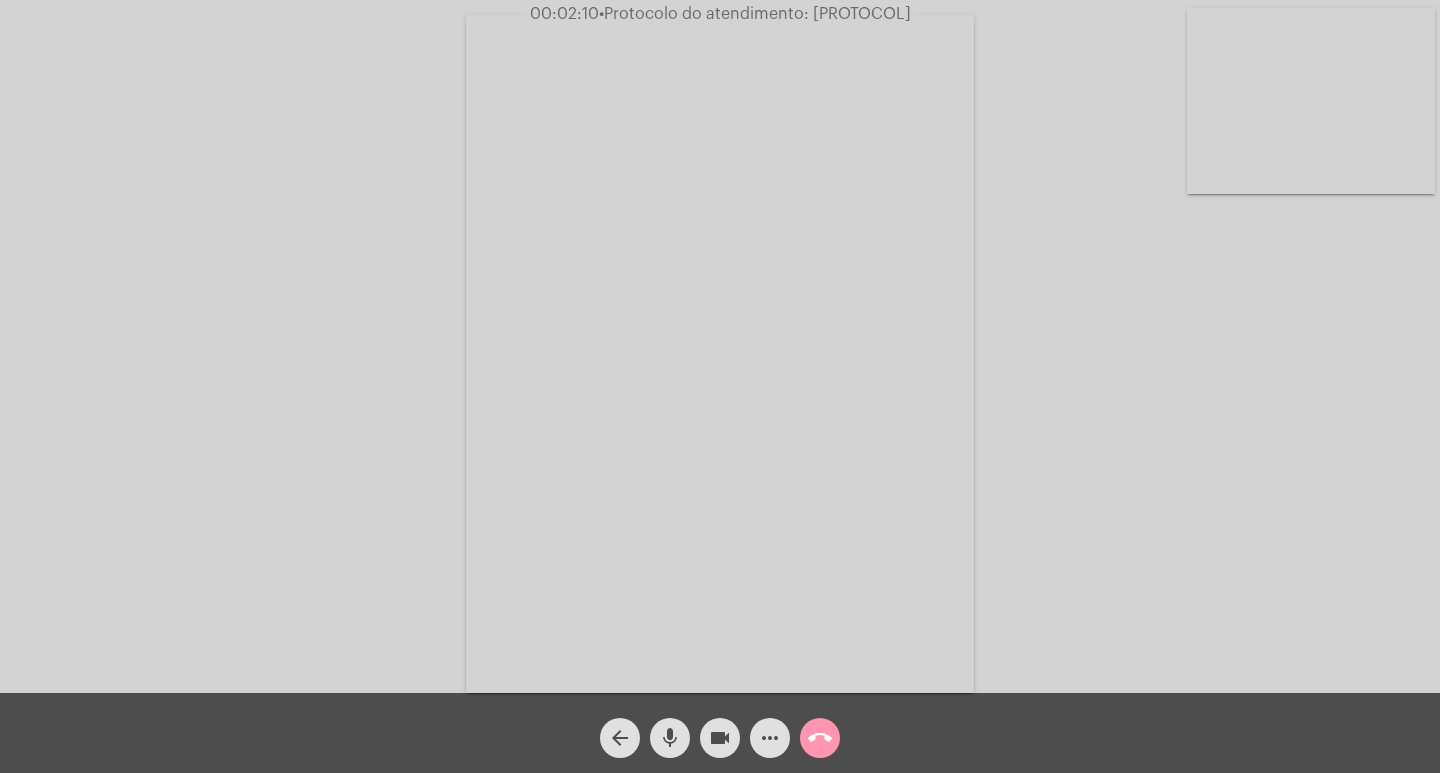 click on "mic" 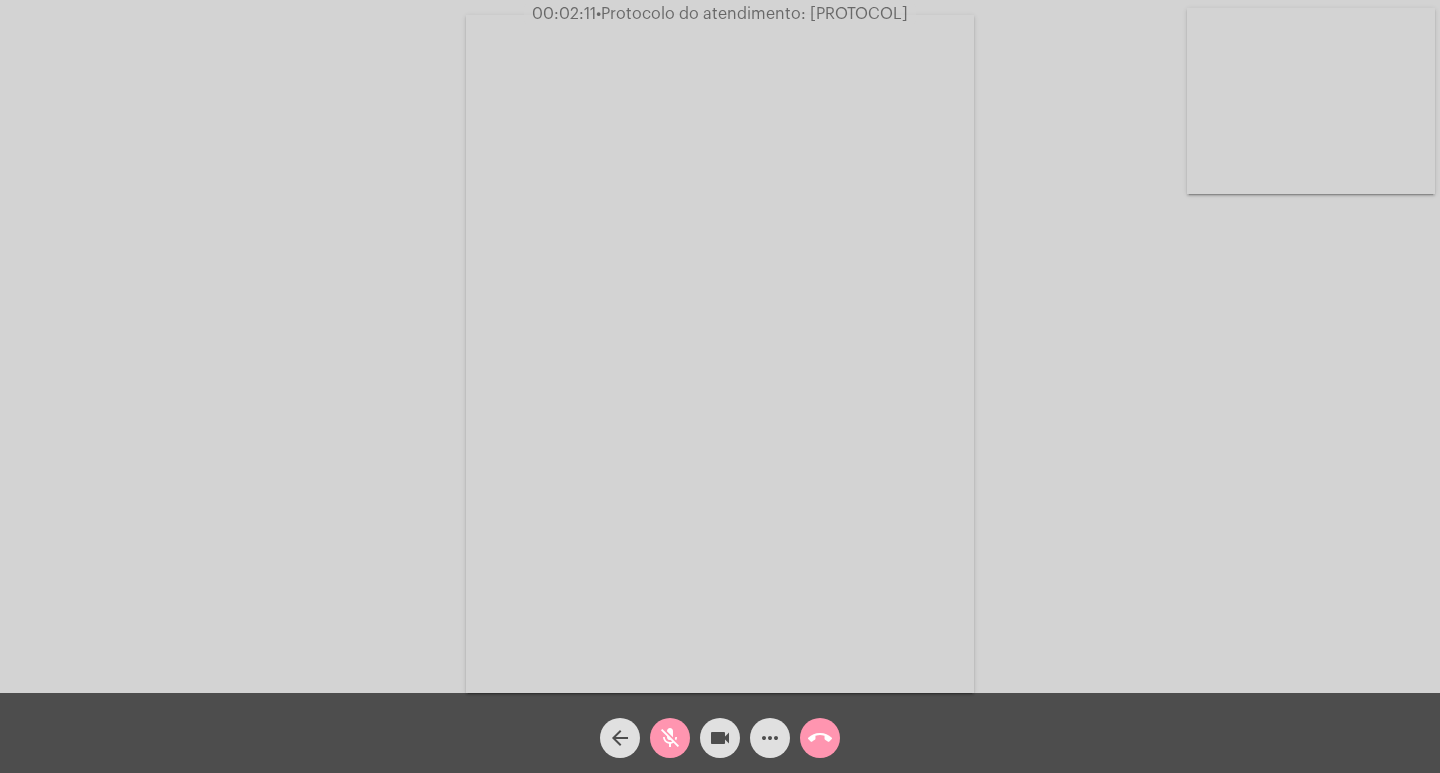 click on "videocam" 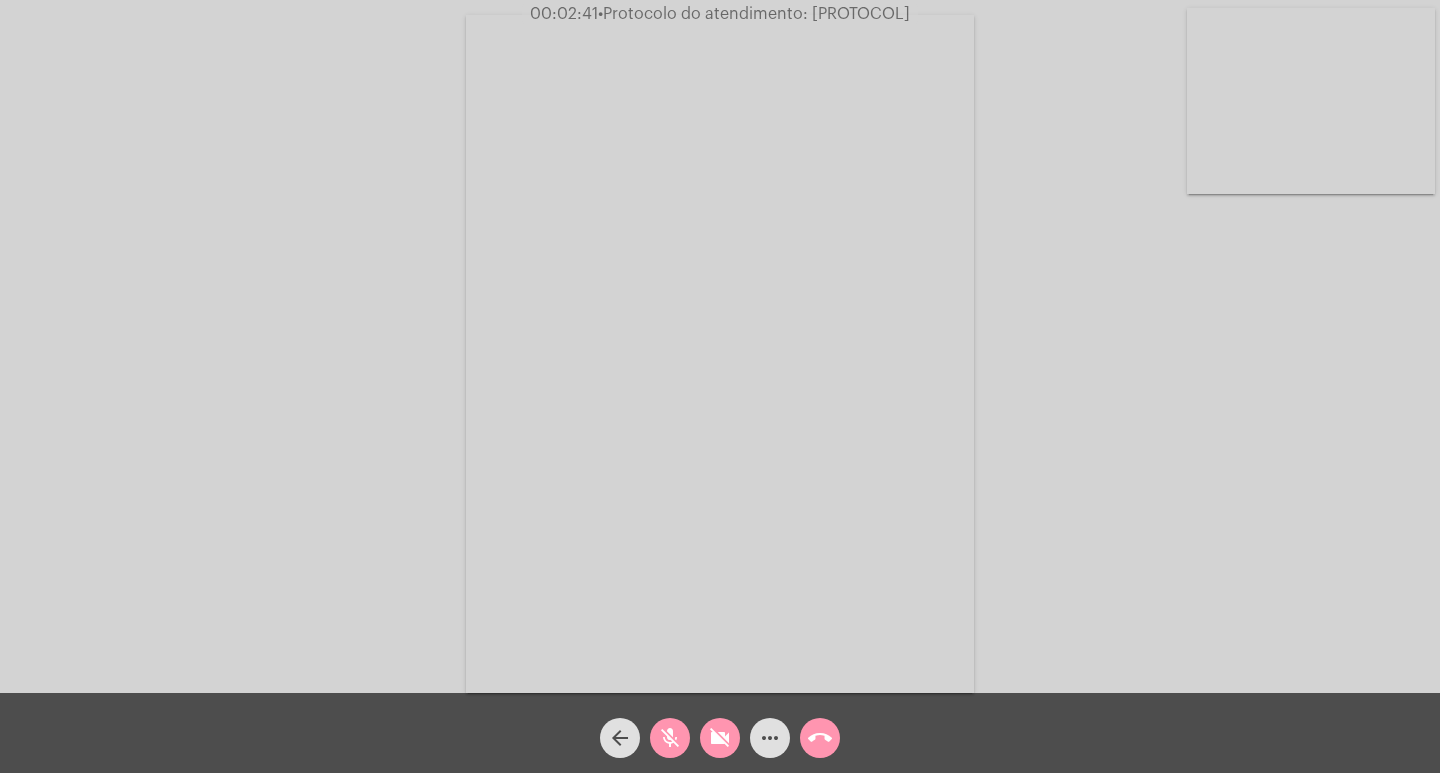 click on "mic_off" 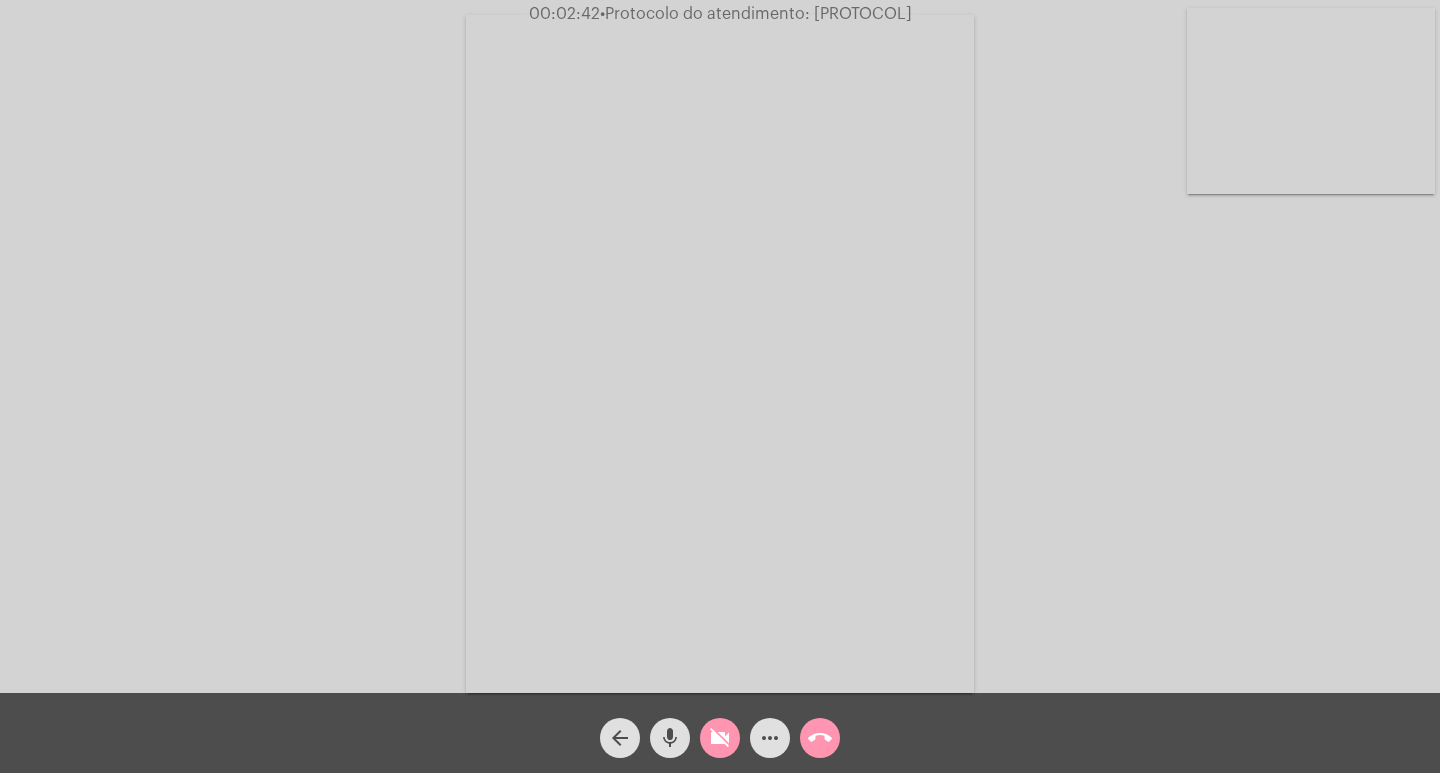 click on "videocam_off" 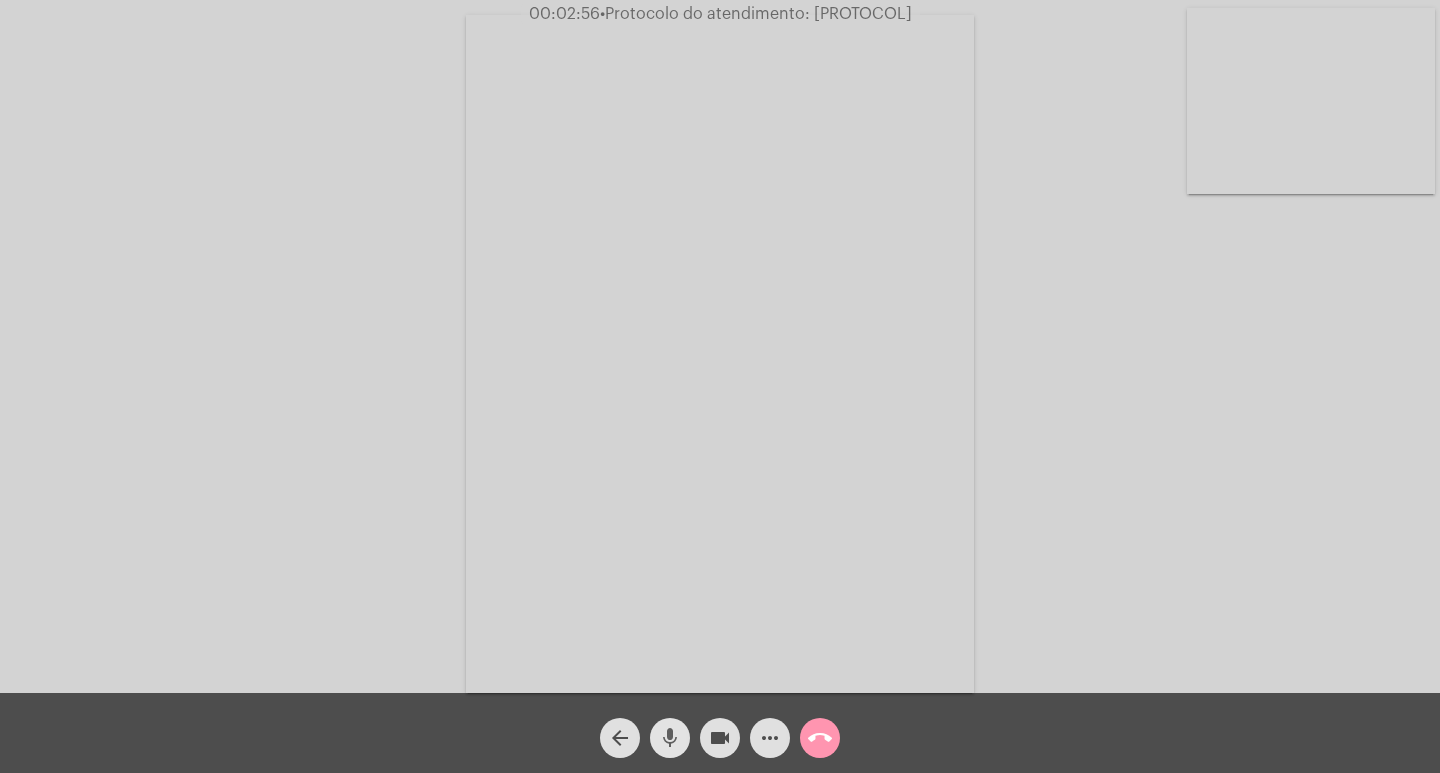 click on "mic" 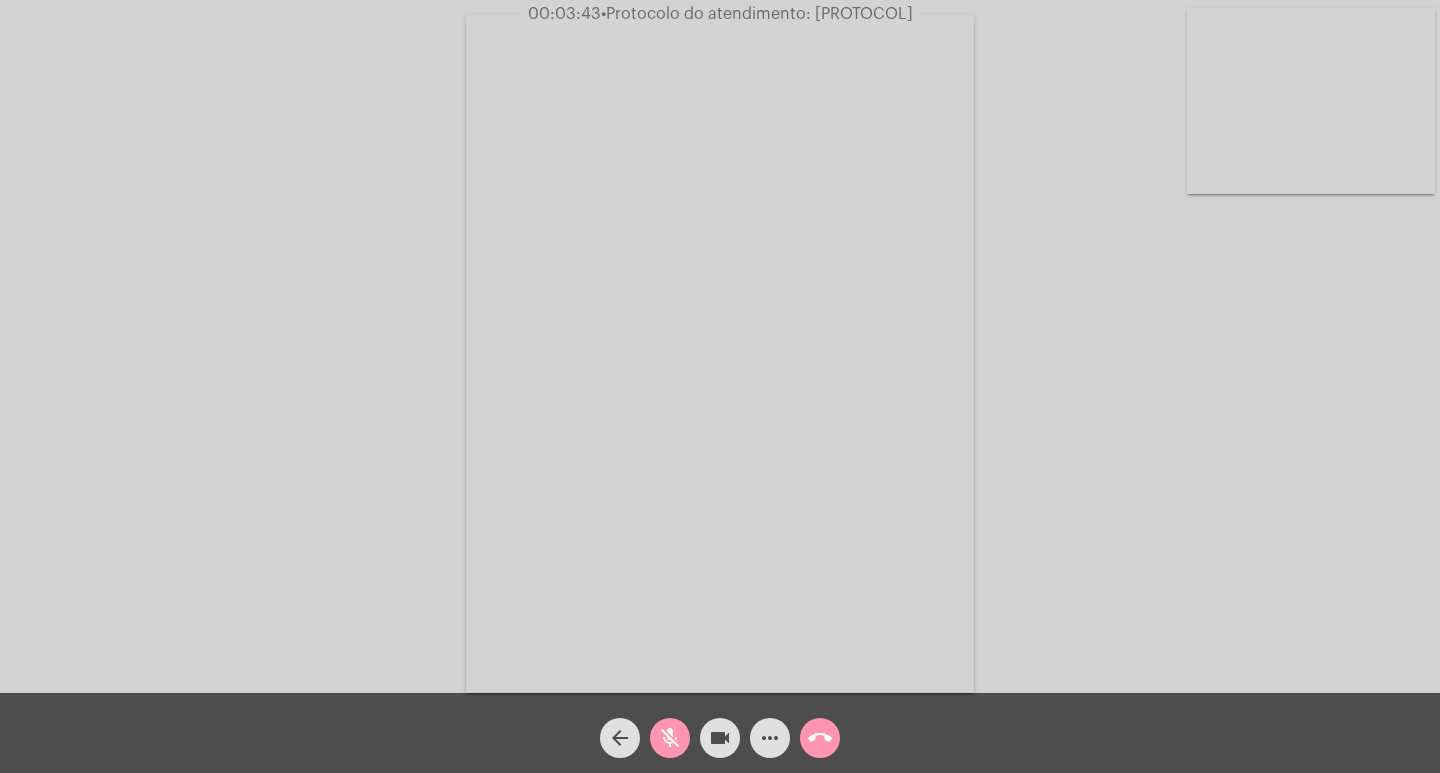 click on "mic_off" 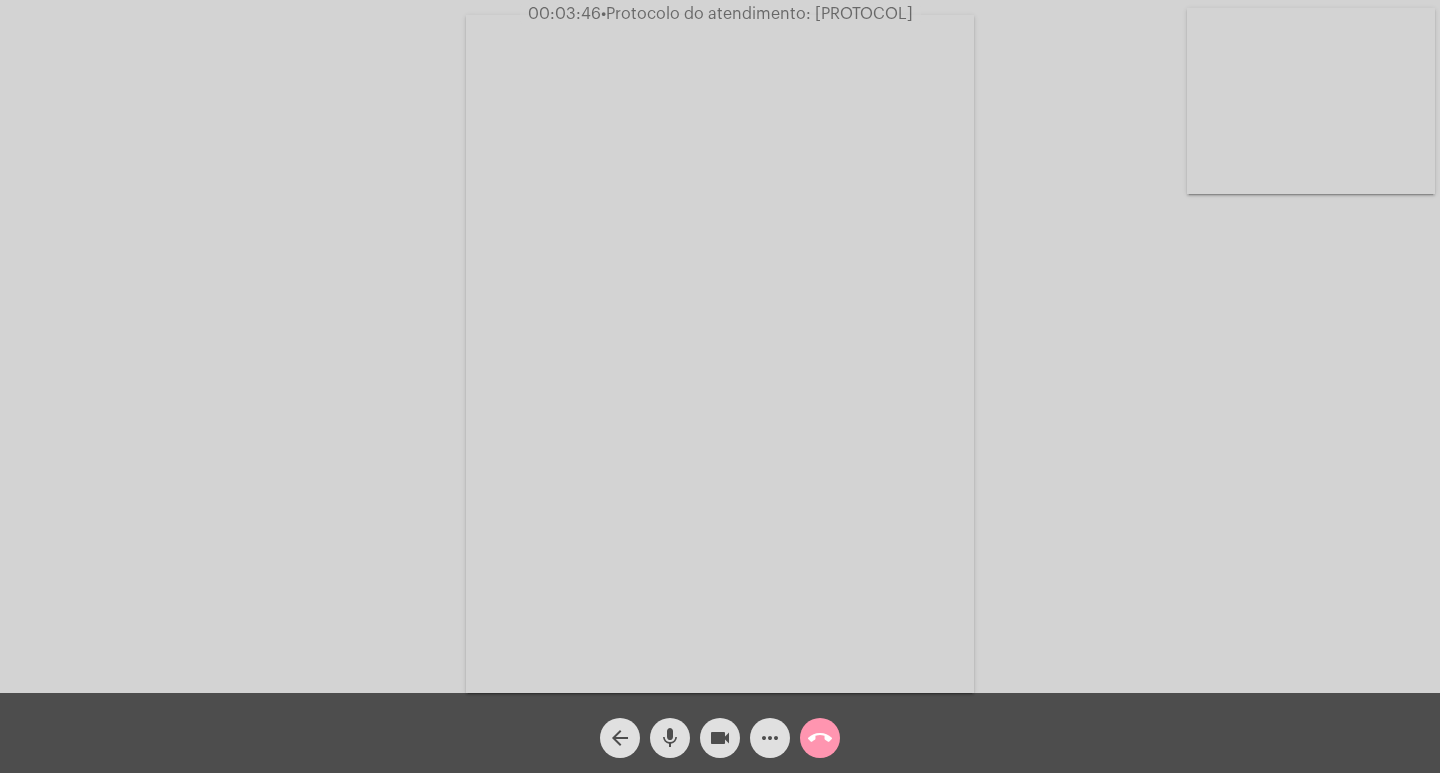 click on "mic" 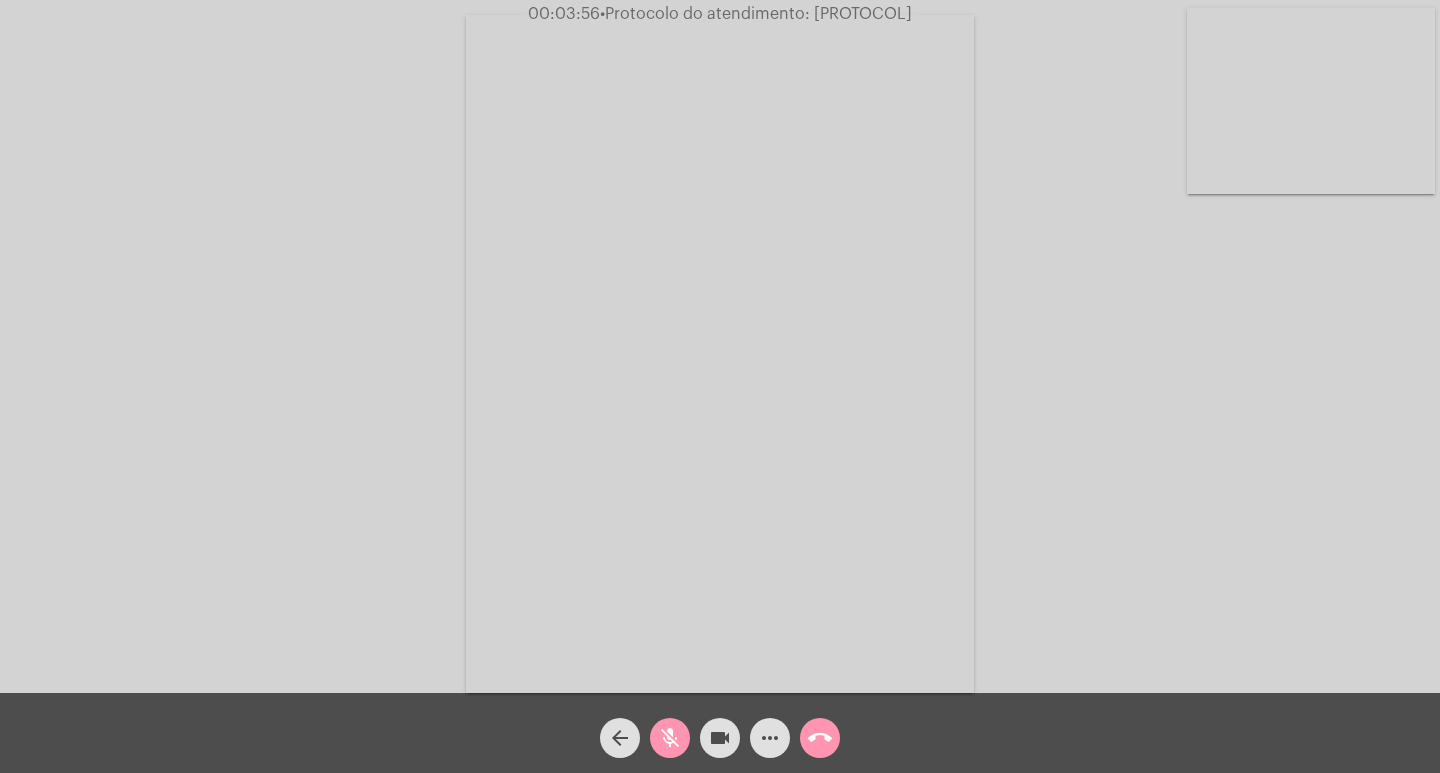 click on "videocam" 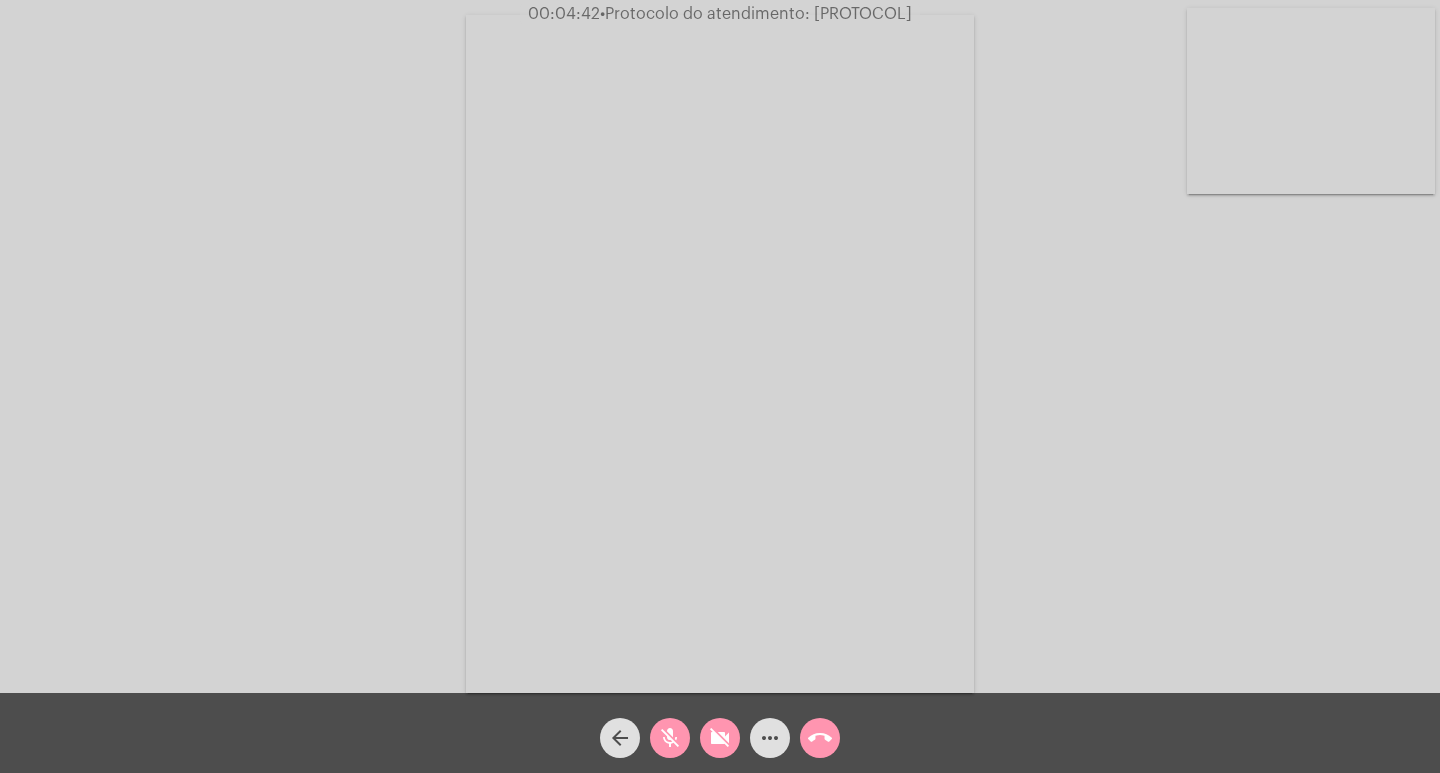 click on "mic_off" 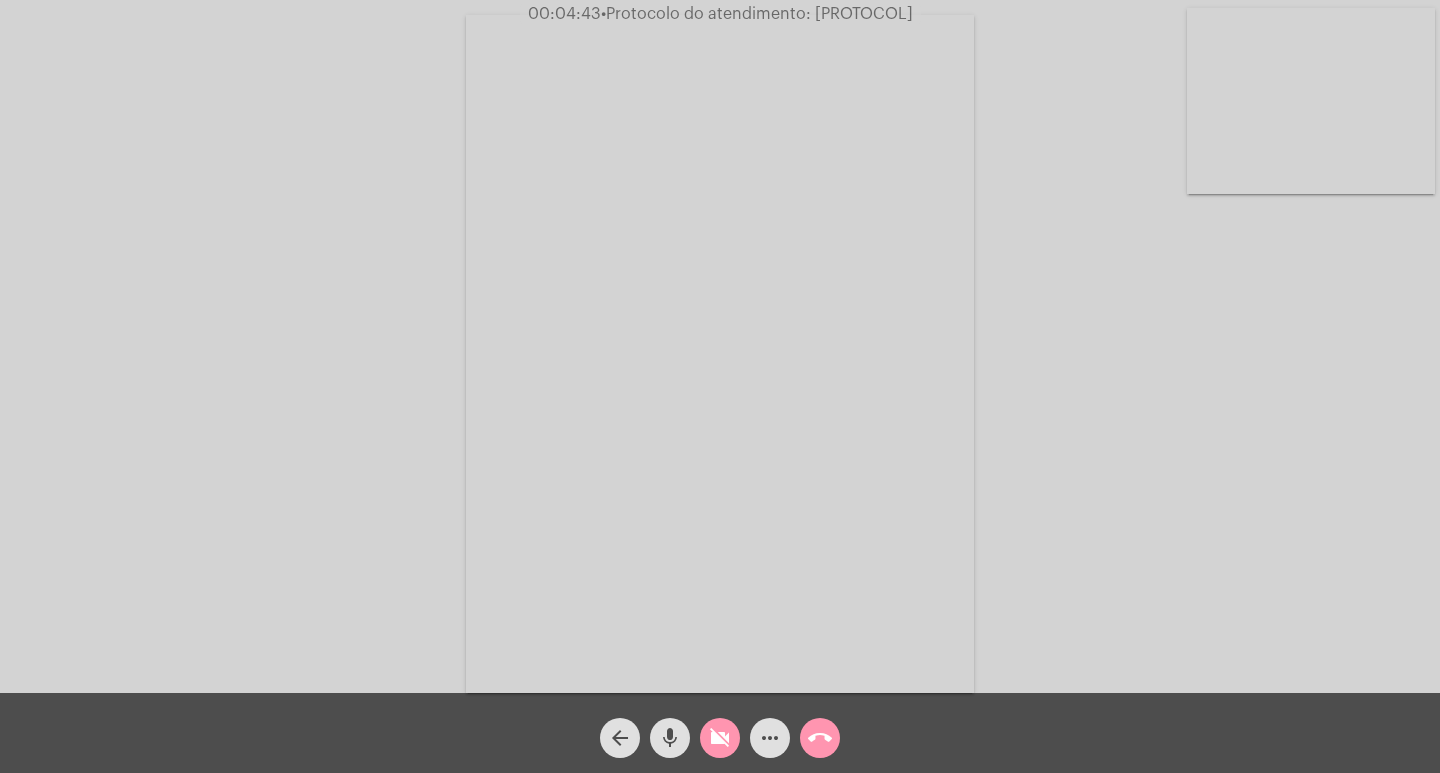 click on "videocam_off" 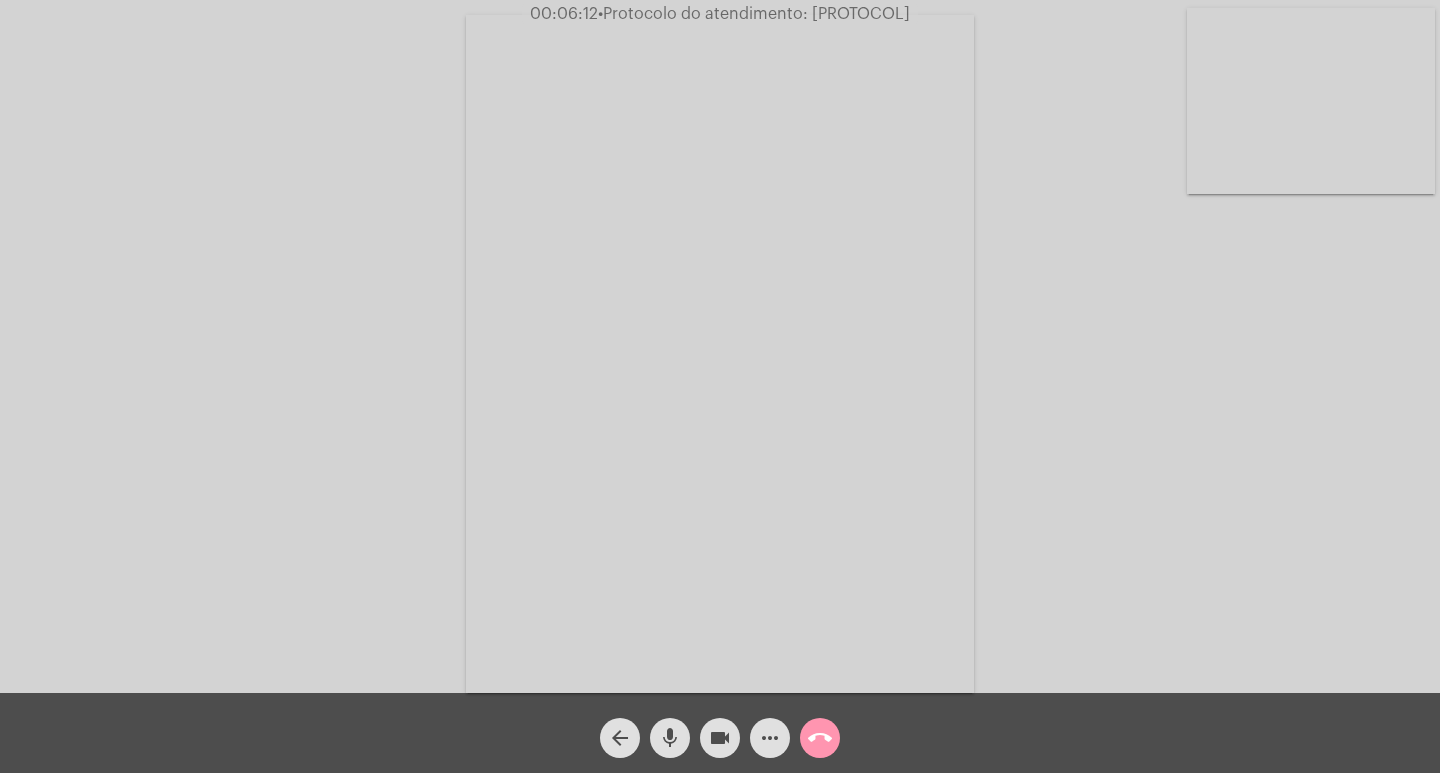 click on "Acessando Câmera e Microfone..." 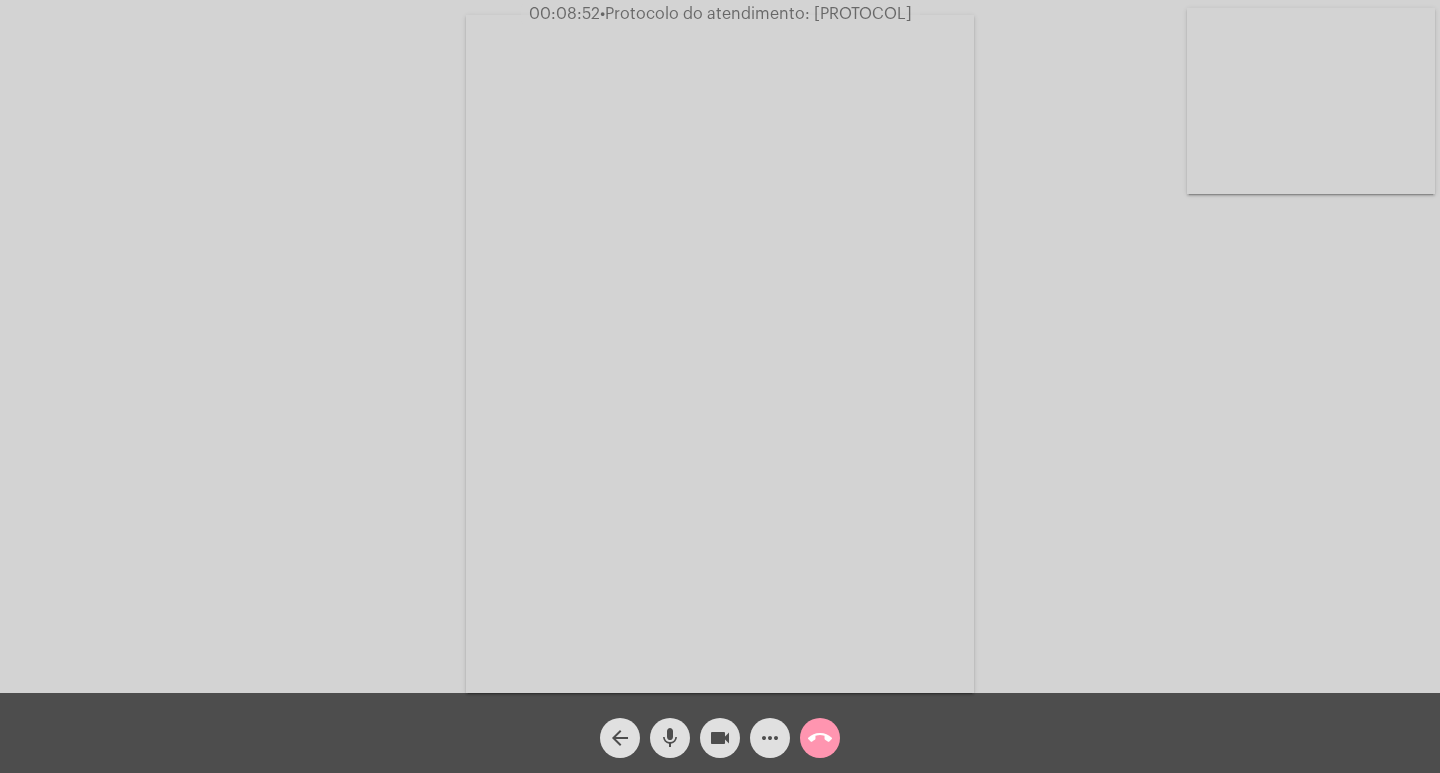 click on "mic" 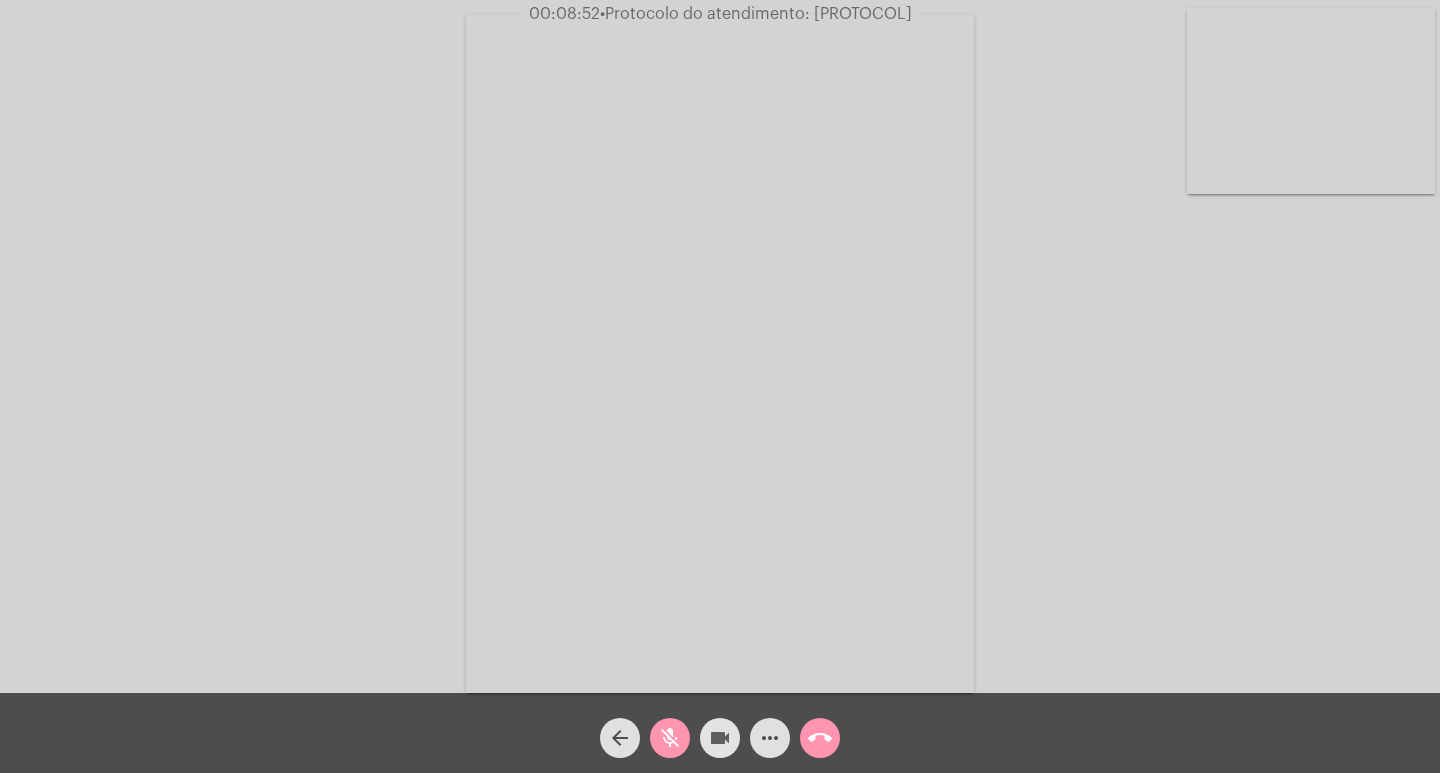 click on "videocam" 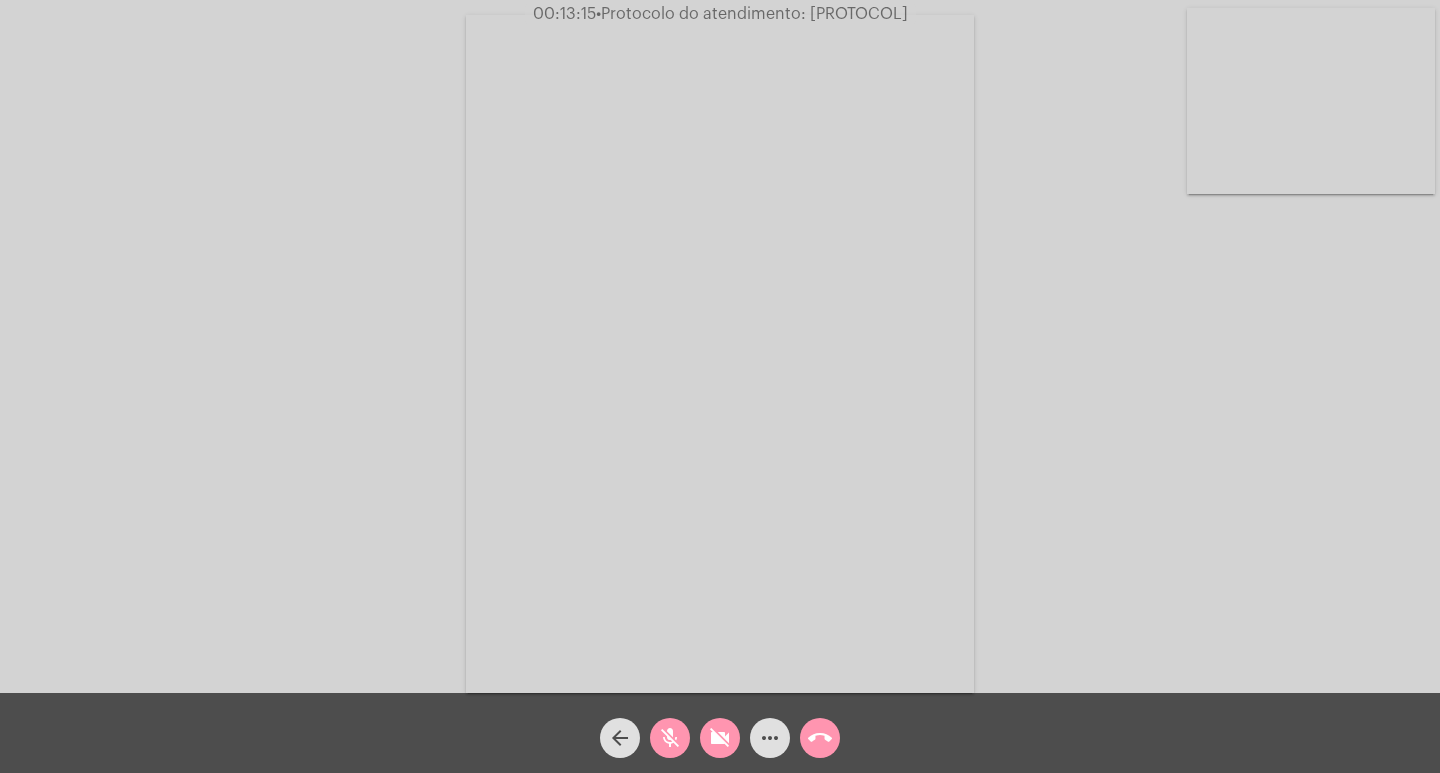 click on "mic_off" 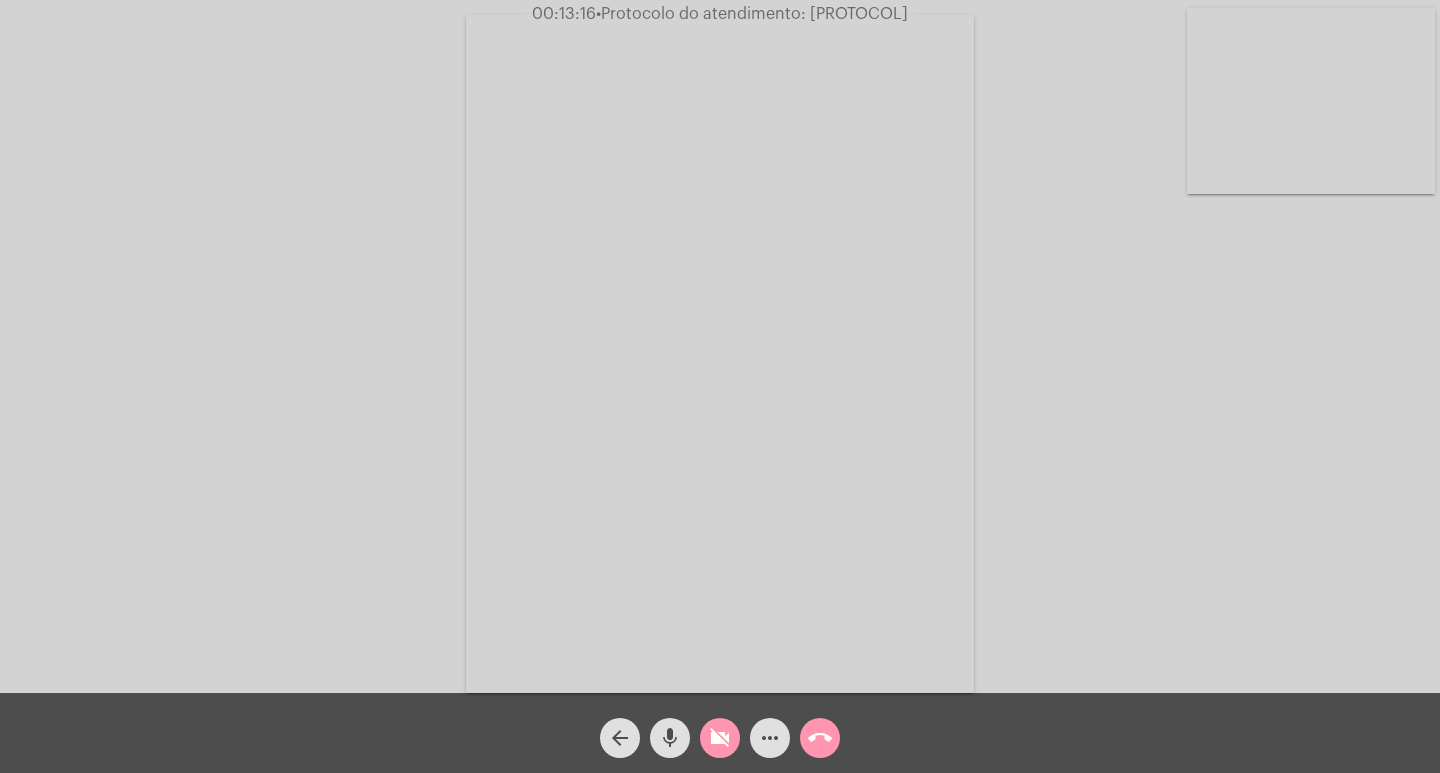 click on "videocam_off" 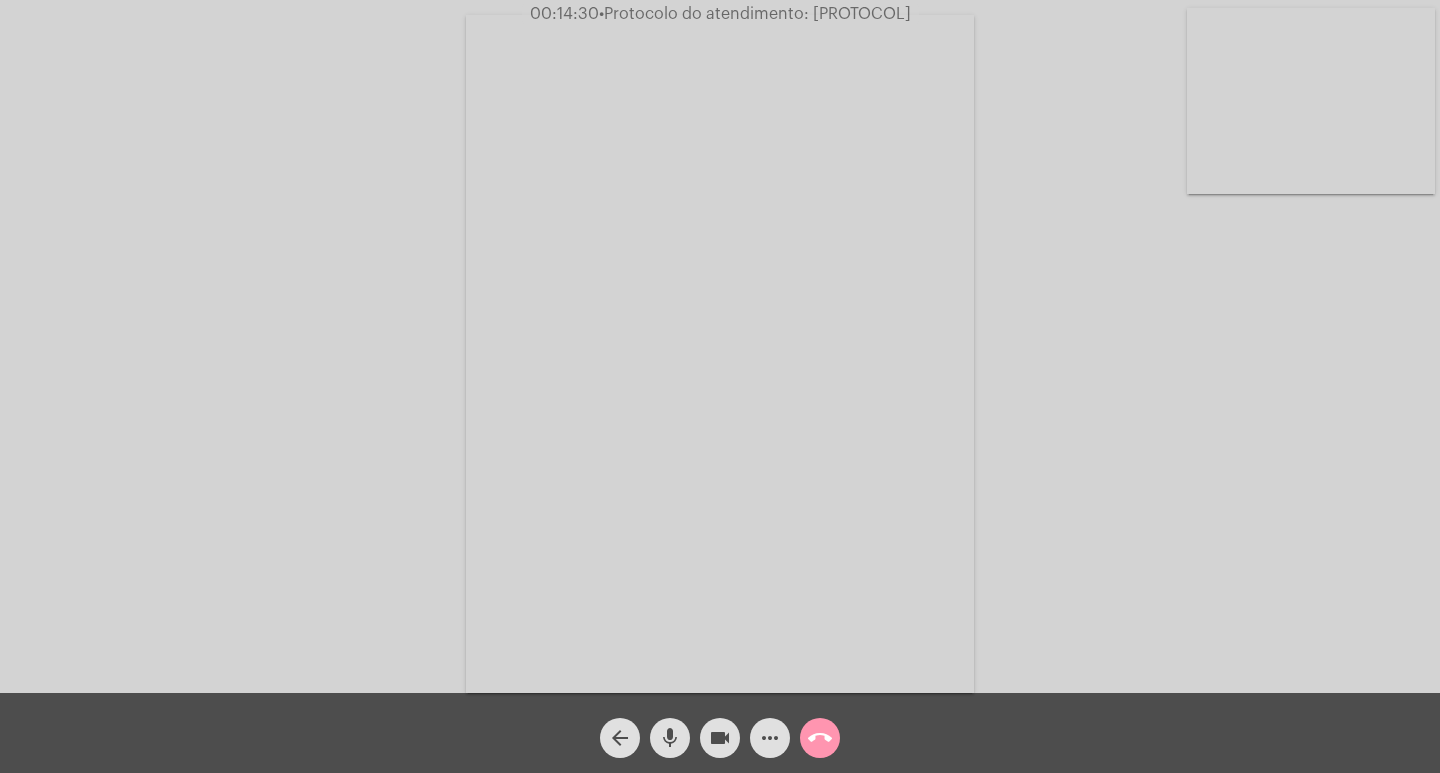click on "Acessando Câmera e Microfone..." 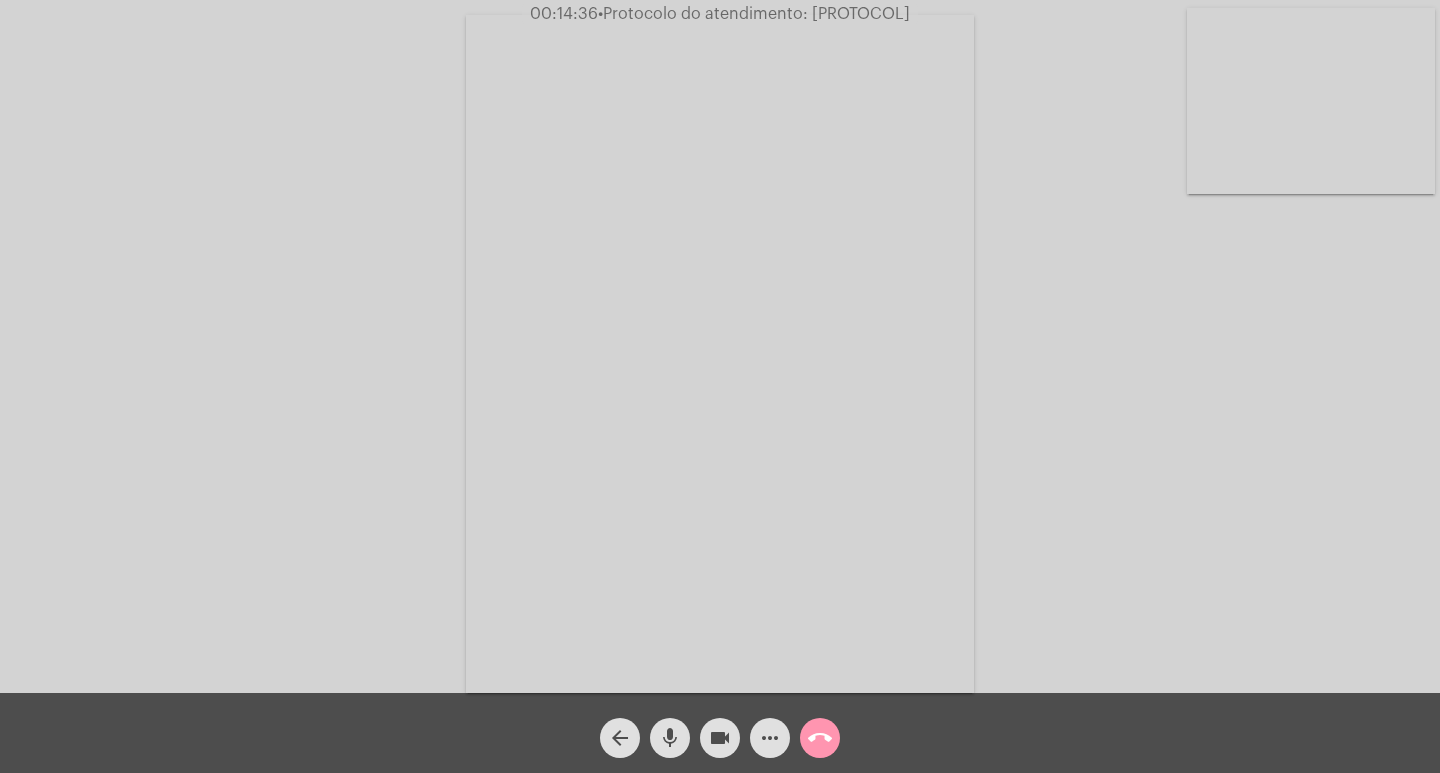 click on "Acessando Câmera e Microfone..." 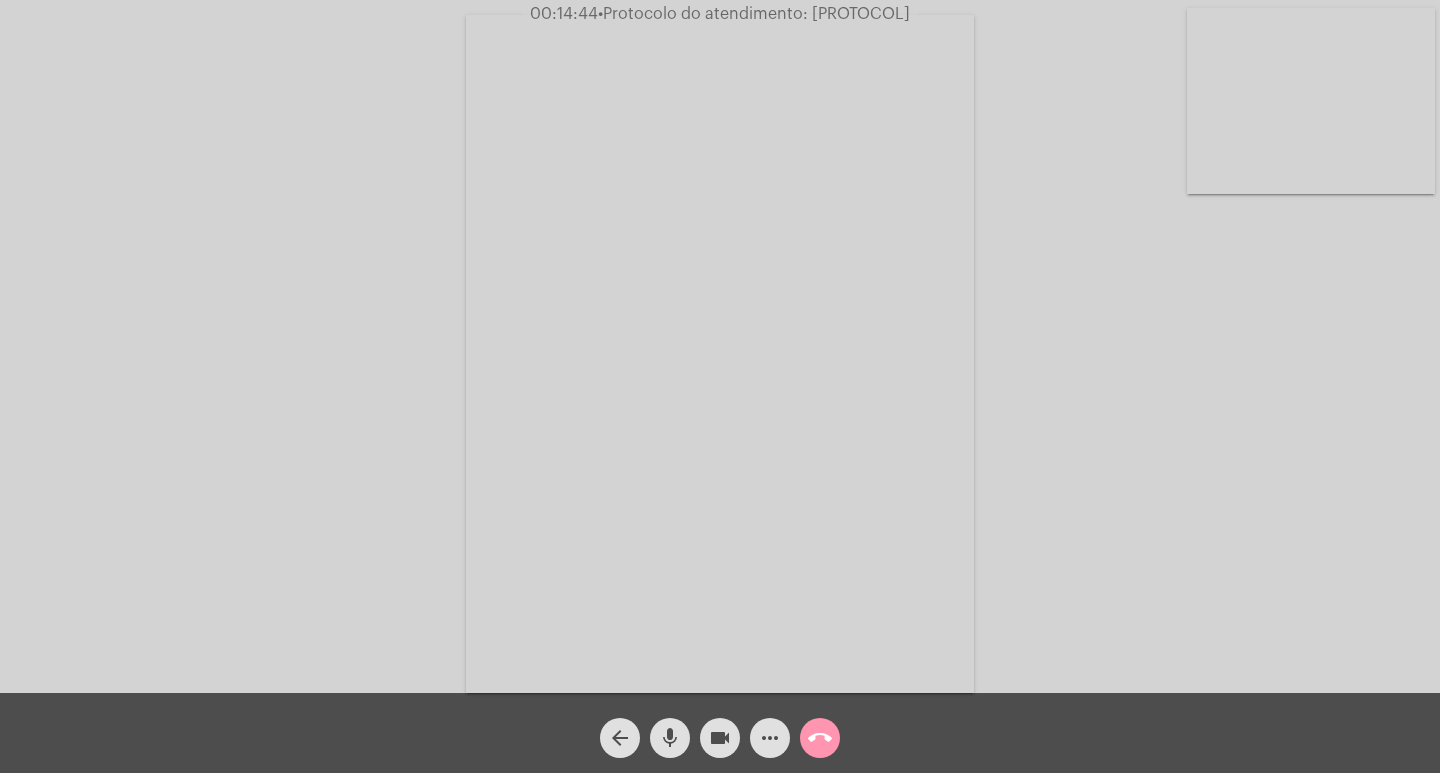 click on "Acessando Câmera e Microfone..." 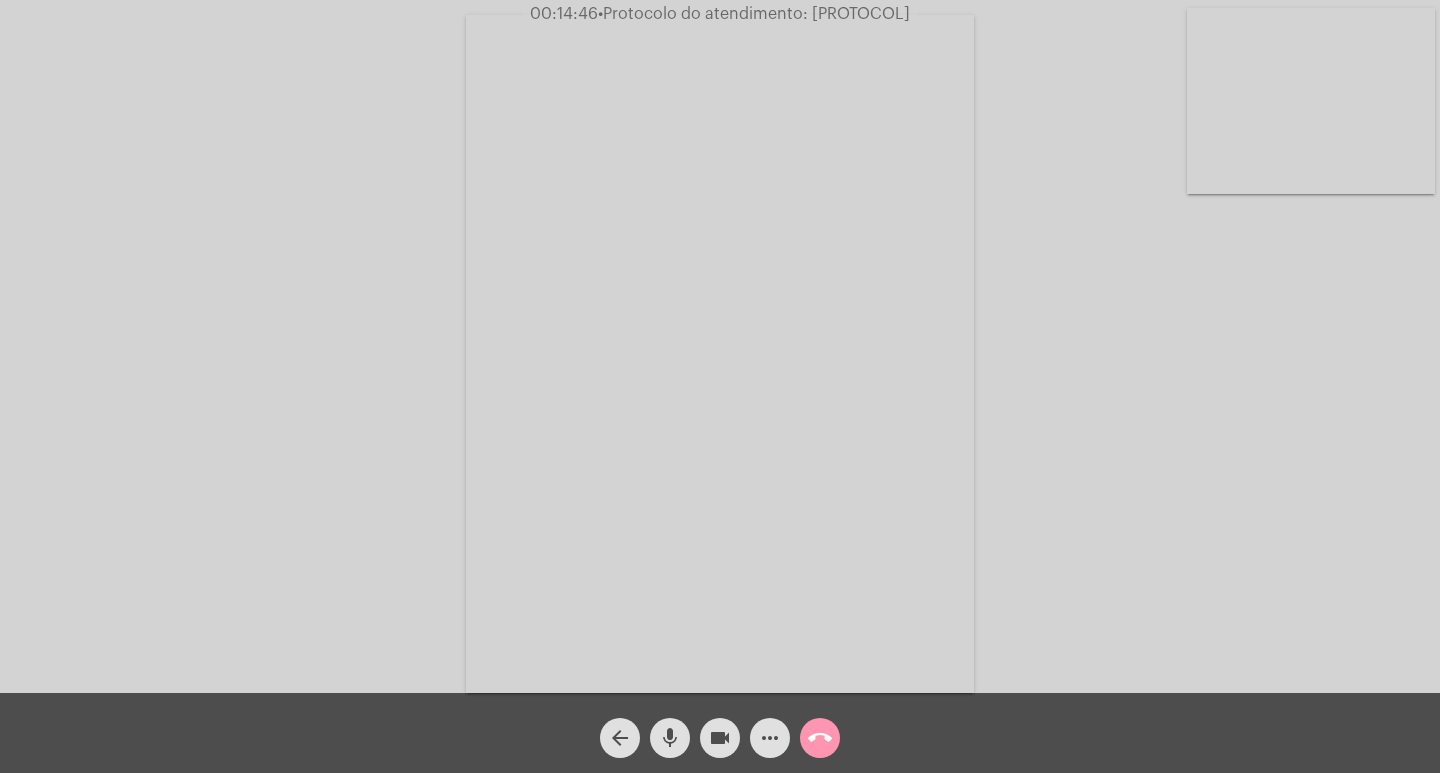 click on "Acessando Câmera e Microfone..." 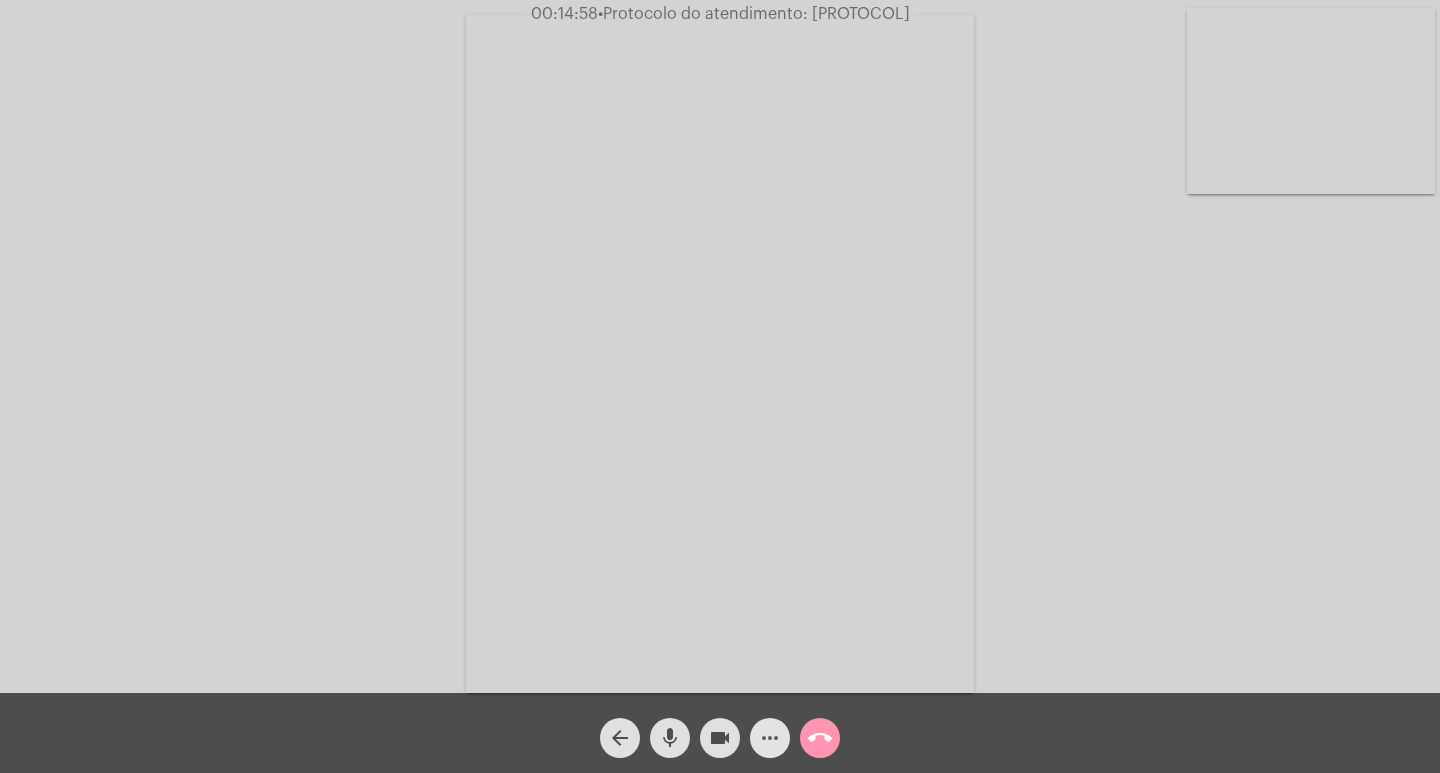 click on "more_horiz" 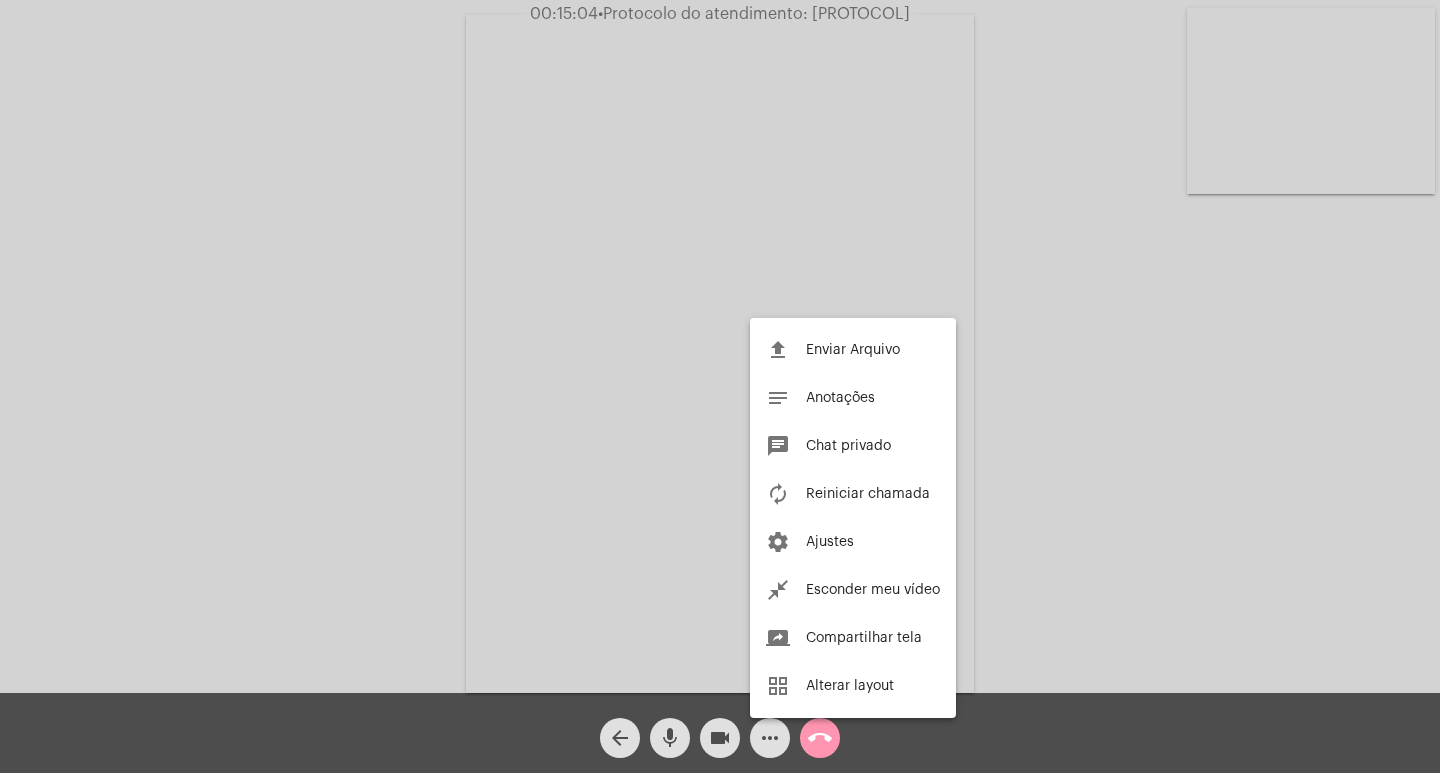 click at bounding box center (720, 386) 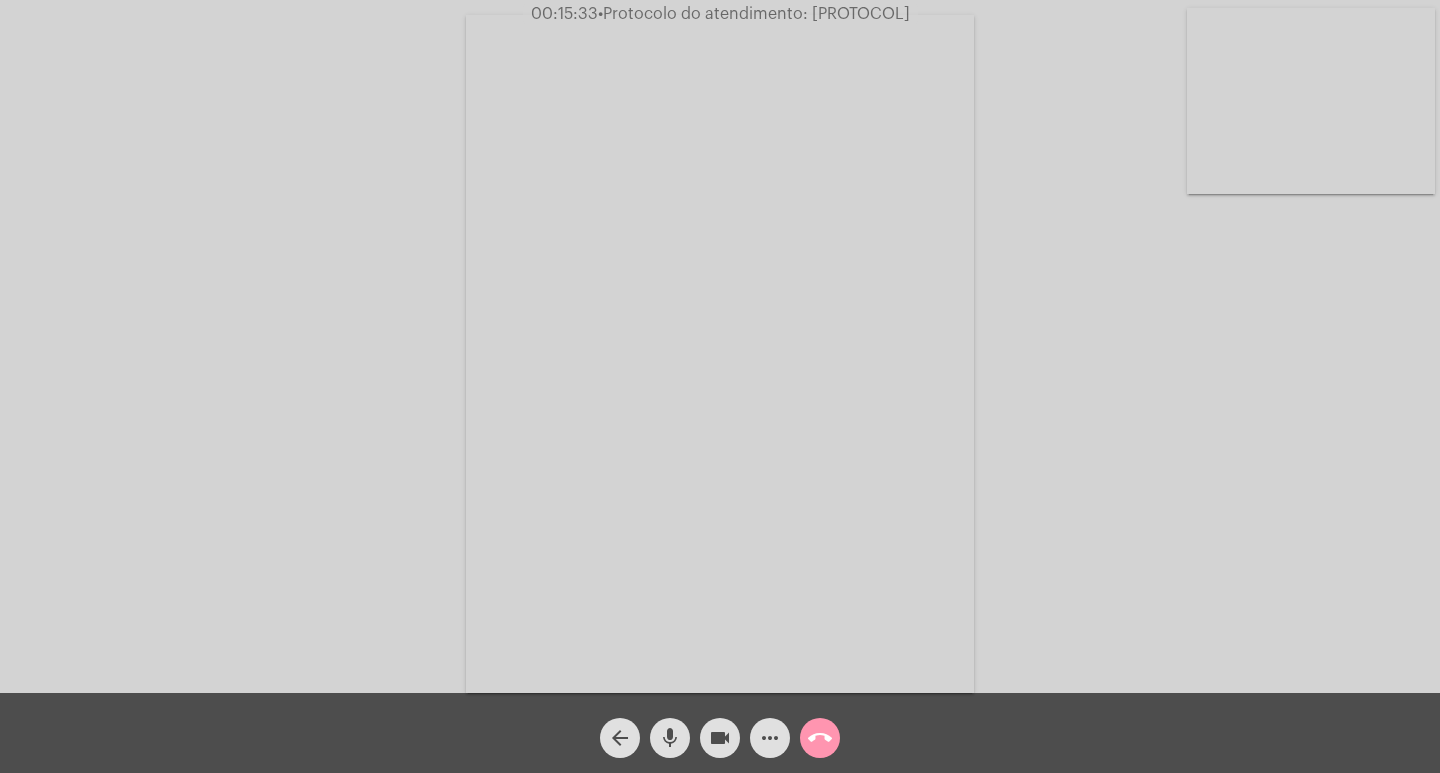 click on "Acessando Câmera e Microfone..." 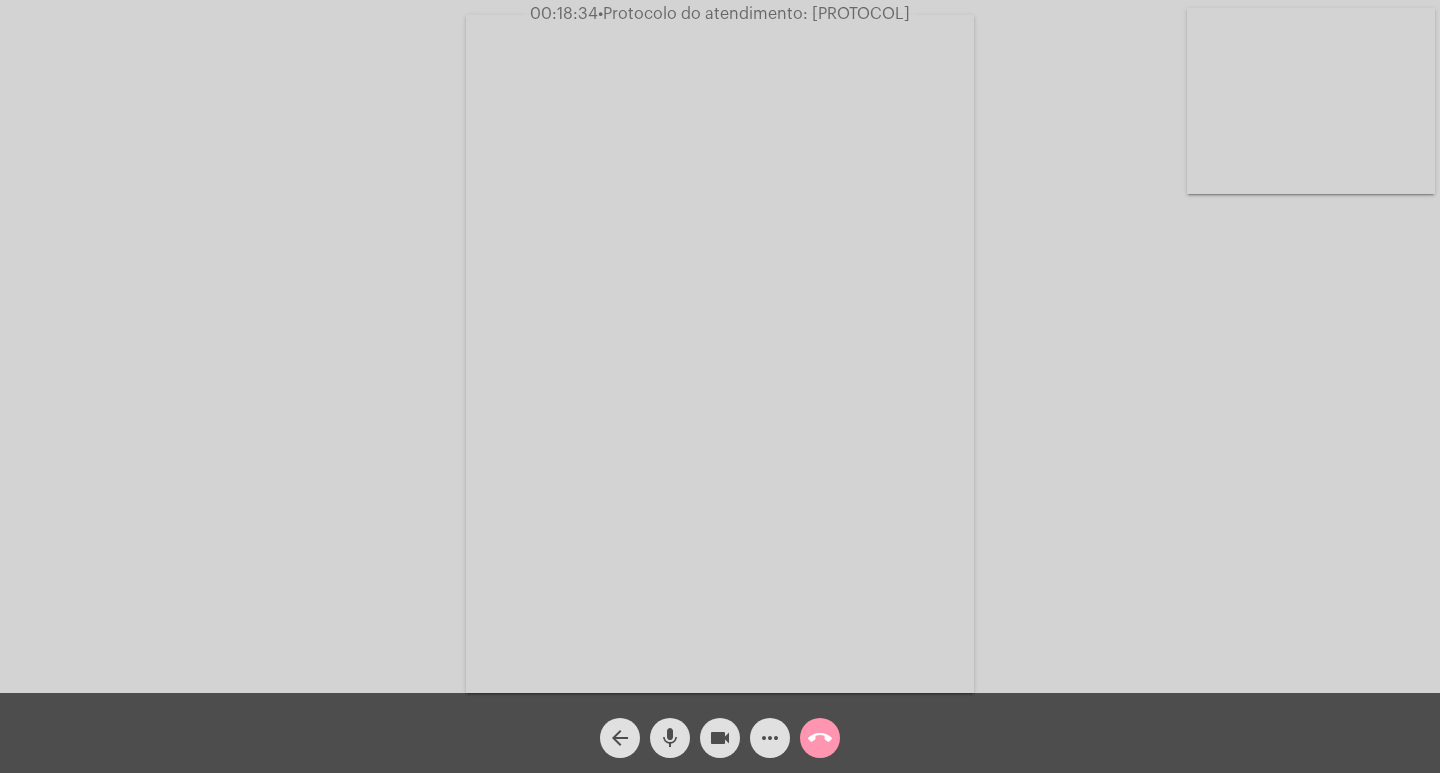 click on "mic" 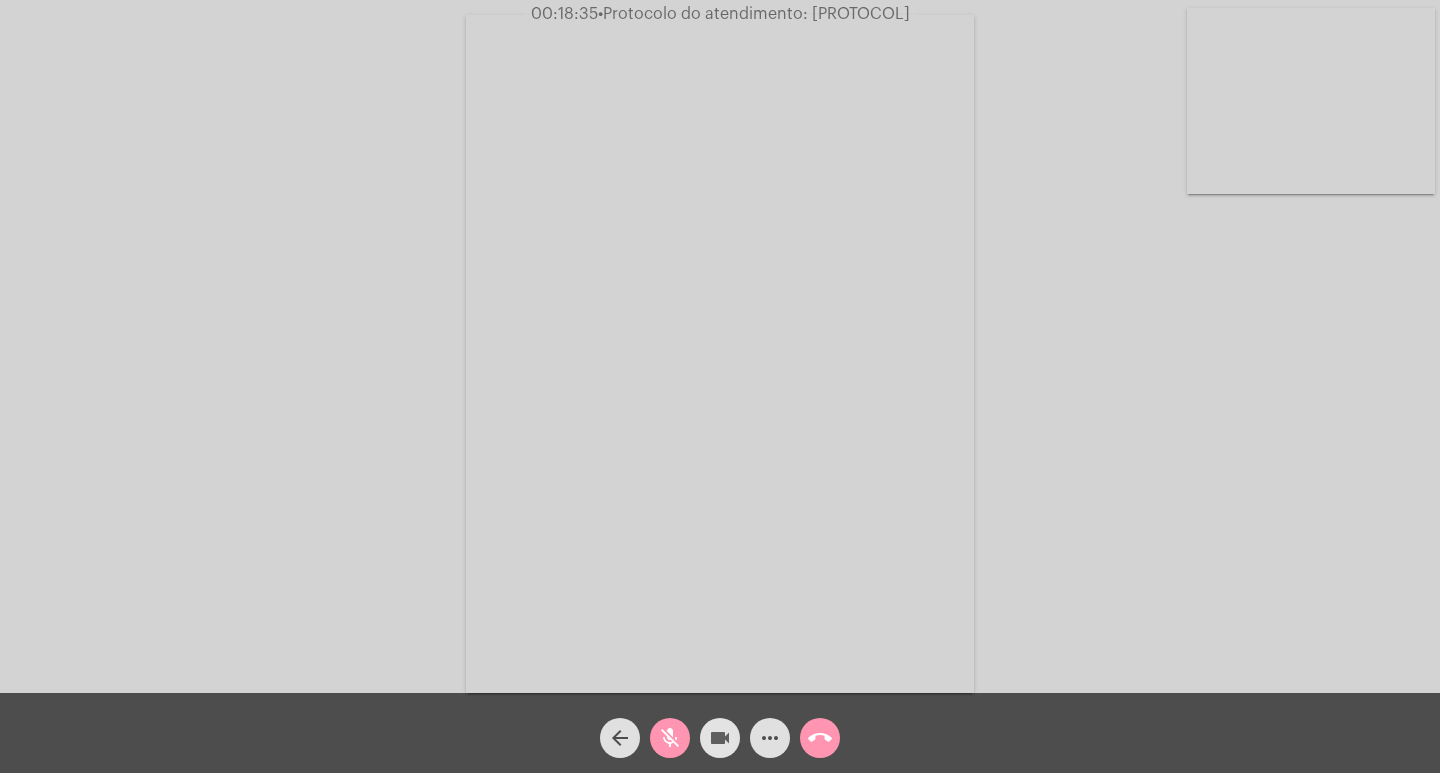 click on "videocam" 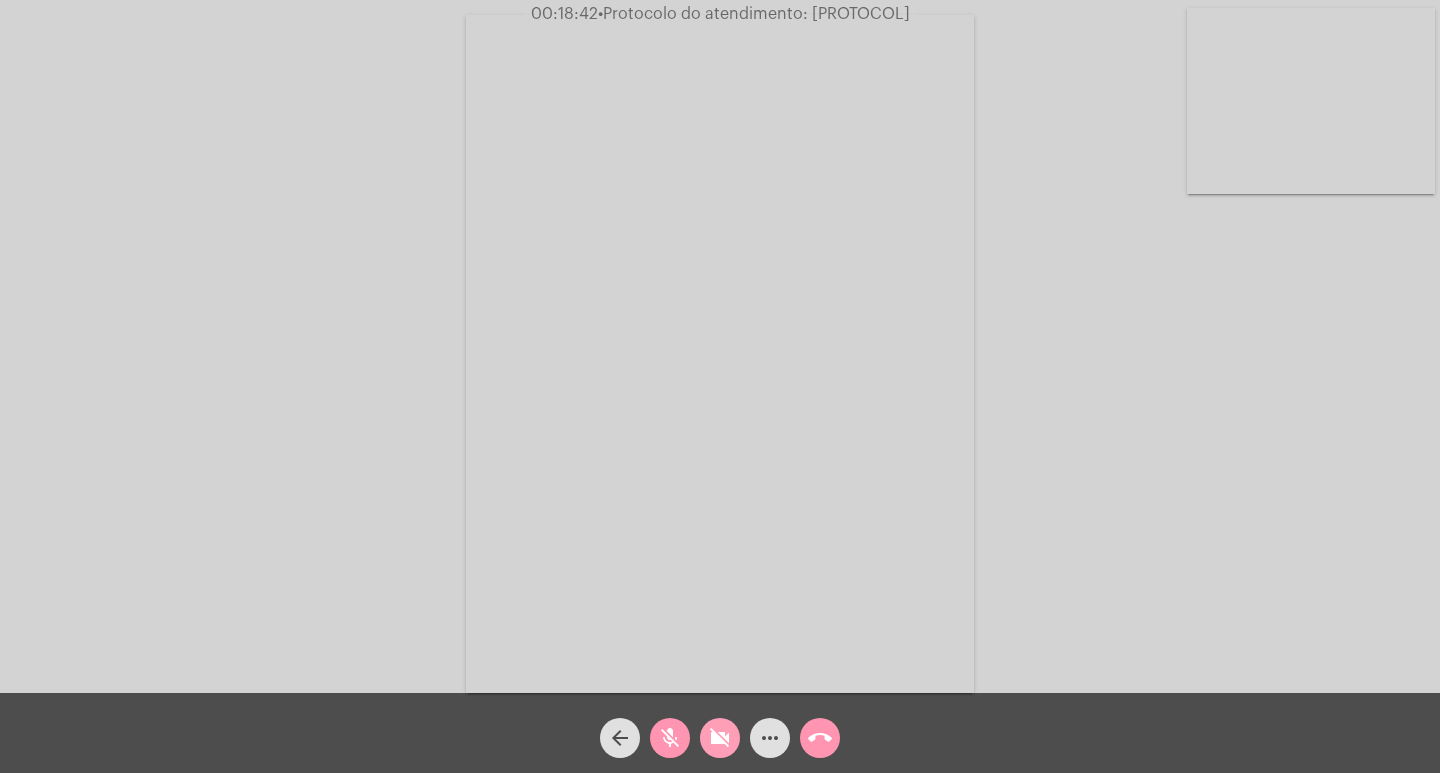 click on "videocam_off" 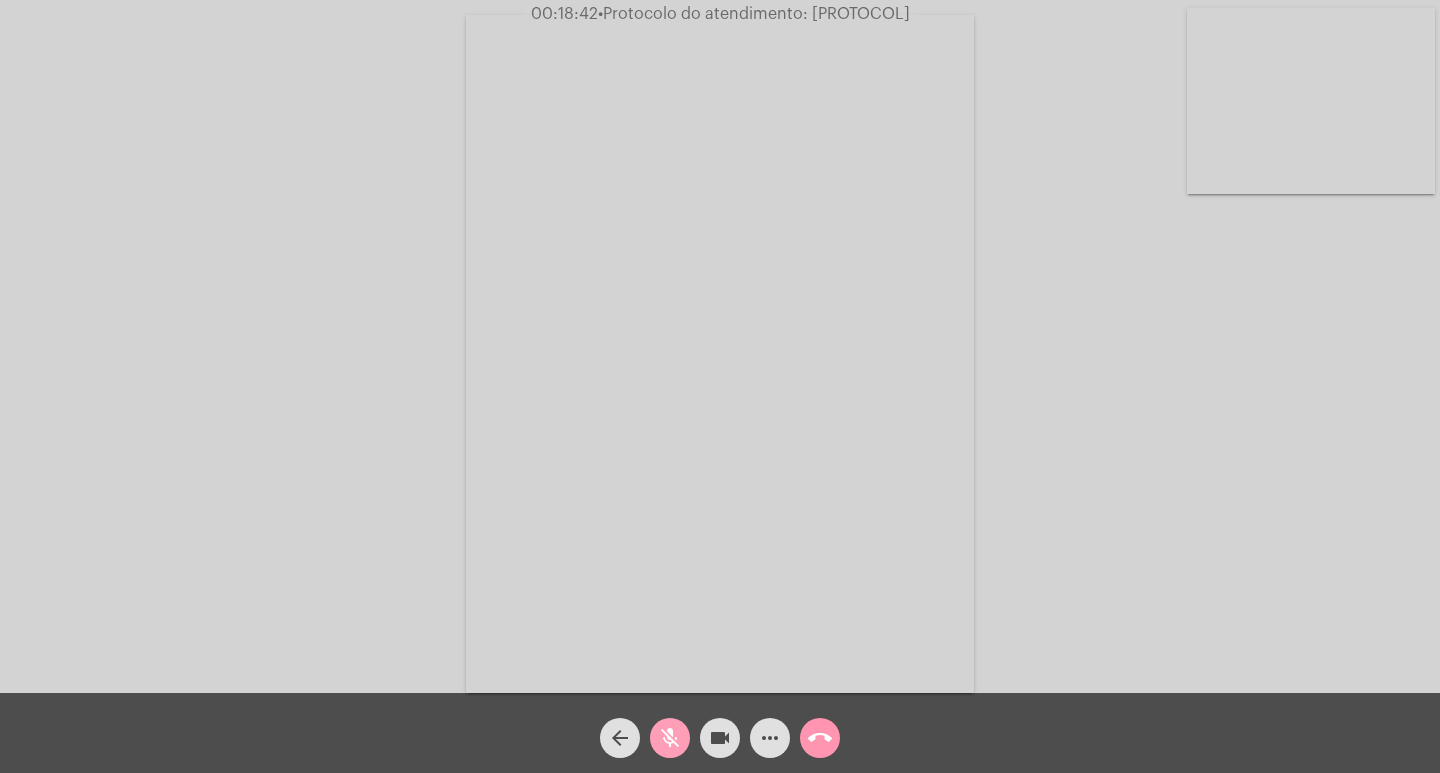 click on "mic_off" 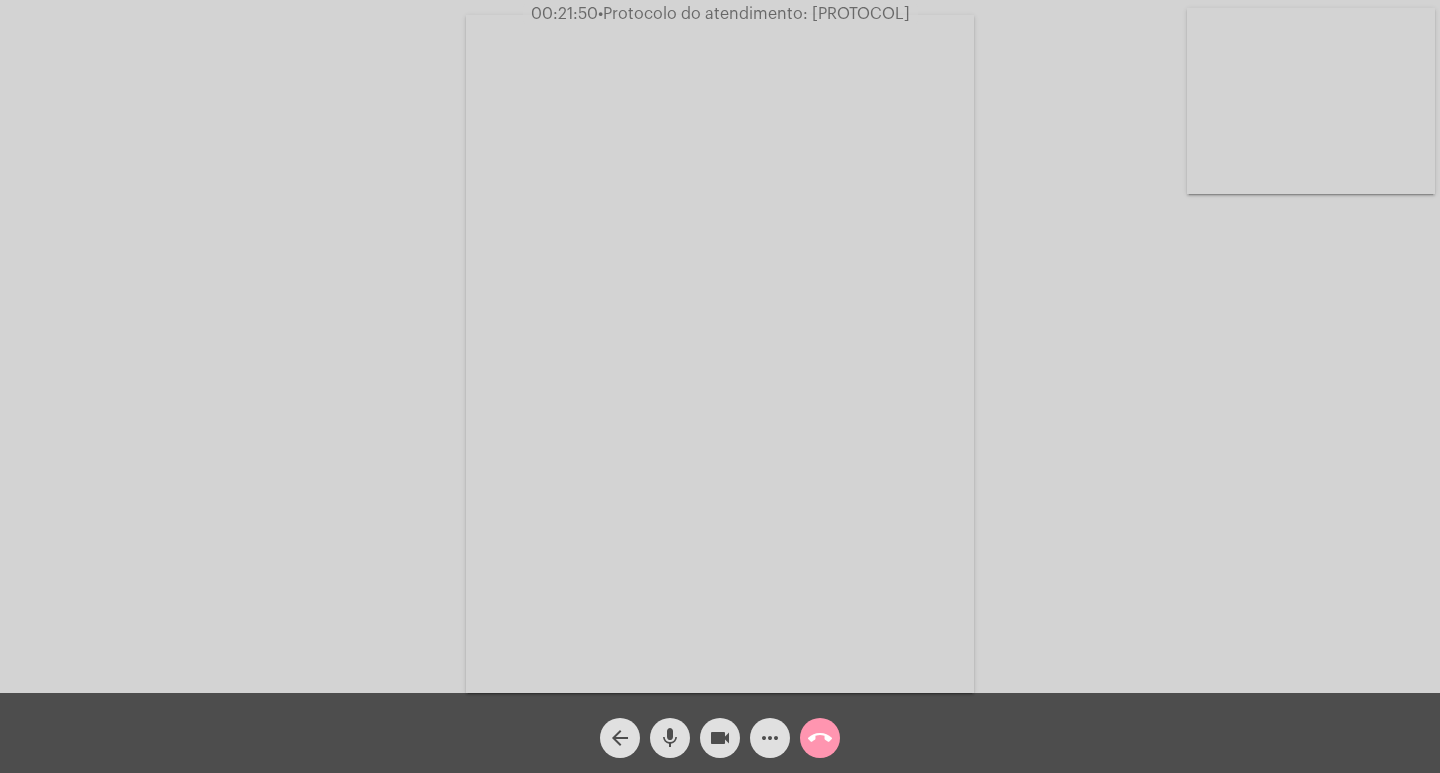 click on "mic" 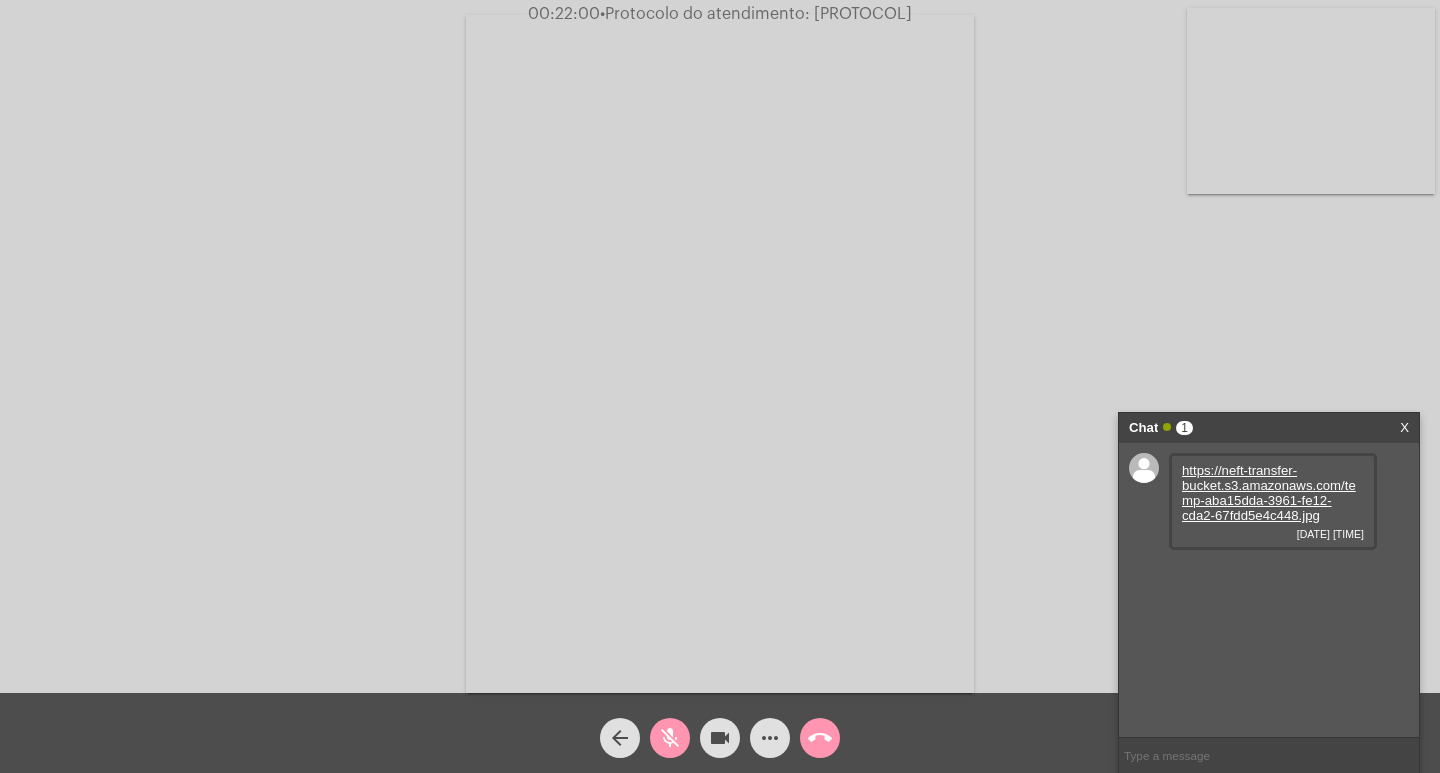 click on "mic_off" 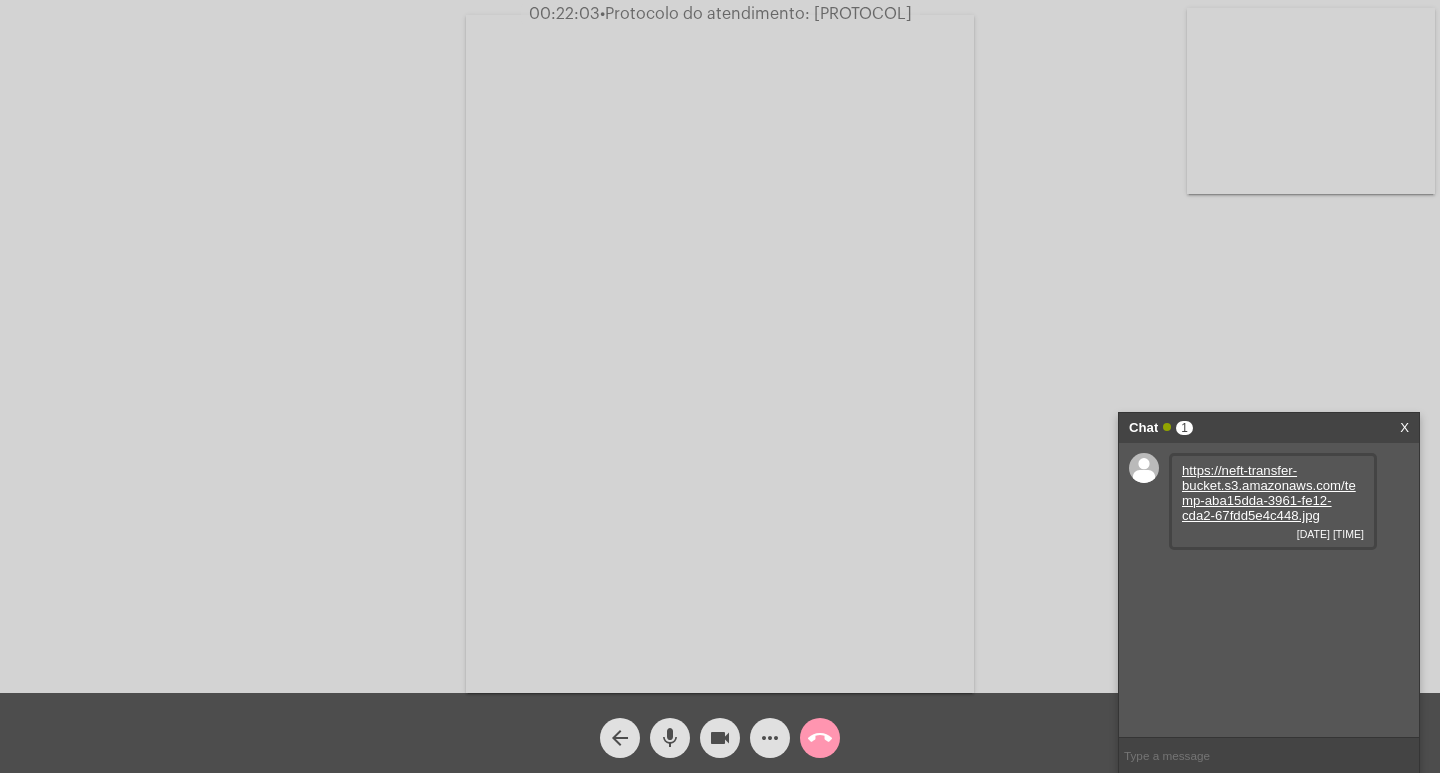 click on "https://neft-transfer-bucket.s3.amazonaws.com/temp-aba15dda-3961-fe12-cda2-67fdd5e4c448.jpg" at bounding box center [1269, 493] 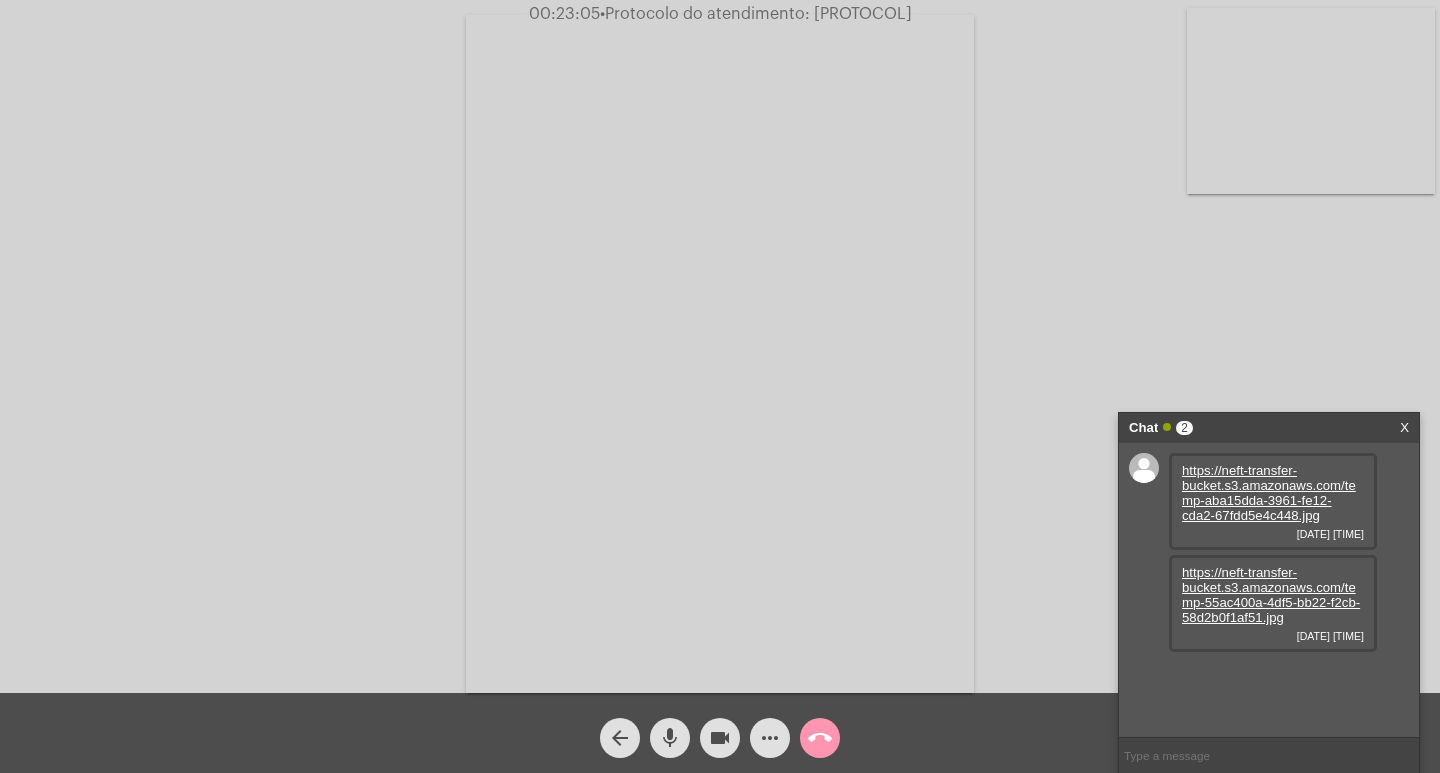 click on "https://neft-transfer-bucket.s3.amazonaws.com/temp-55ac400a-4df5-bb22-f2cb-58d2b0f1af51.jpg" at bounding box center [1271, 595] 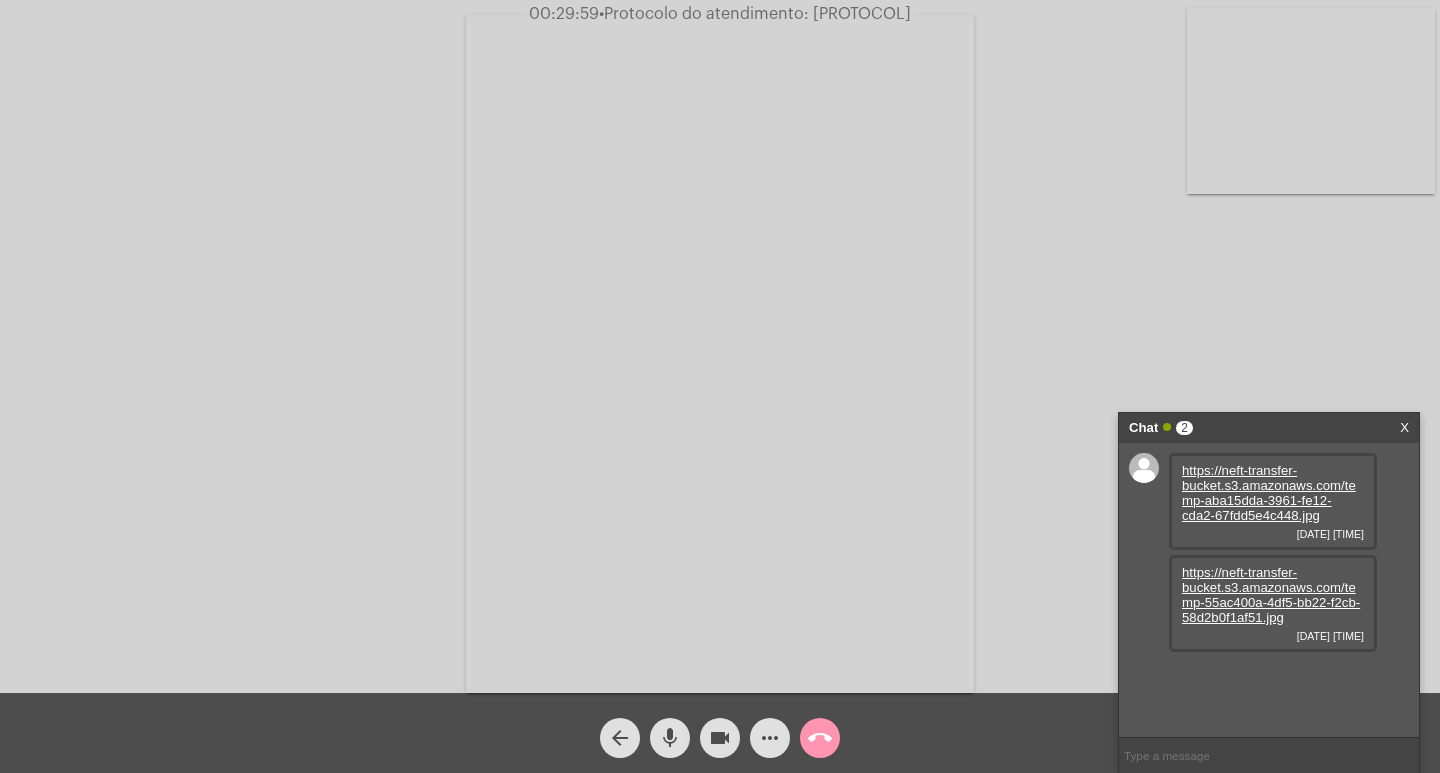 click on "Chat  2" at bounding box center (1248, 428) 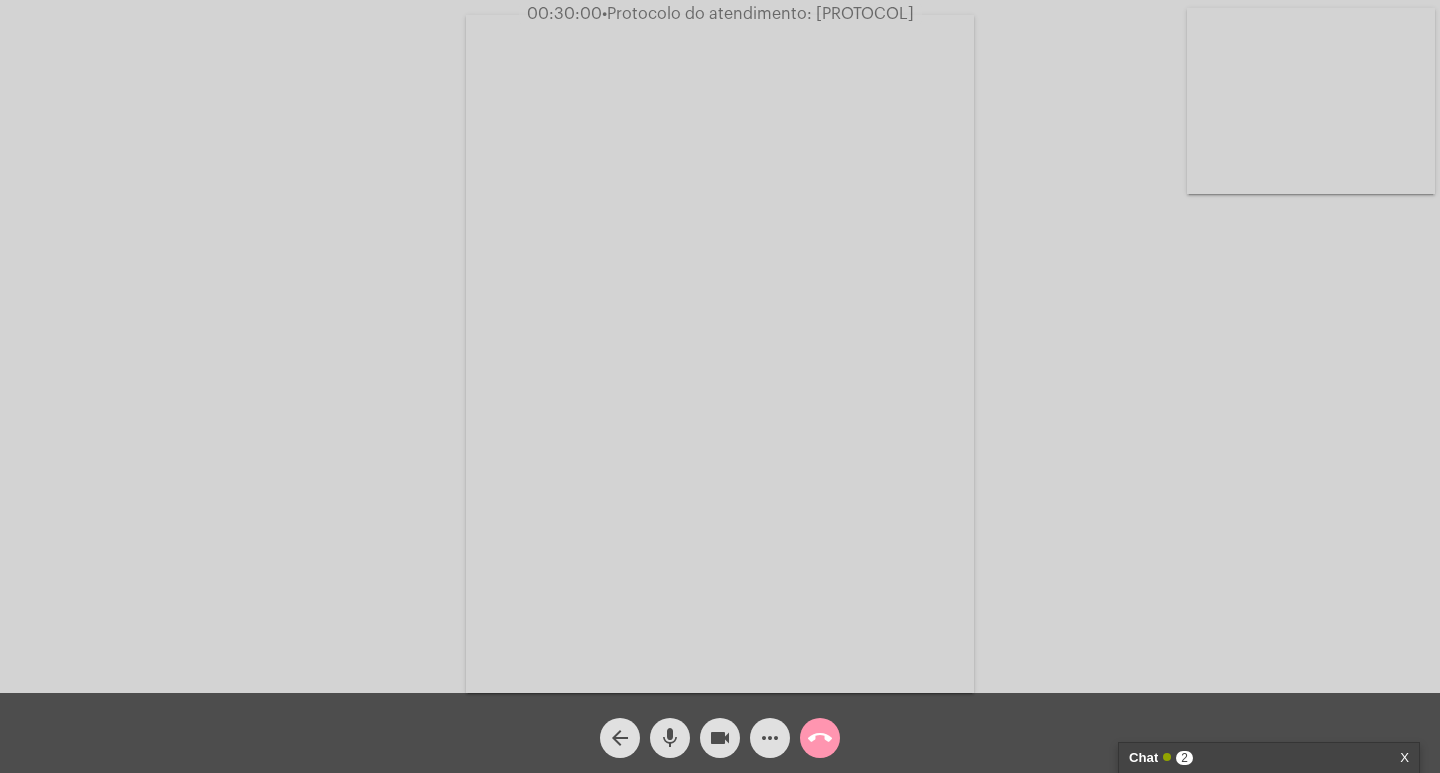click on "Acessando Câmera e Microfone..." 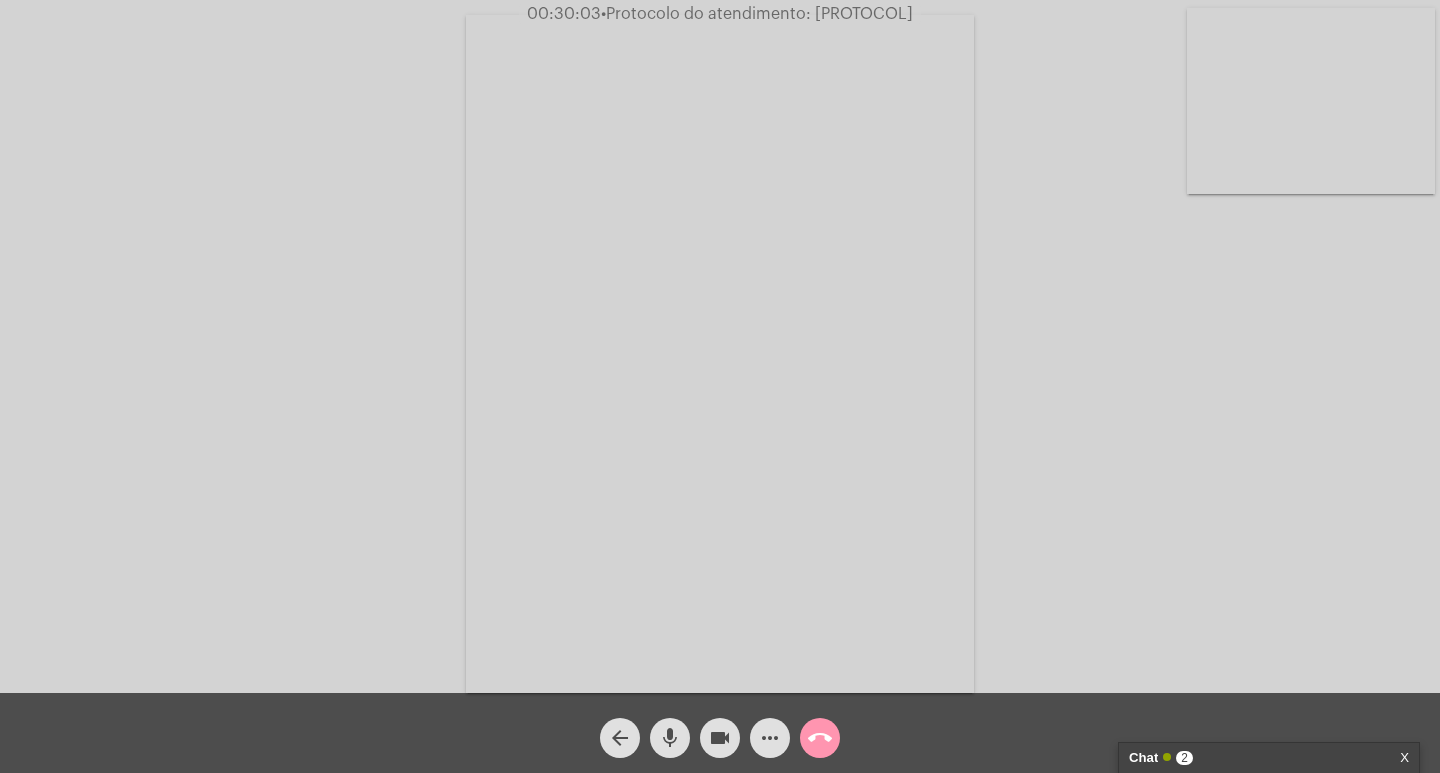 drag, startPoint x: 1031, startPoint y: 212, endPoint x: 1166, endPoint y: 490, distance: 309.04532 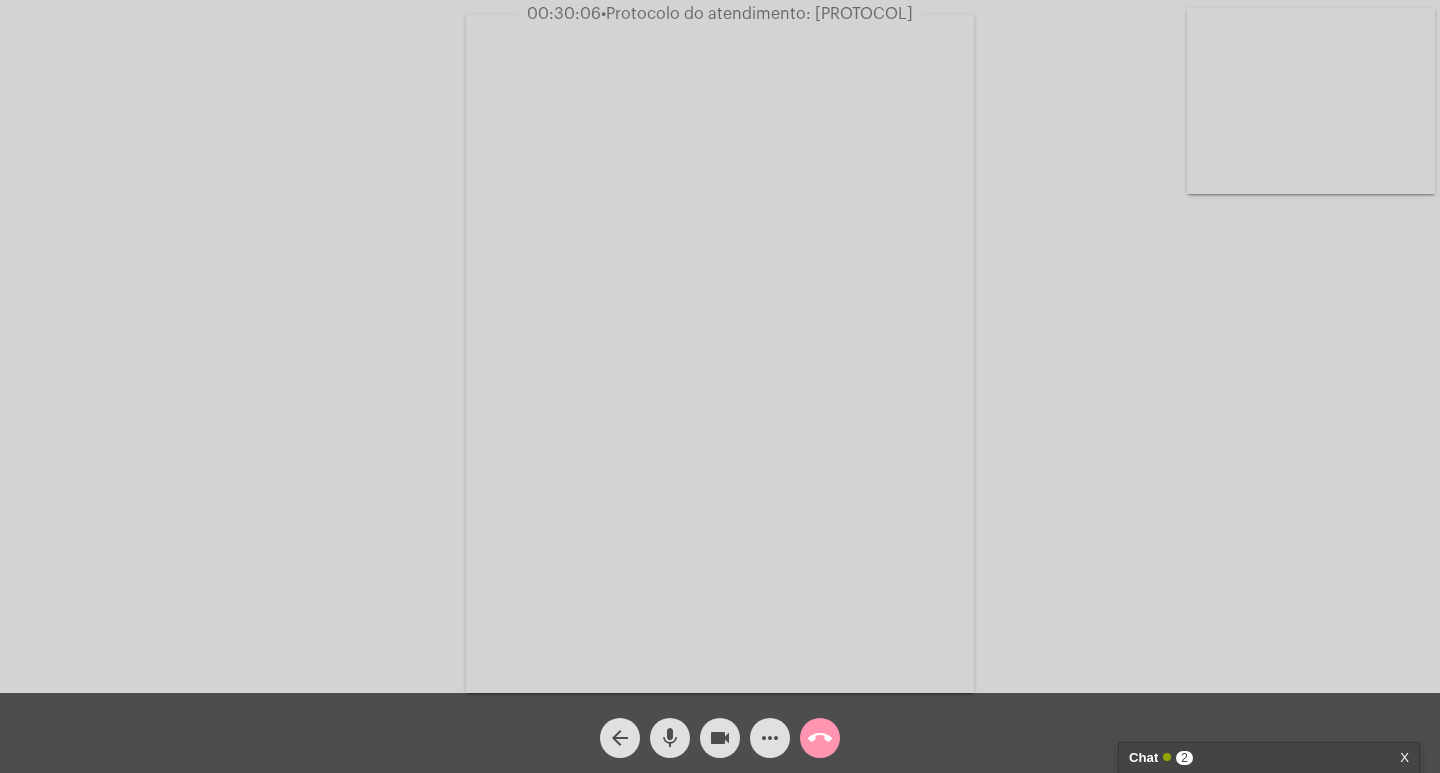 drag, startPoint x: 1045, startPoint y: 293, endPoint x: 1148, endPoint y: 421, distance: 164.29547 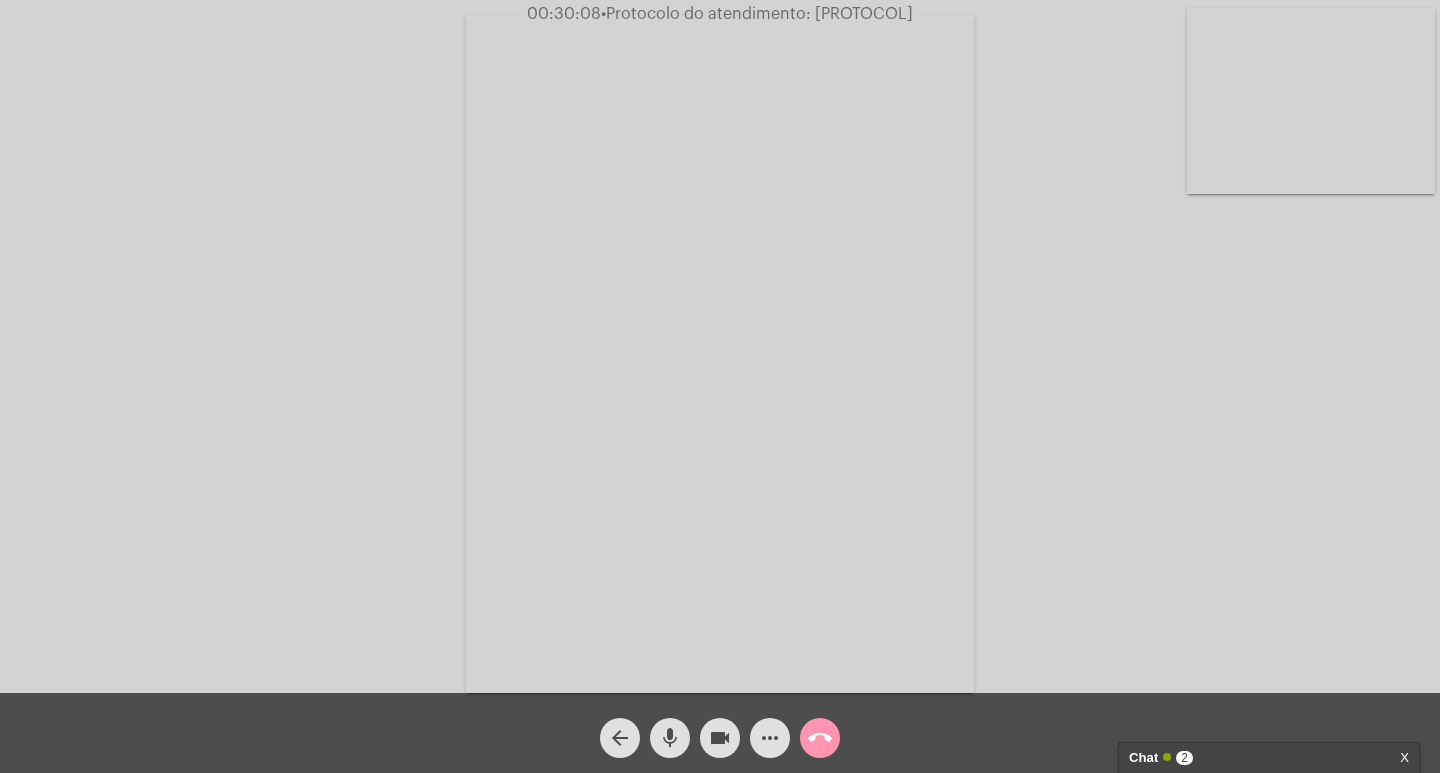 drag, startPoint x: 1016, startPoint y: 287, endPoint x: 1167, endPoint y: 464, distance: 232.65855 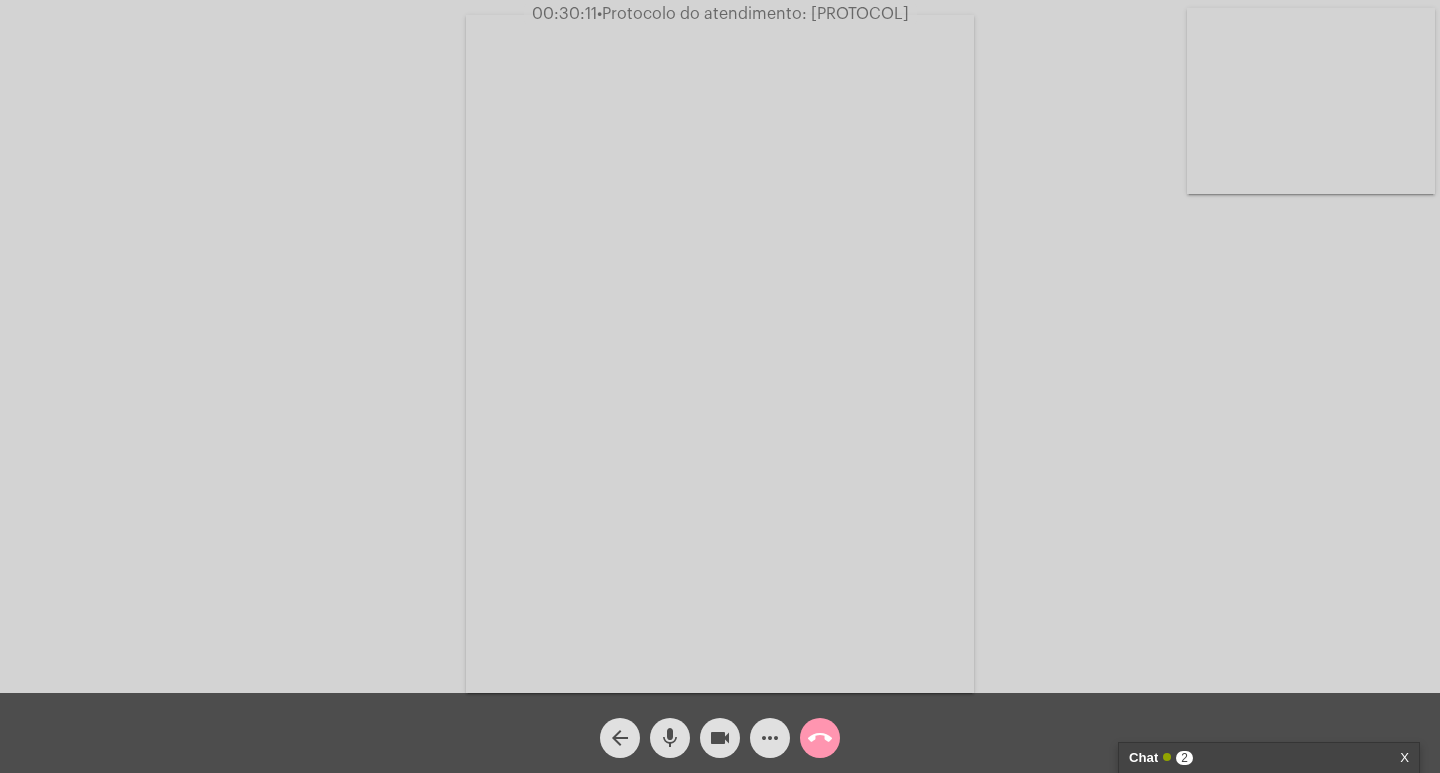 drag, startPoint x: 1040, startPoint y: 290, endPoint x: 1119, endPoint y: 413, distance: 146.18481 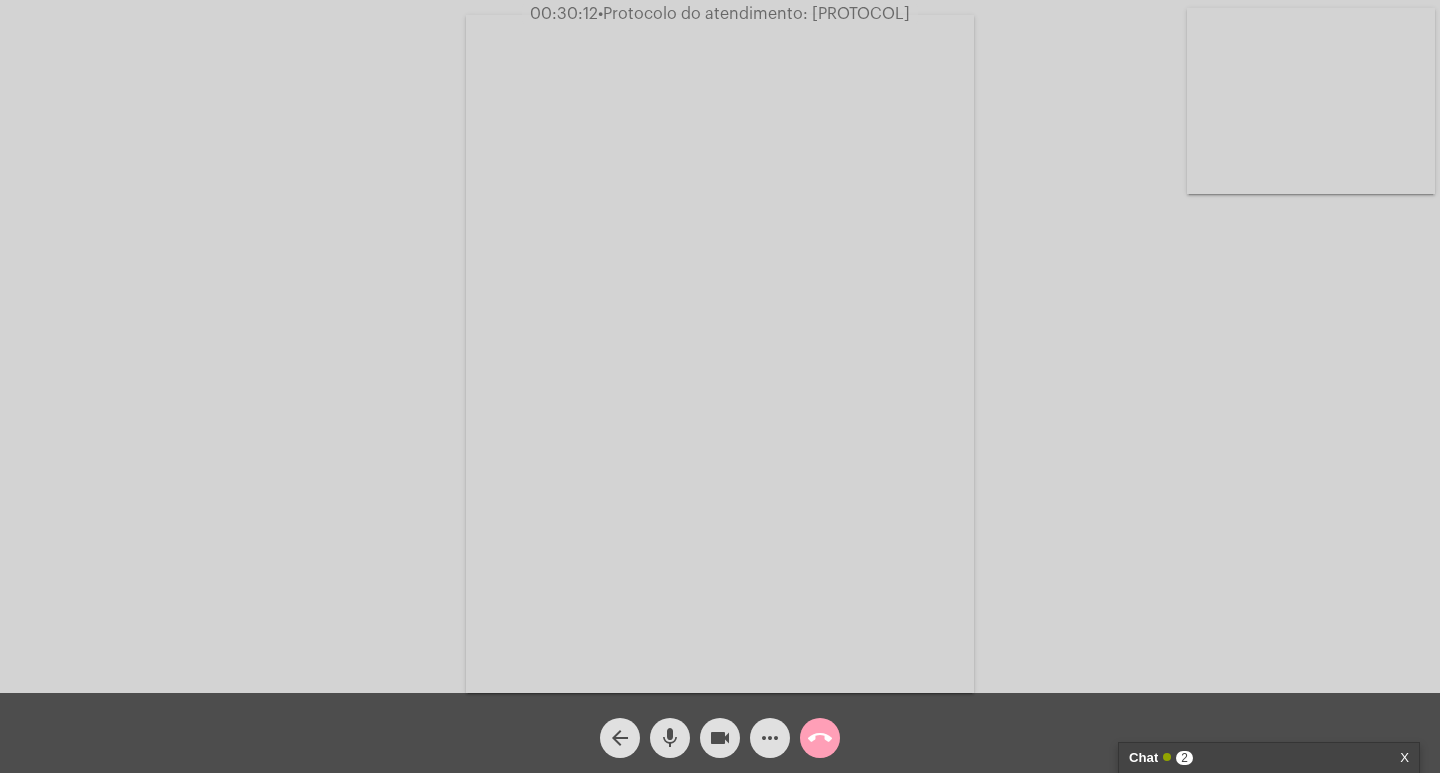 click on "call_end" 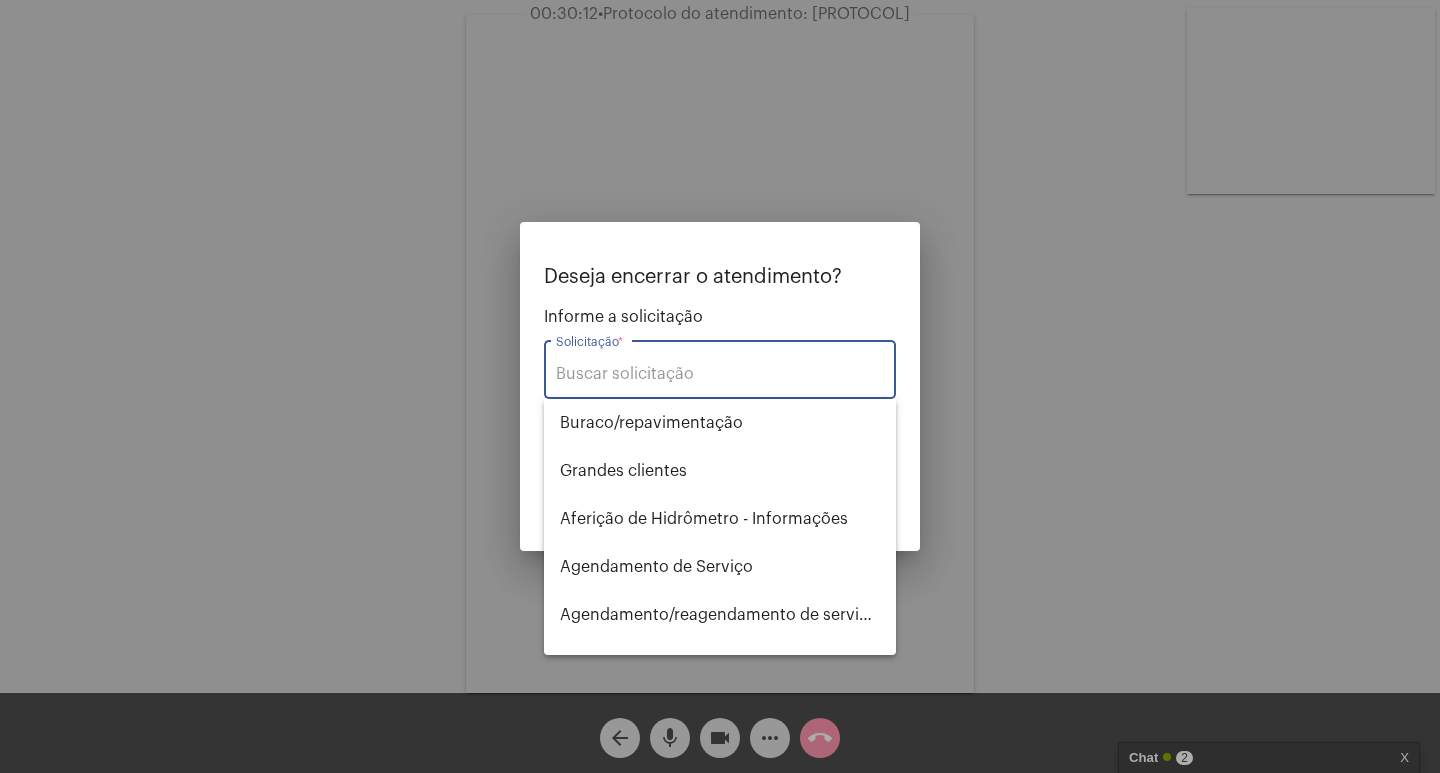 click on "Solicitação  *" at bounding box center [720, 374] 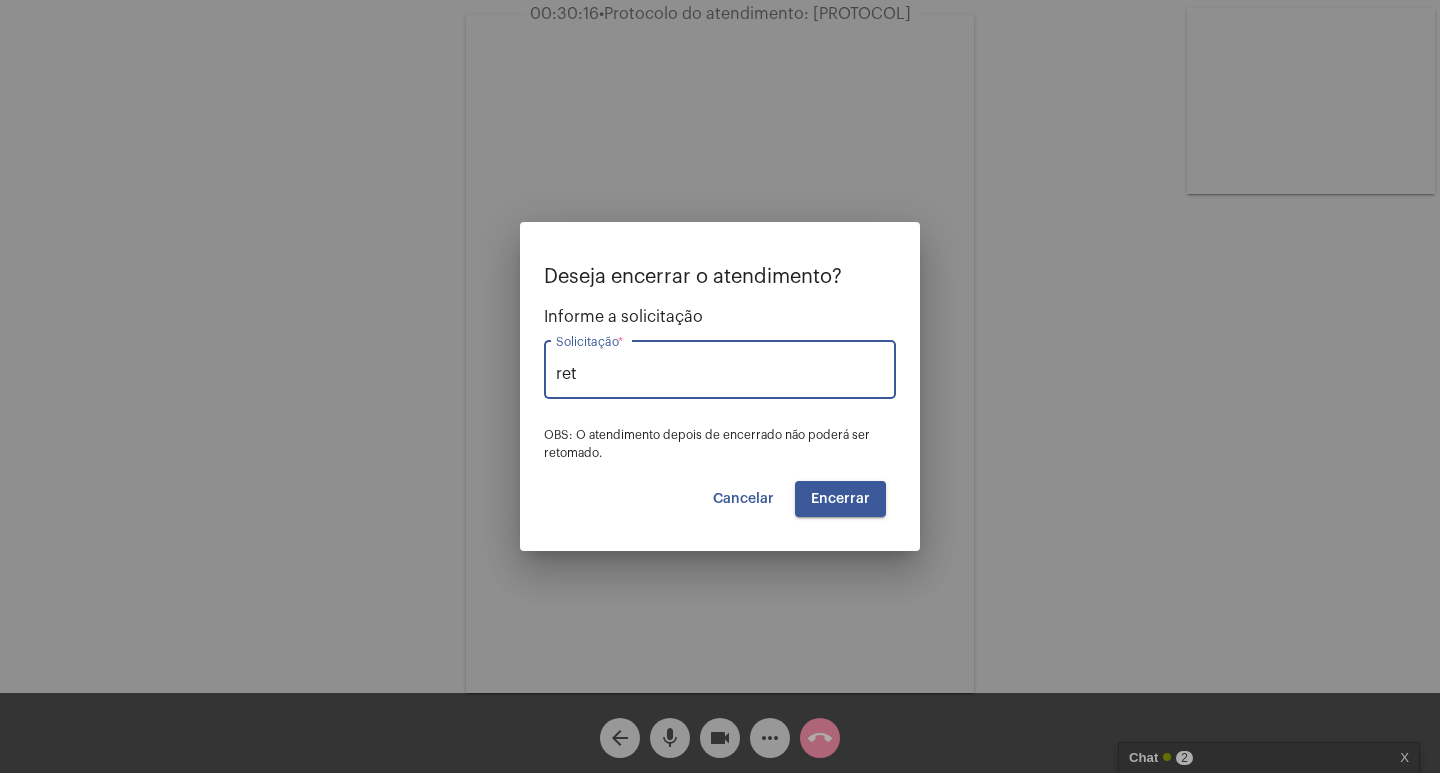 drag, startPoint x: 584, startPoint y: 367, endPoint x: 436, endPoint y: 396, distance: 150.81445 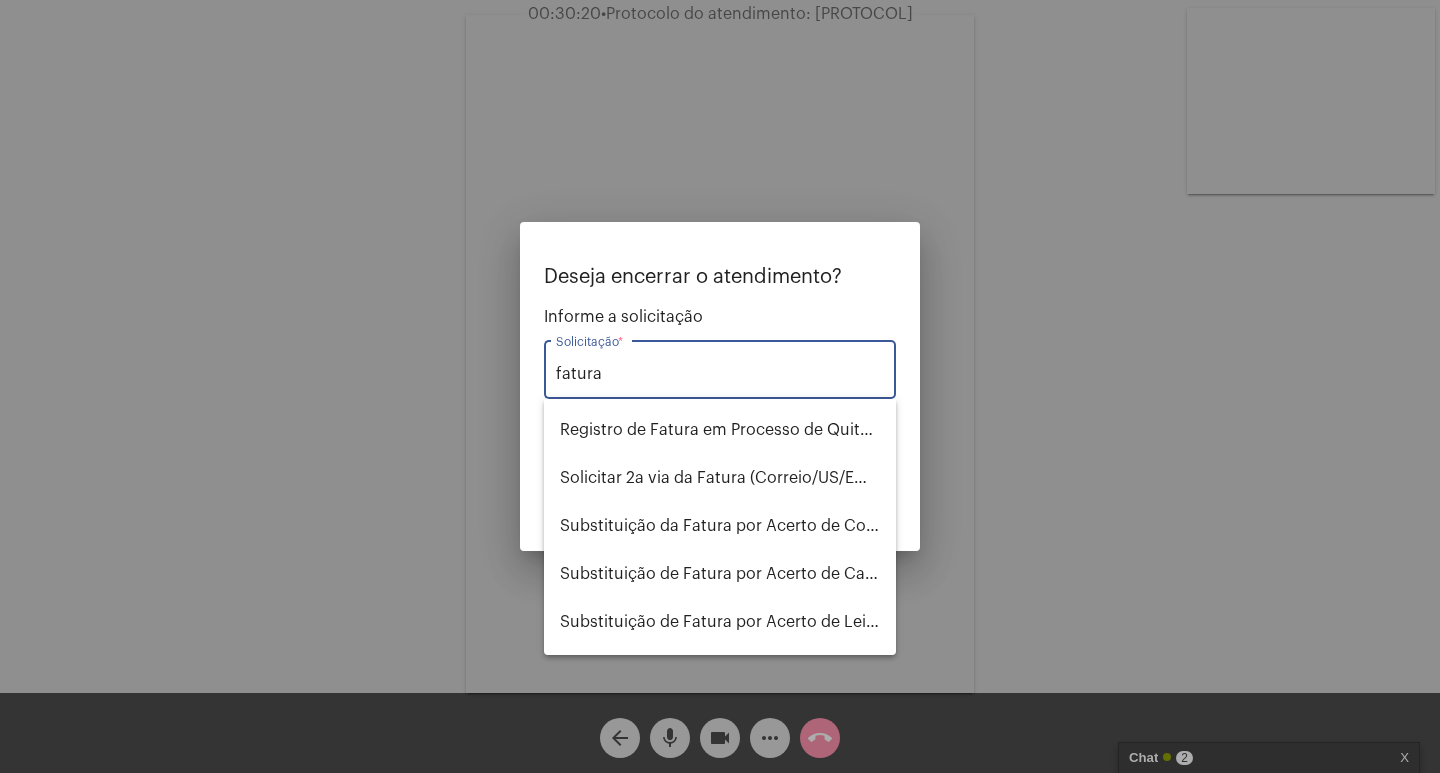 scroll, scrollTop: 320, scrollLeft: 0, axis: vertical 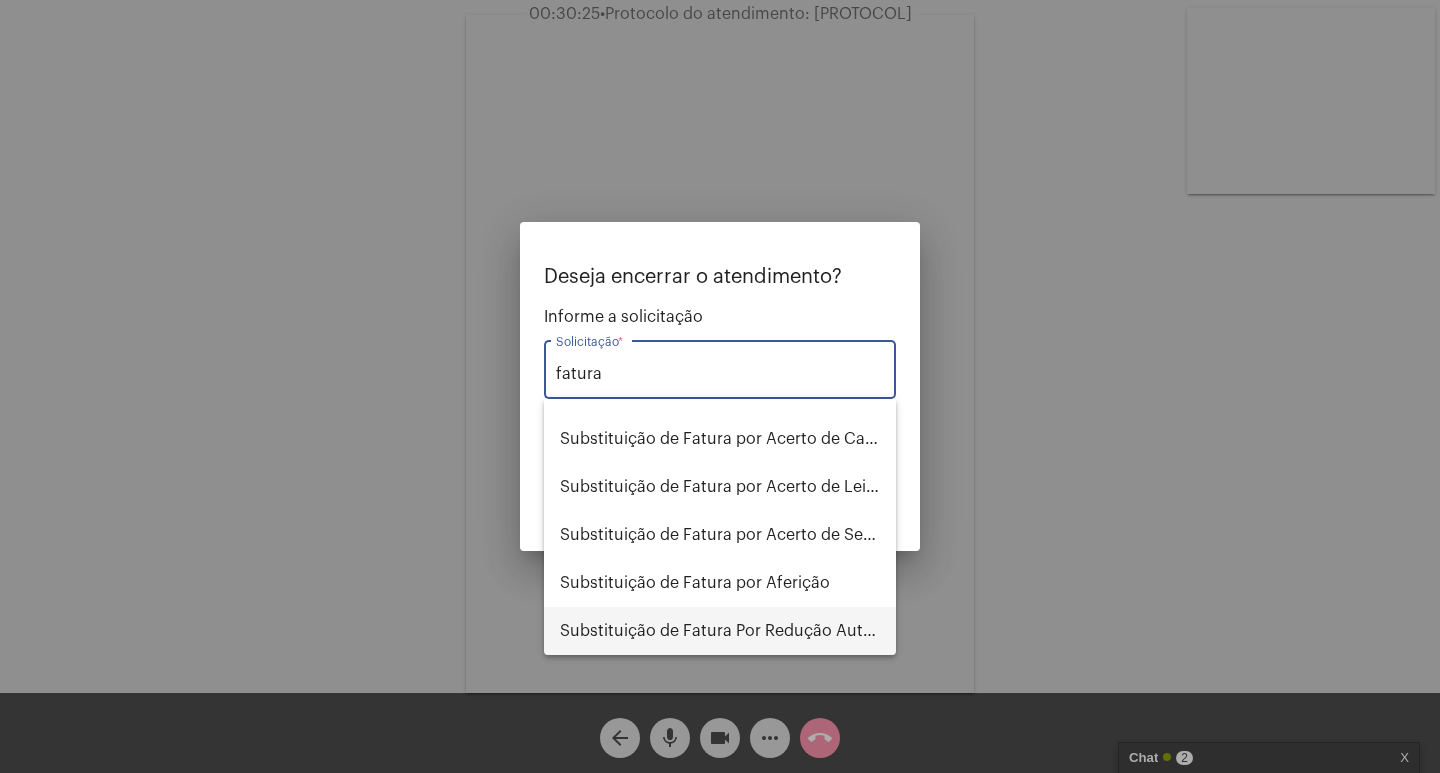 click on "Substituição de Fatura Por Redução Autorizada" at bounding box center [720, 631] 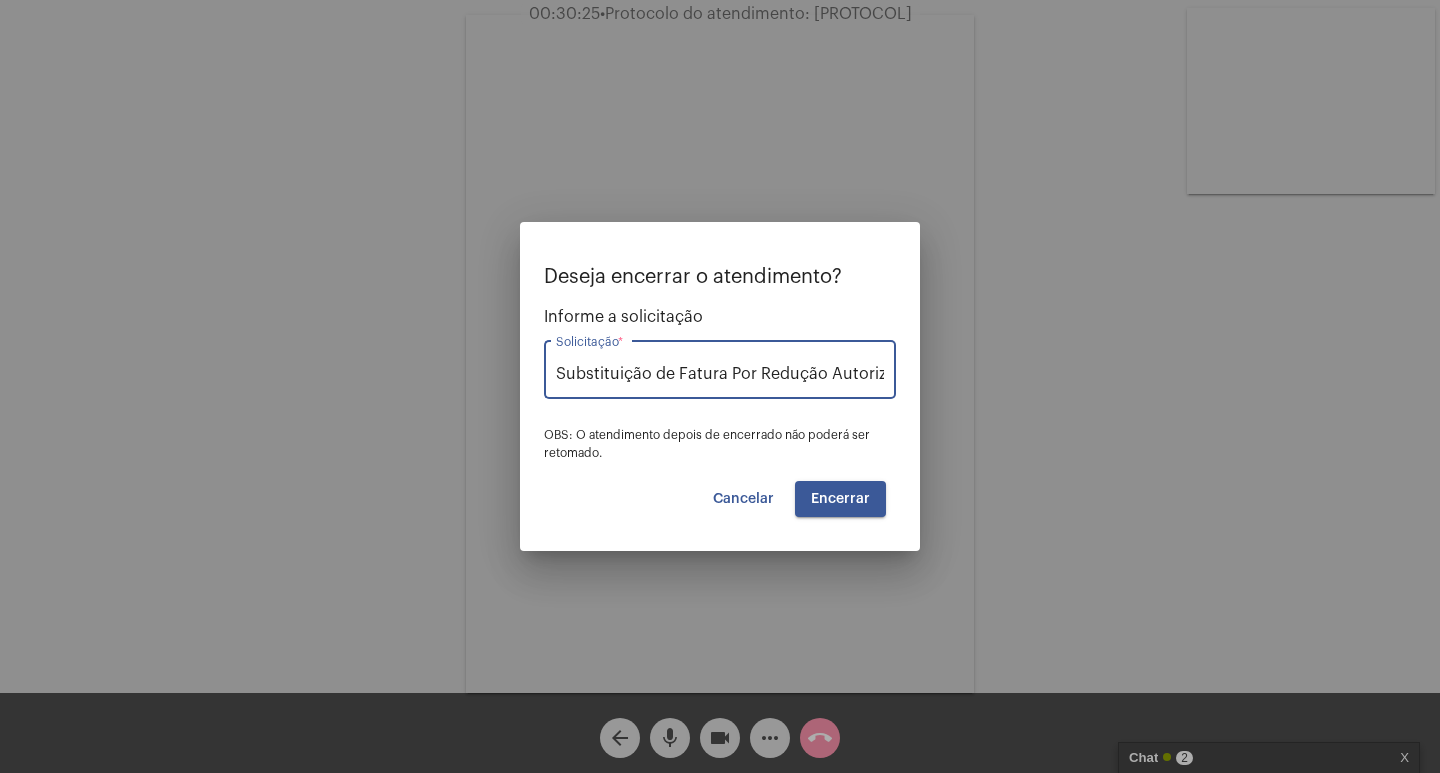 scroll, scrollTop: 0, scrollLeft: 24, axis: horizontal 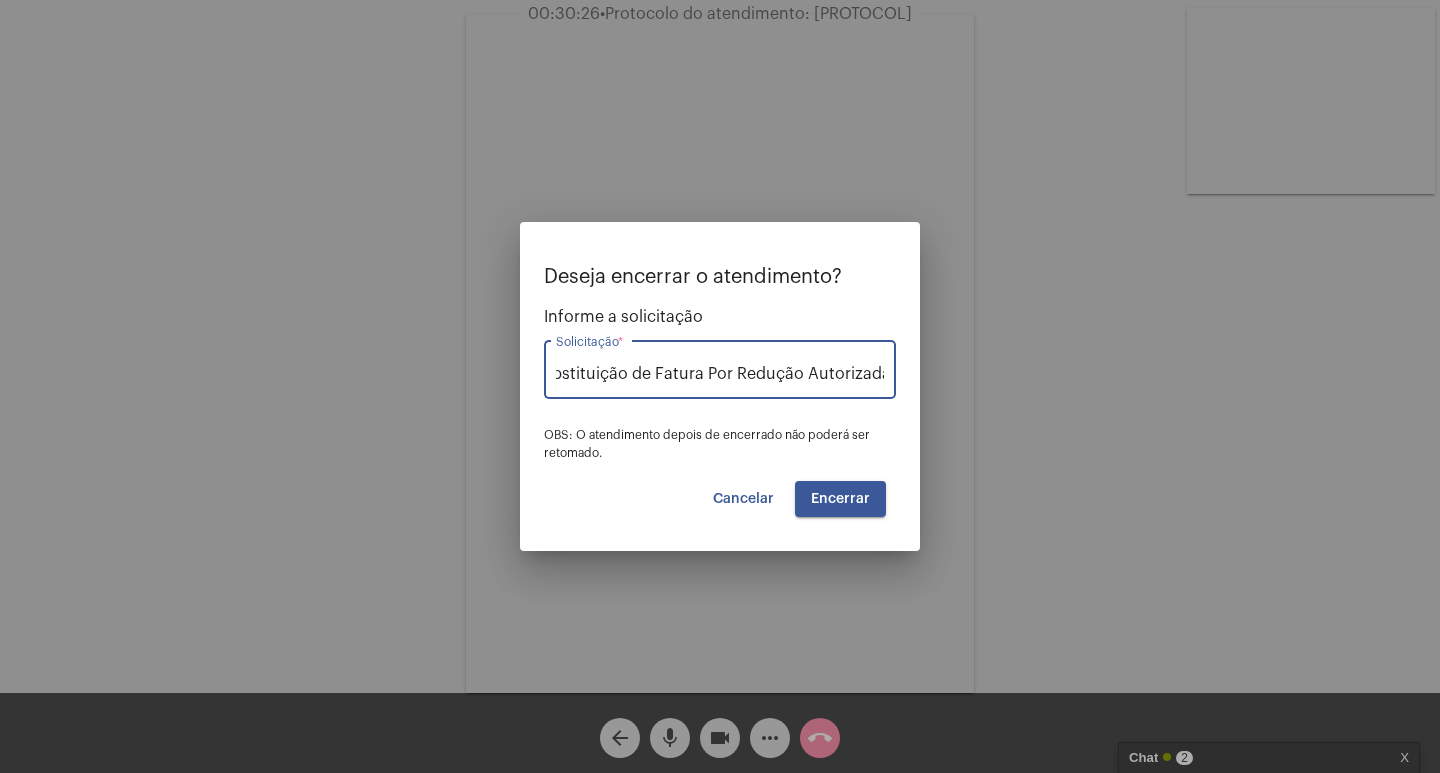click on "Encerrar" at bounding box center [840, 499] 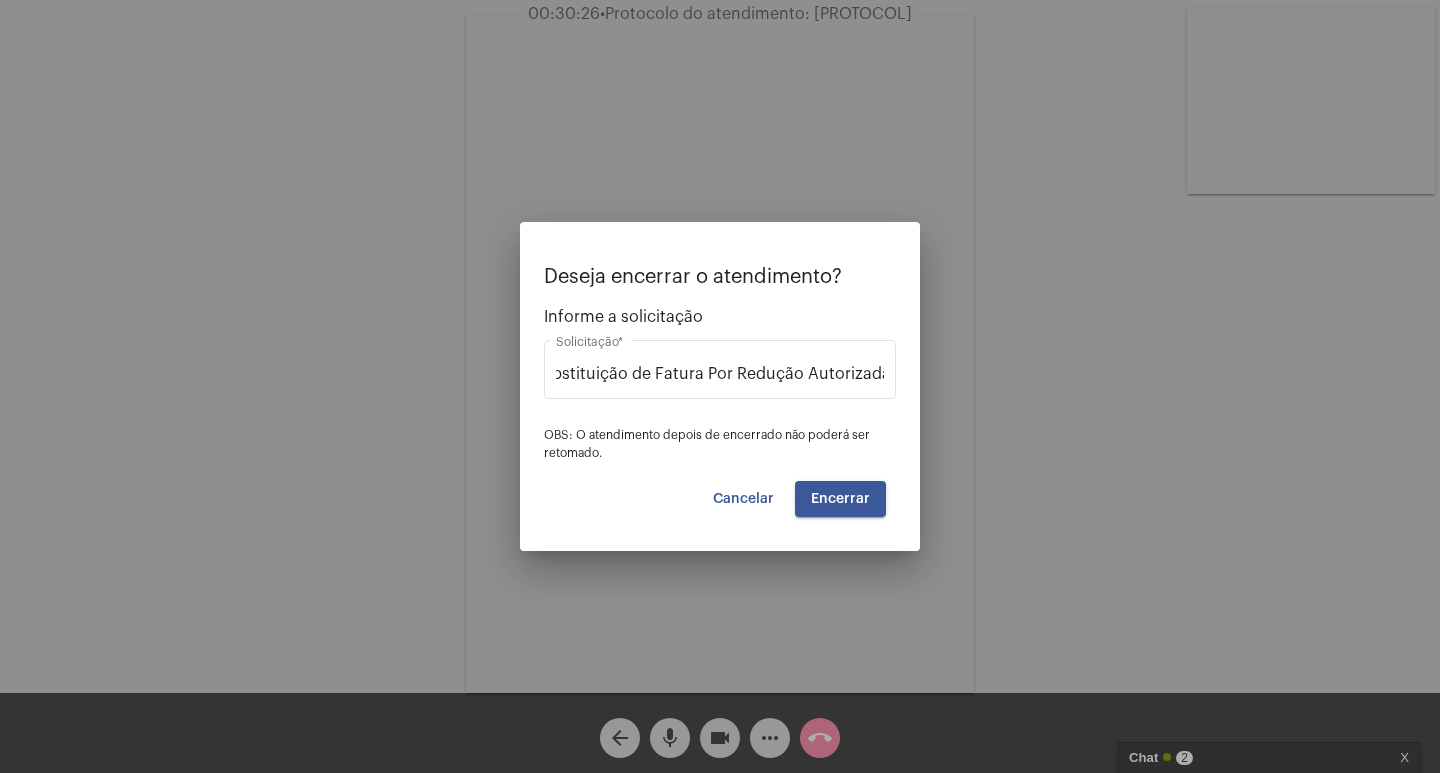 scroll, scrollTop: 0, scrollLeft: 0, axis: both 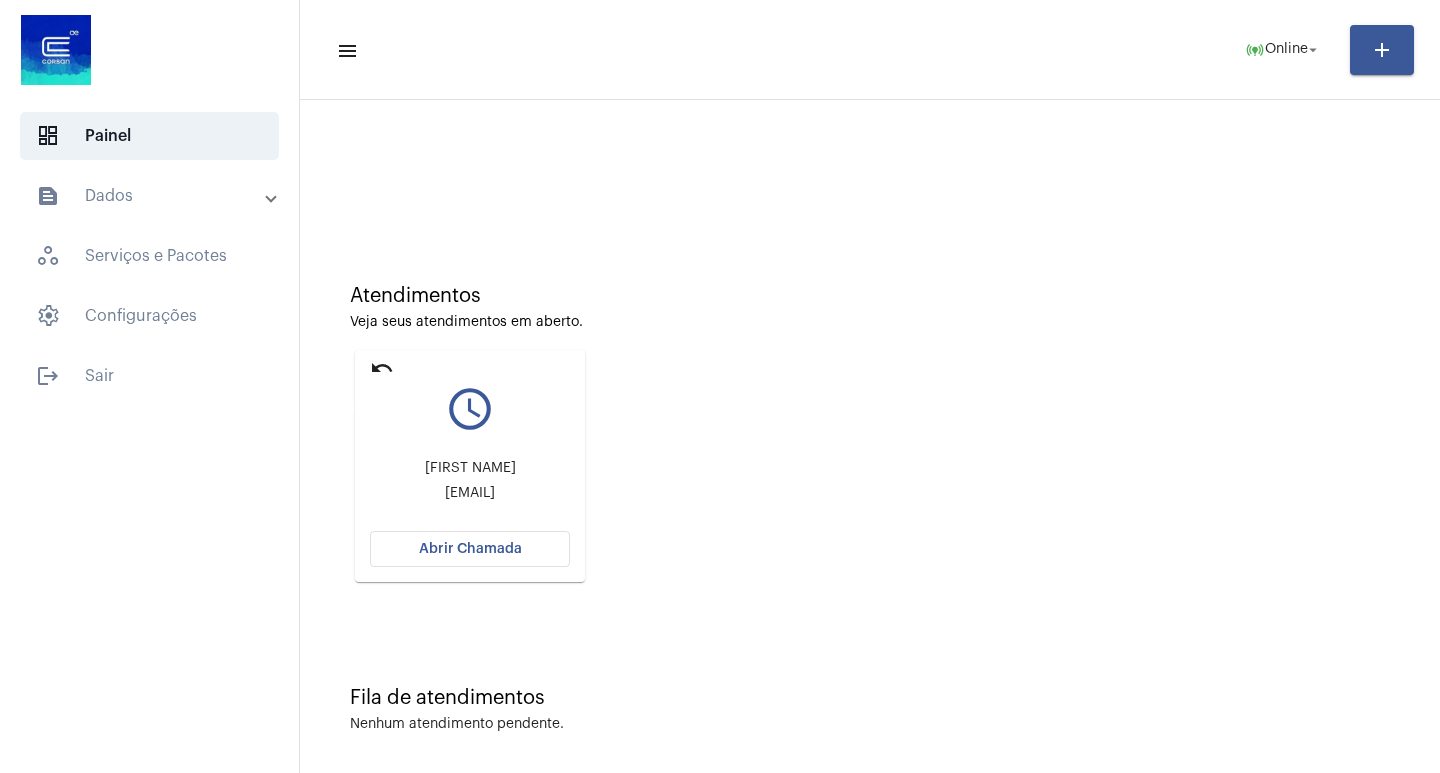 click on "undo" 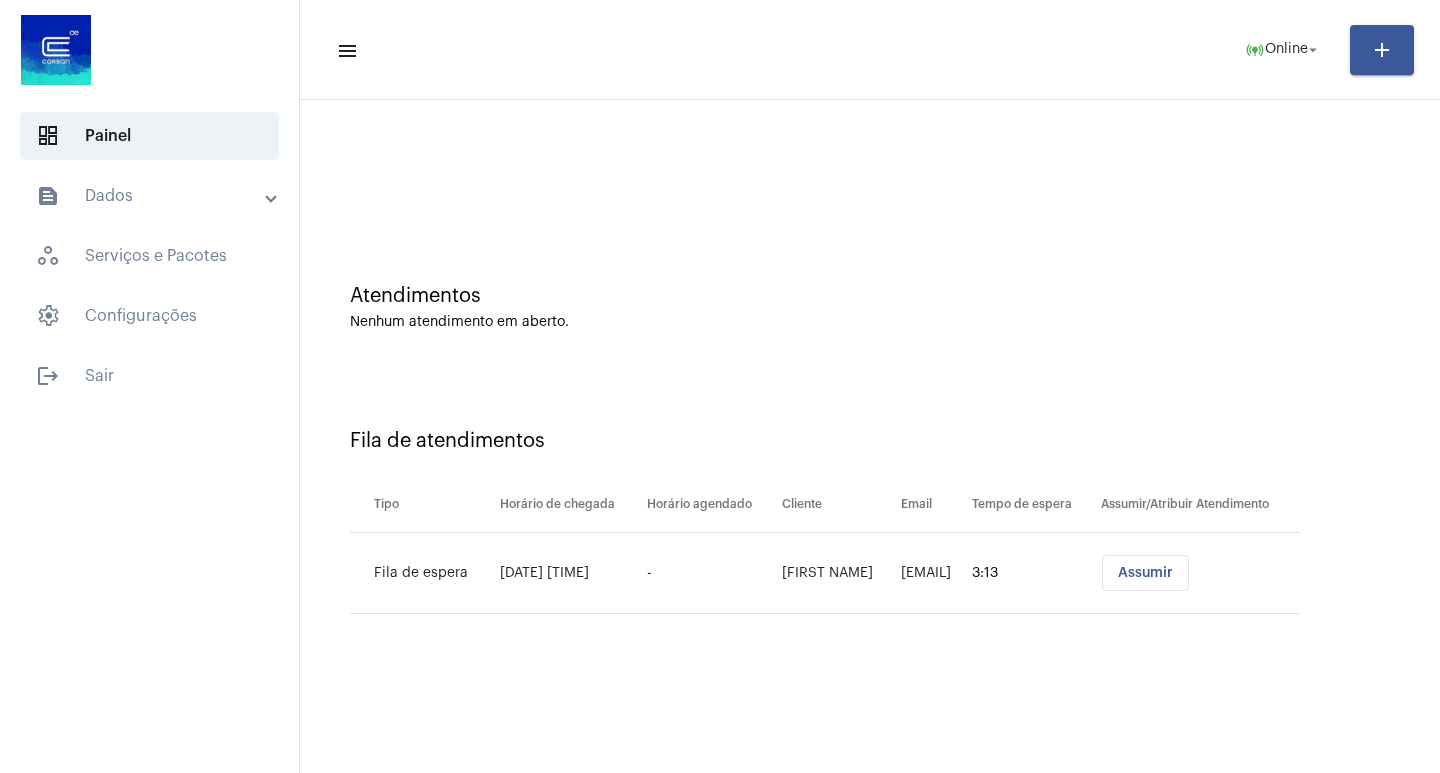 click on "Assumir" at bounding box center (1145, 573) 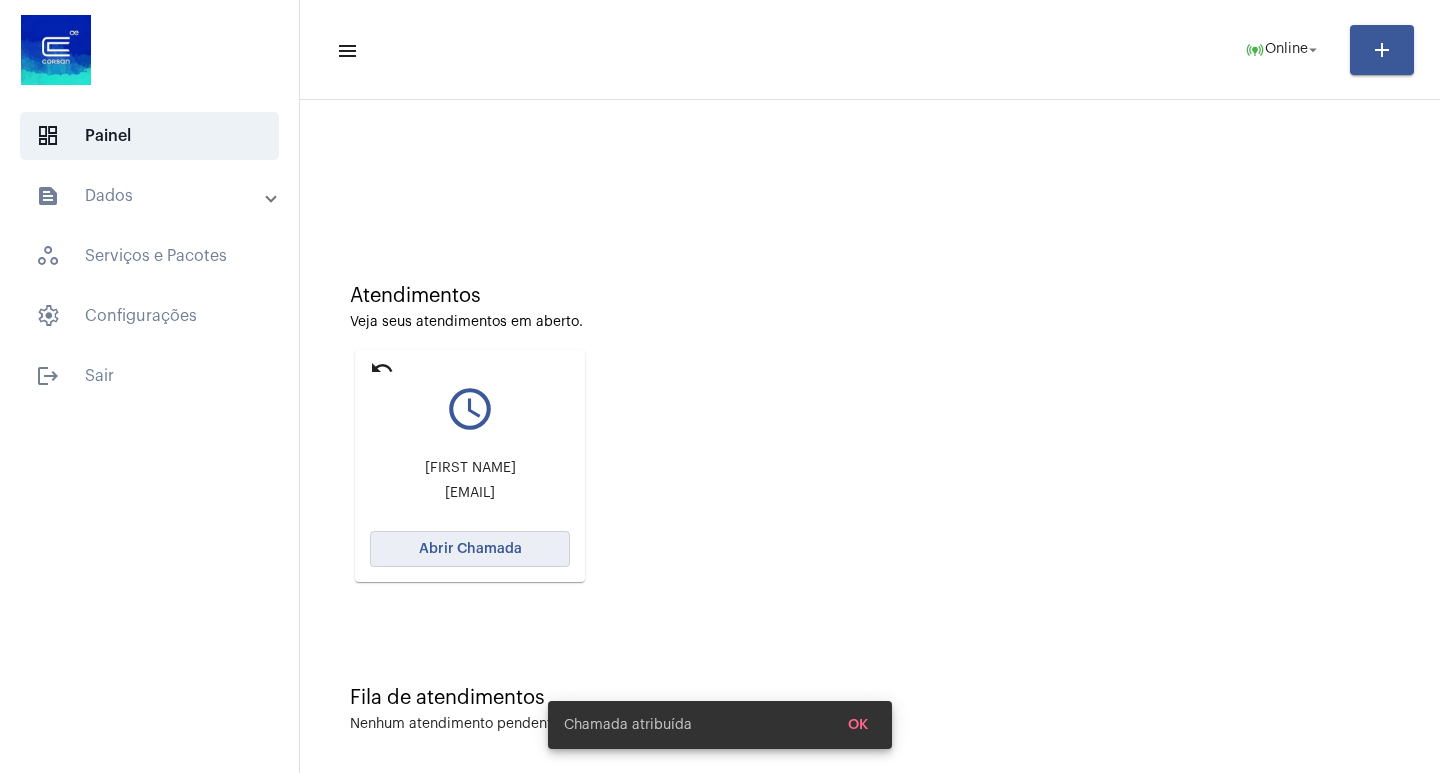 click on "Abrir Chamada" 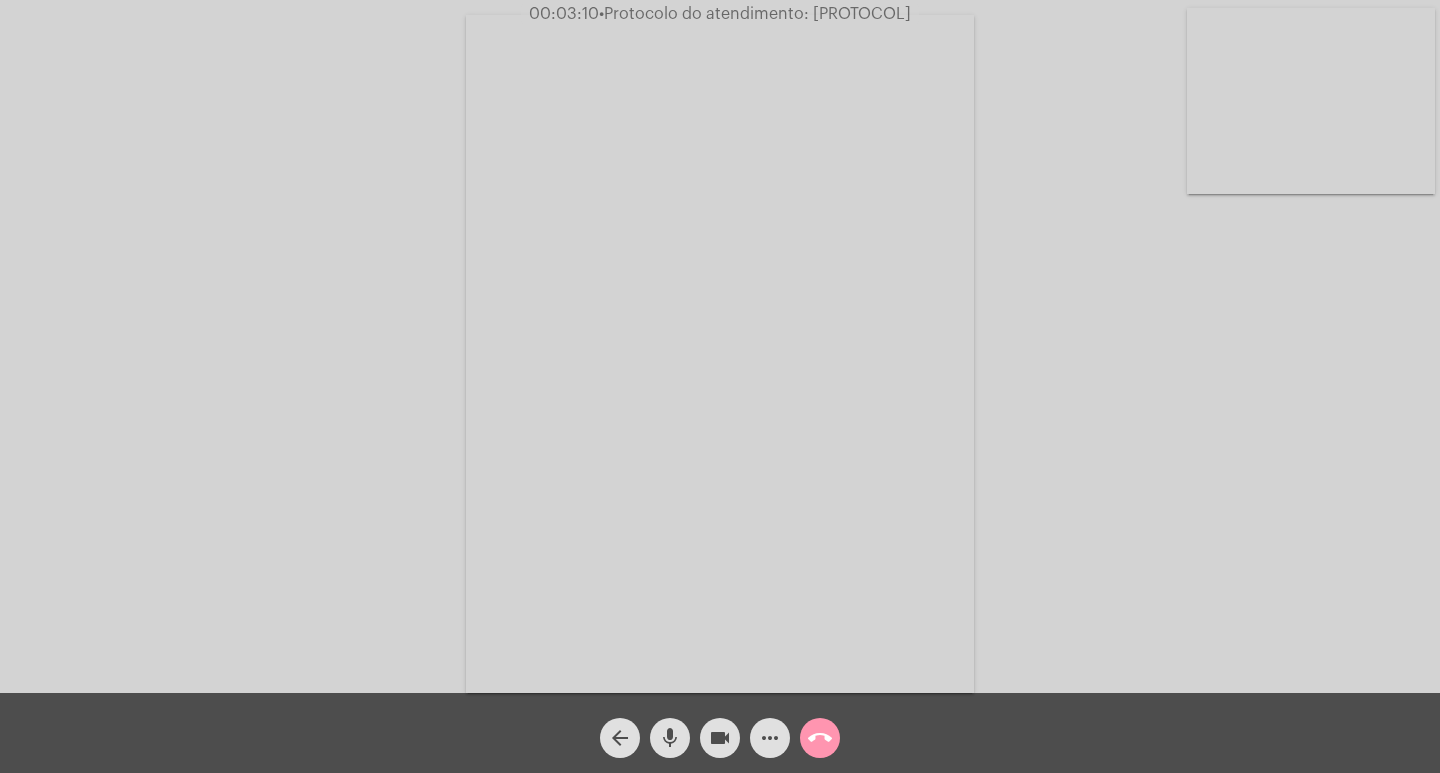 click on "more_horiz" 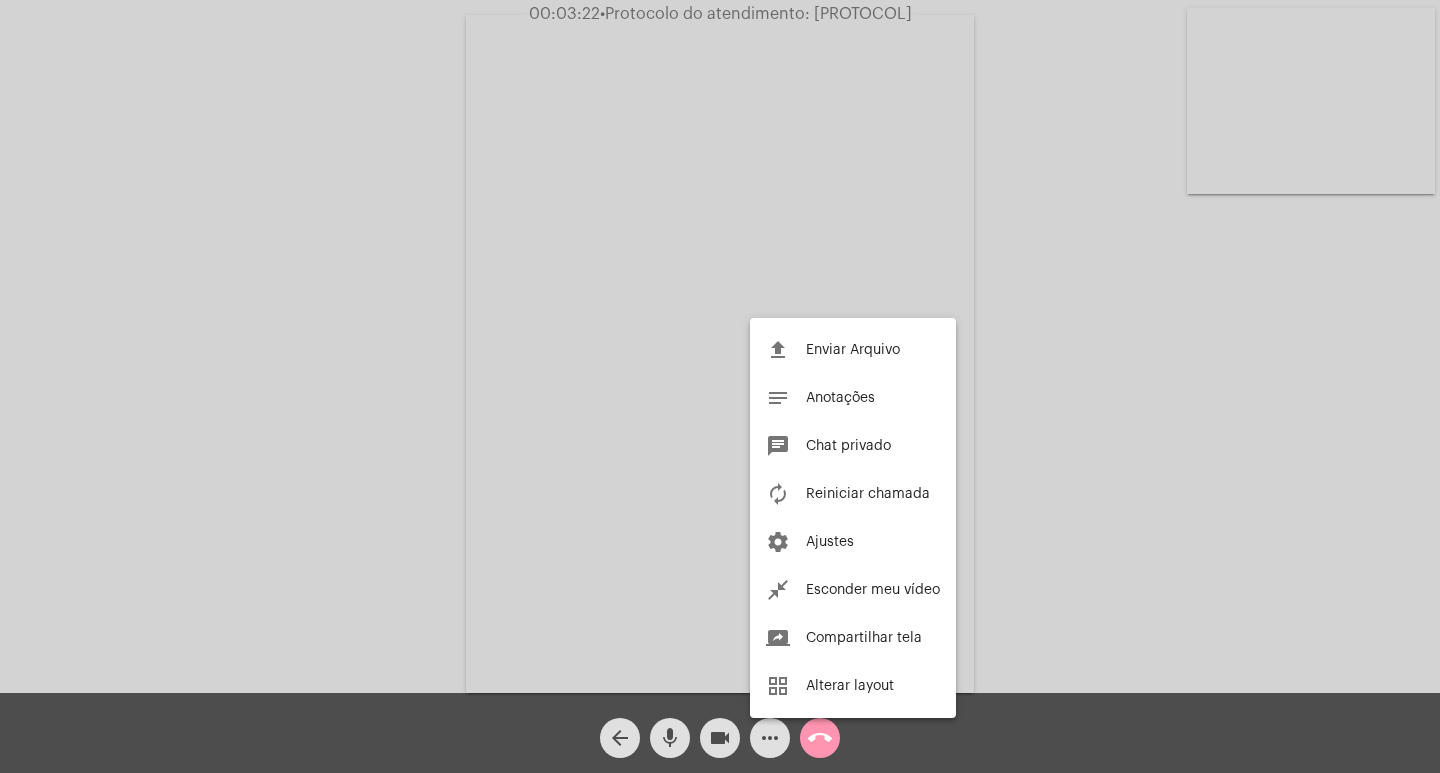 click at bounding box center [720, 386] 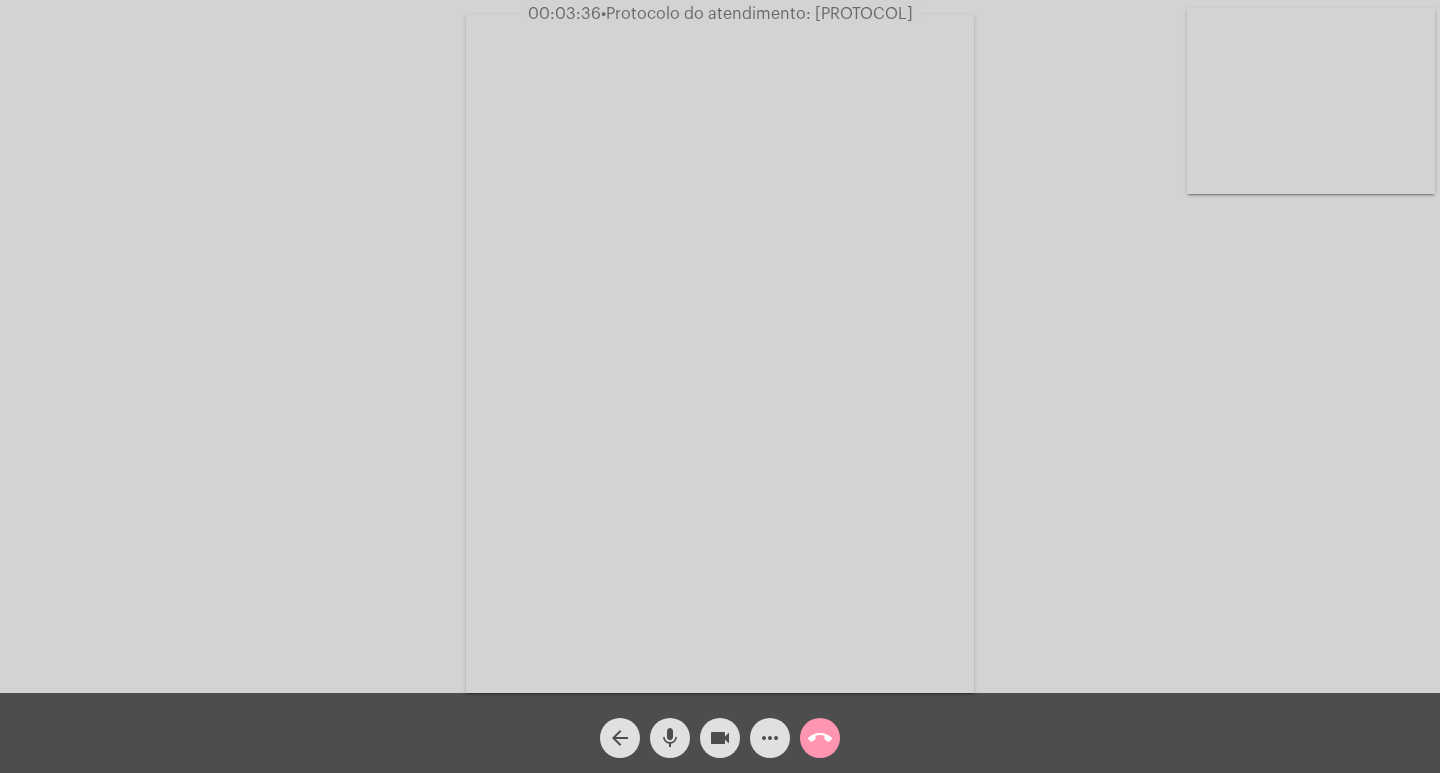 click on "videocam" 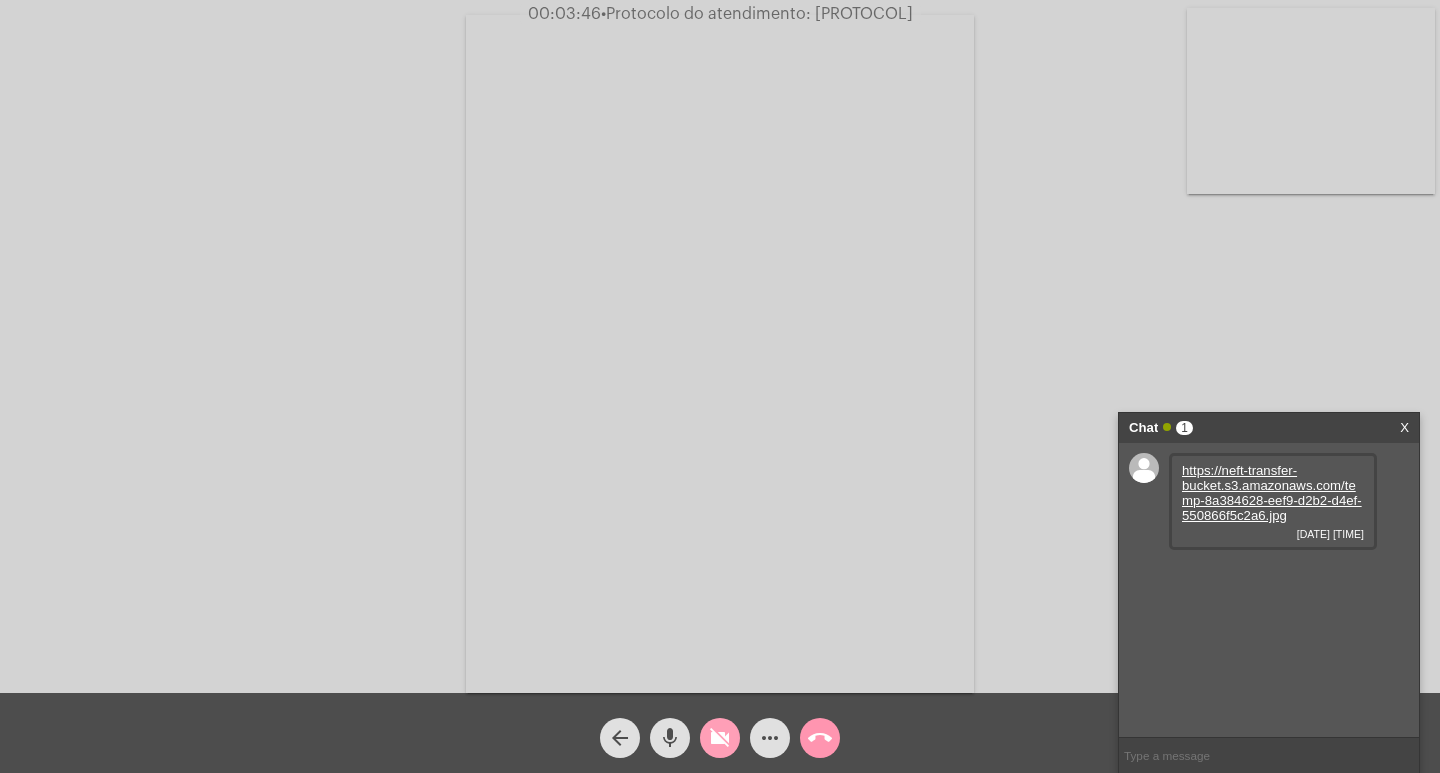 click on "videocam_off" 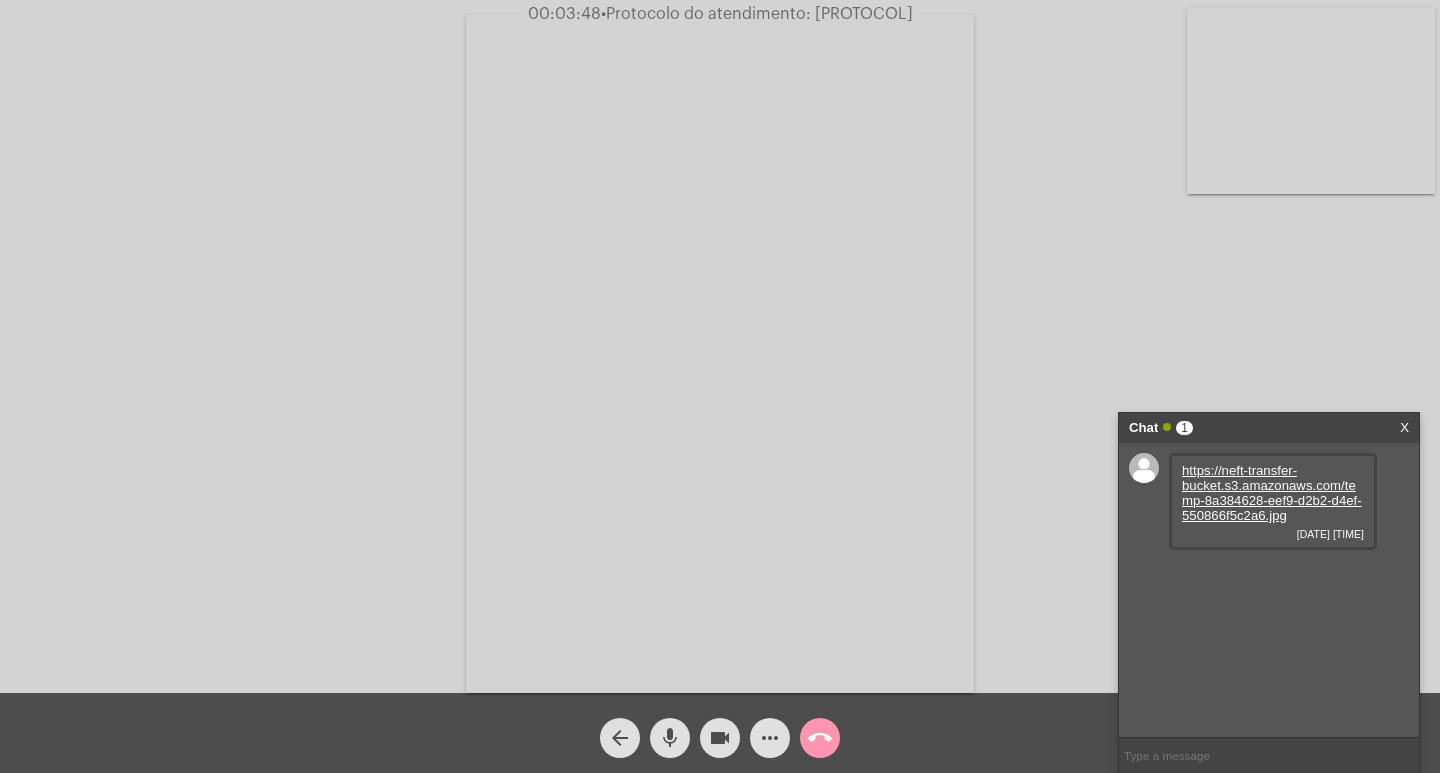click on "https://neft-transfer-bucket.s3.amazonaws.com/temp-8a384628-eef9-d2b2-d4ef-550866f5c2a6.jpg" at bounding box center (1272, 493) 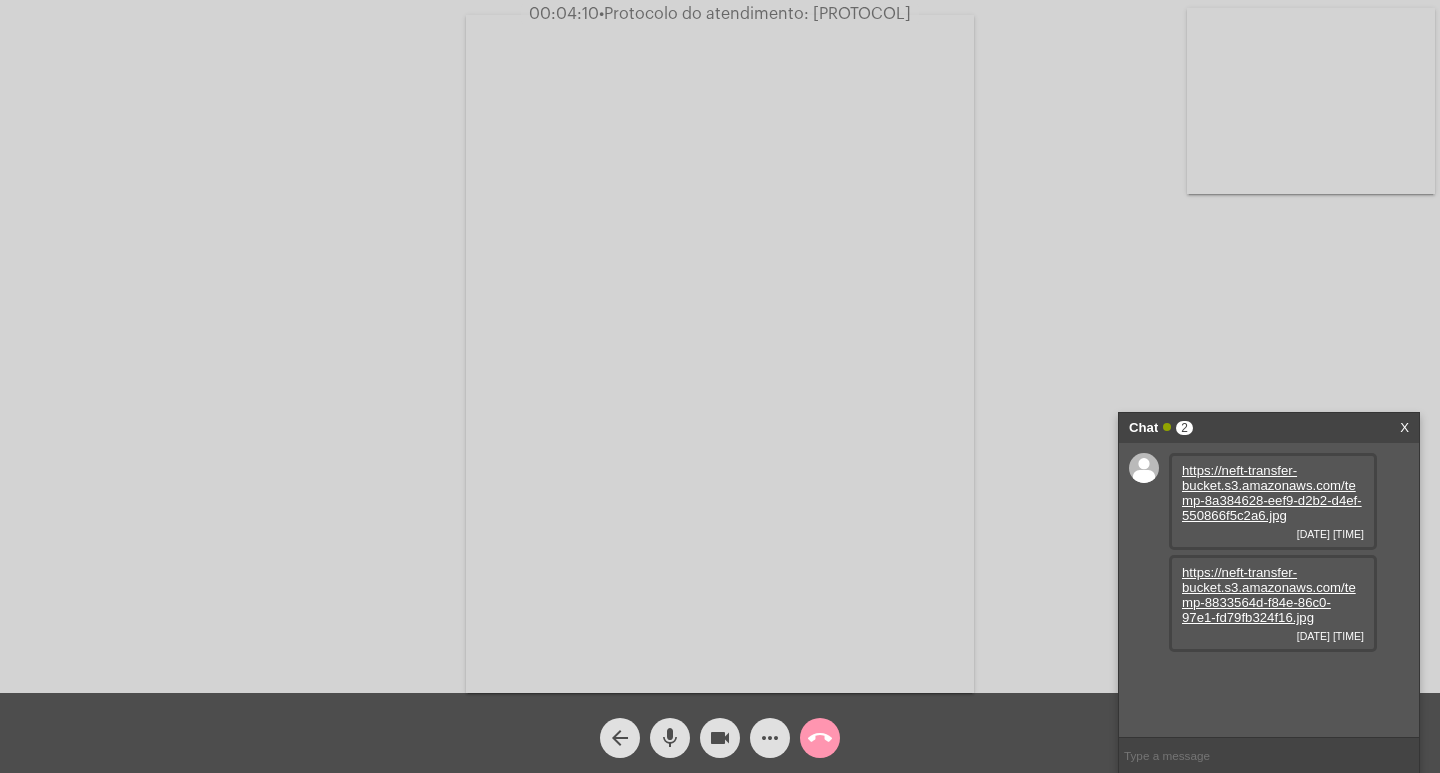 click on "https://neft-transfer-bucket.s3.amazonaws.com/temp-8833564d-f84e-86c0-97e1-fd79fb324f16.jpg" at bounding box center (1269, 595) 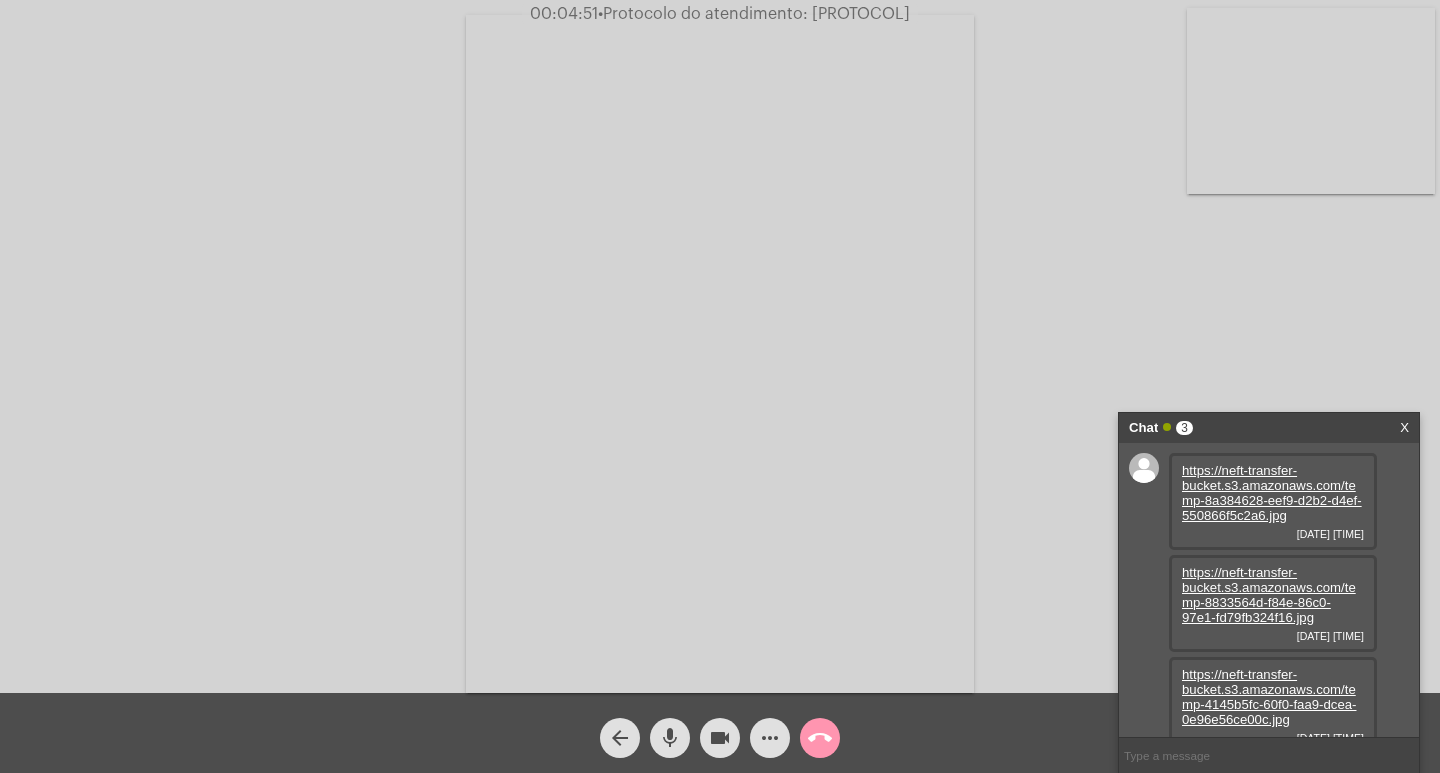 scroll, scrollTop: 17, scrollLeft: 0, axis: vertical 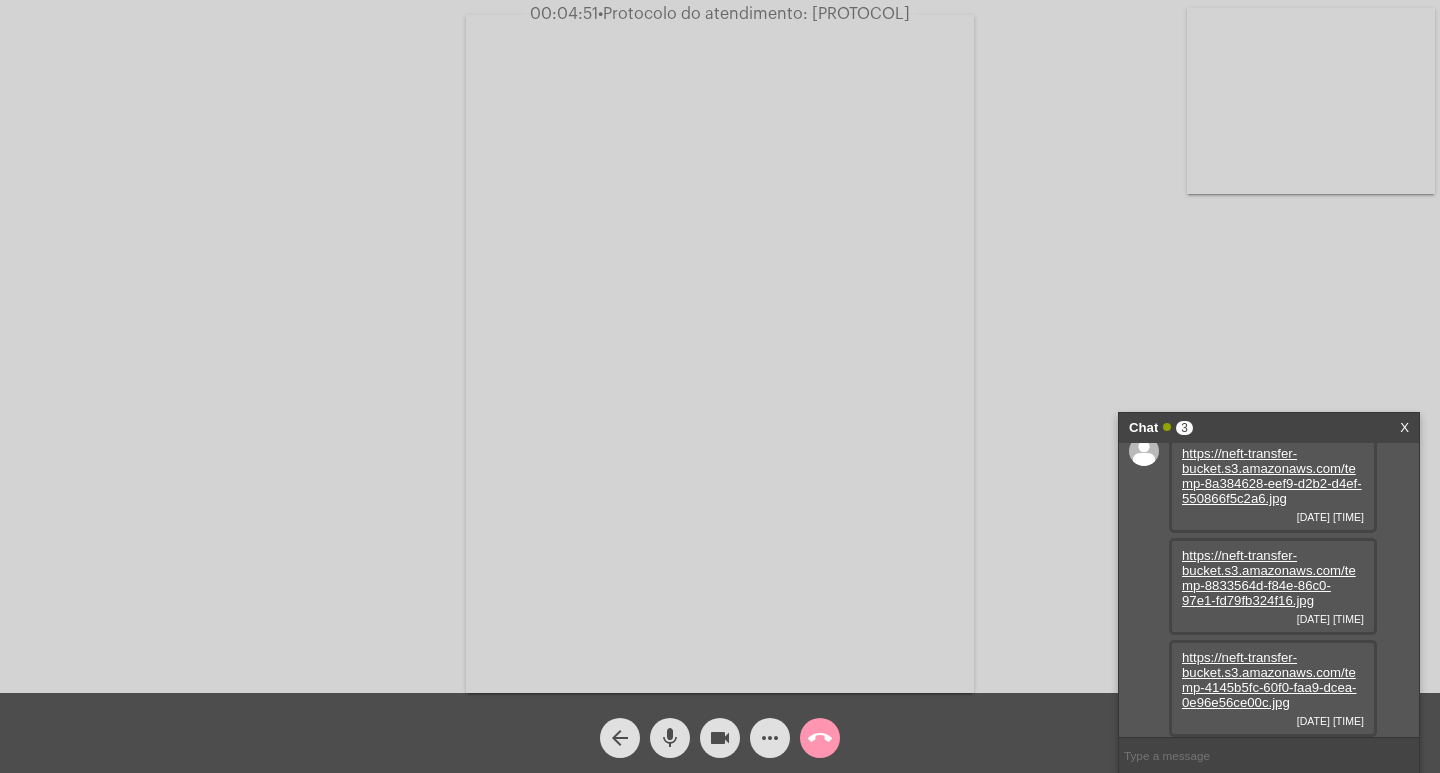 click on "https://neft-transfer-bucket.s3.amazonaws.com/temp-4145b5fc-60f0-faa9-dcea-0e96e56ce00c.jpg" at bounding box center [1269, 680] 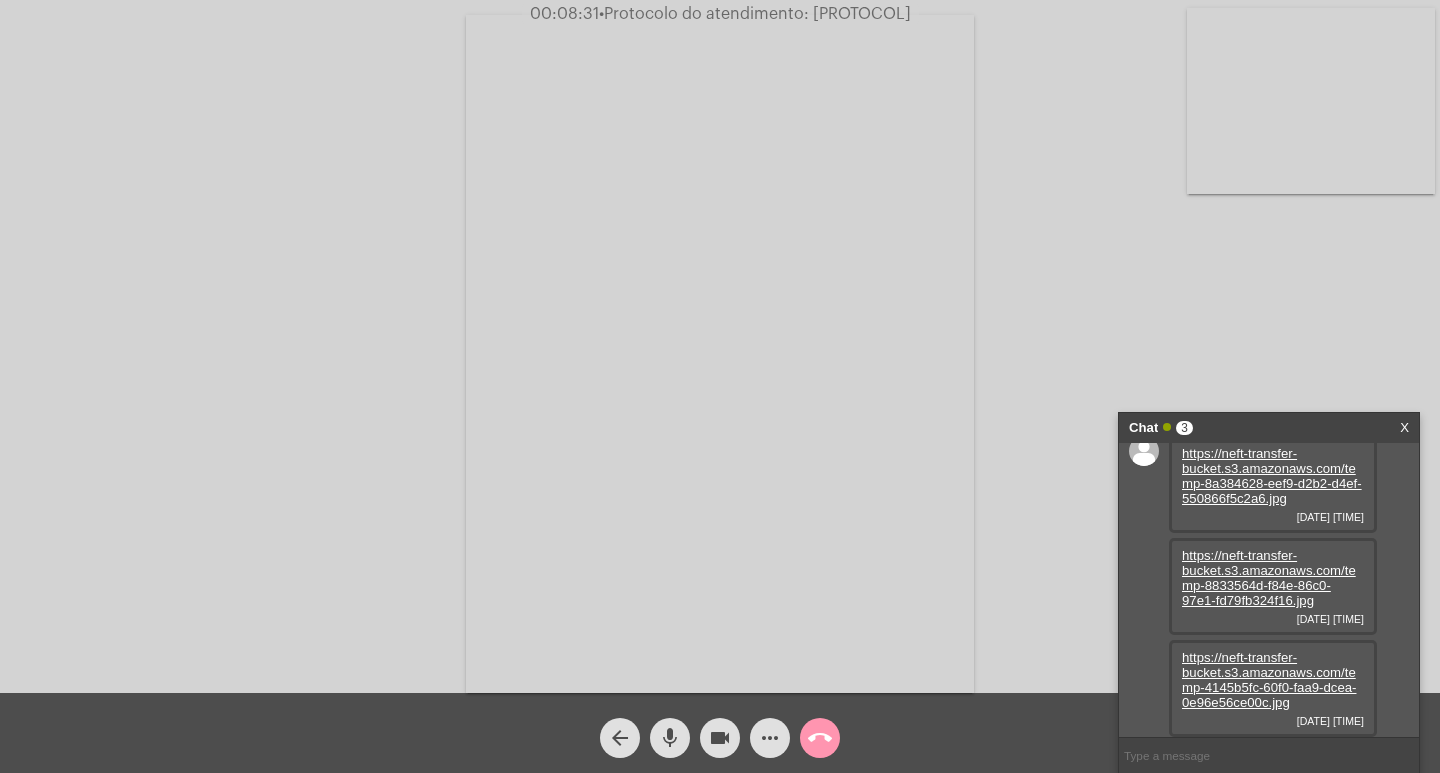 click on "more_horiz" 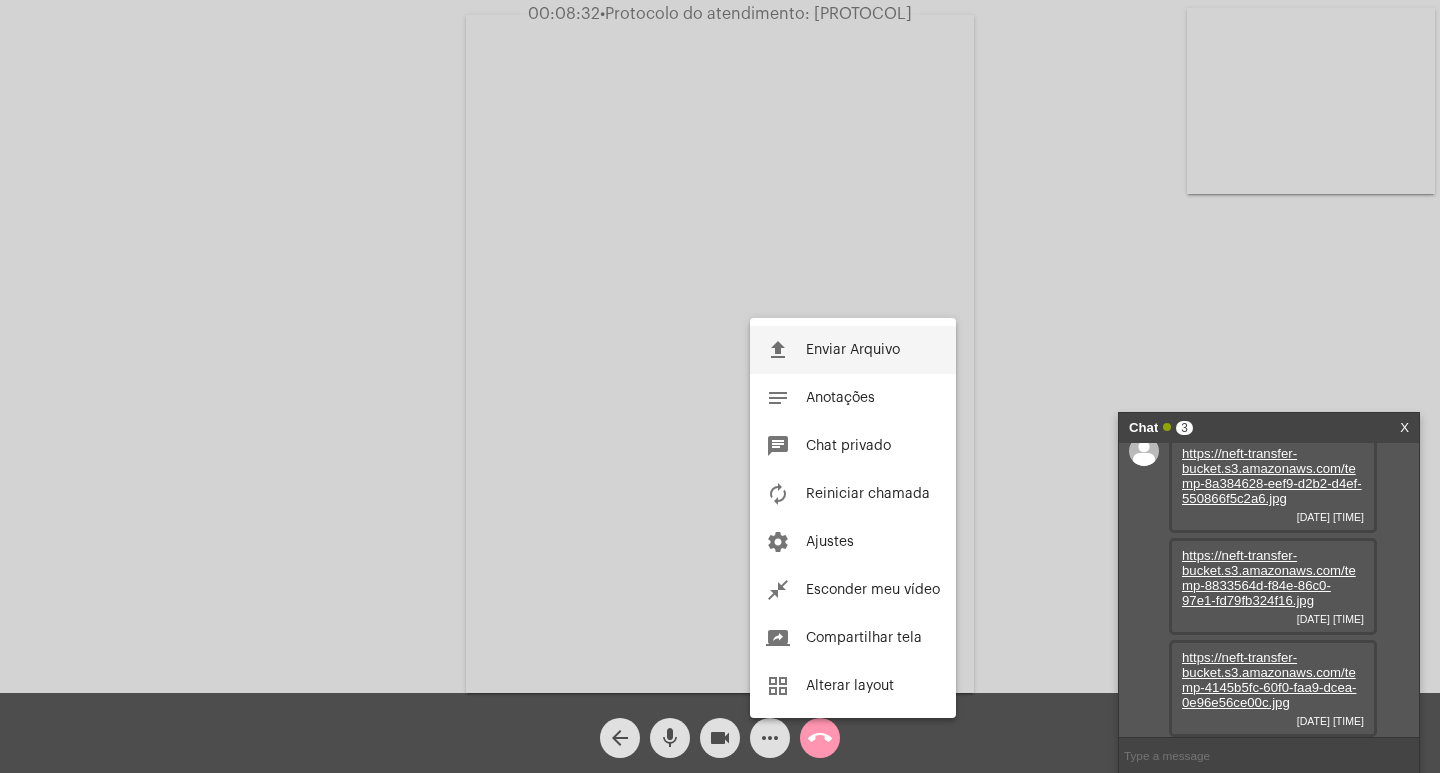 click on "Enviar Arquivo" at bounding box center (853, 350) 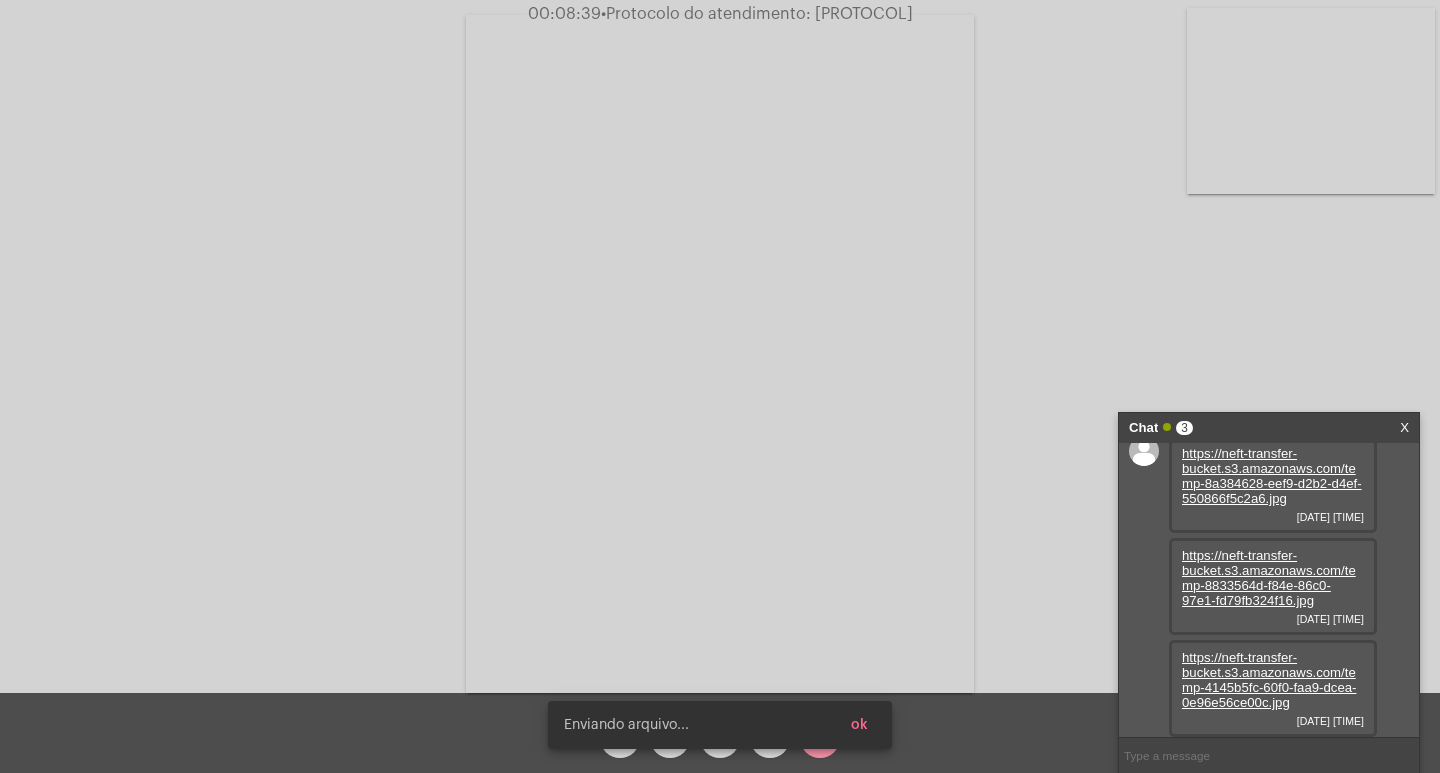 scroll, scrollTop: 119, scrollLeft: 0, axis: vertical 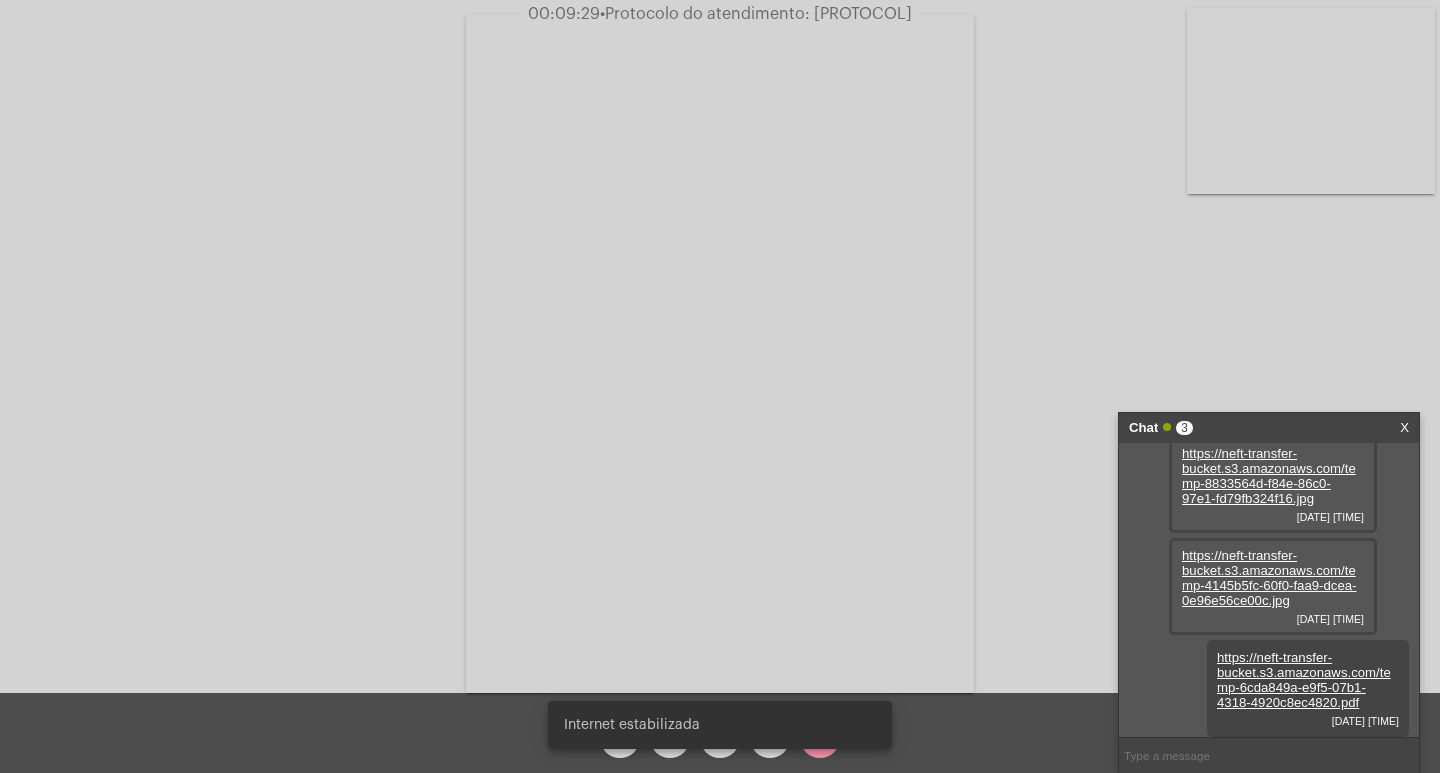 click on "•  Protocolo do atendimento: [PROTOCOL]" 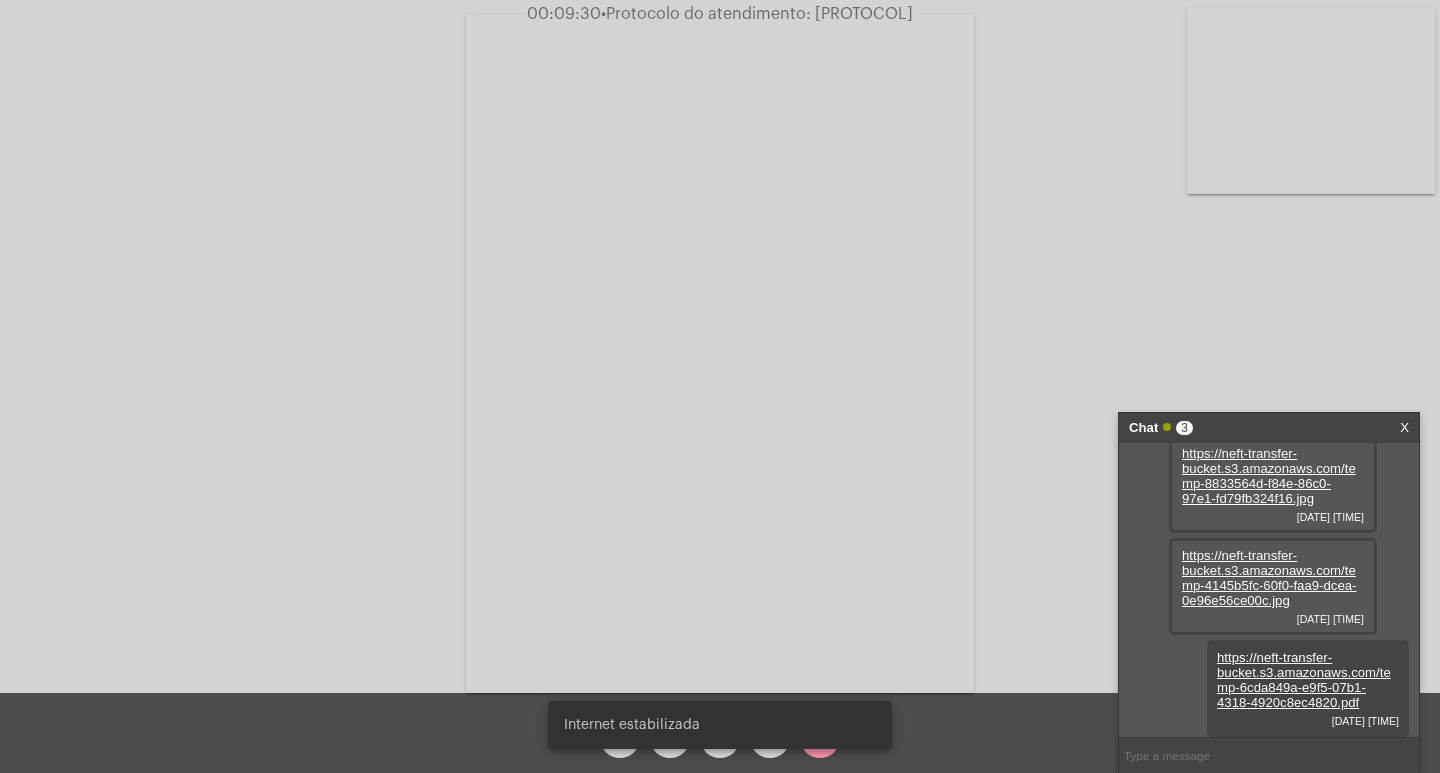 click on "•  Protocolo do atendimento: [PROTOCOL]" 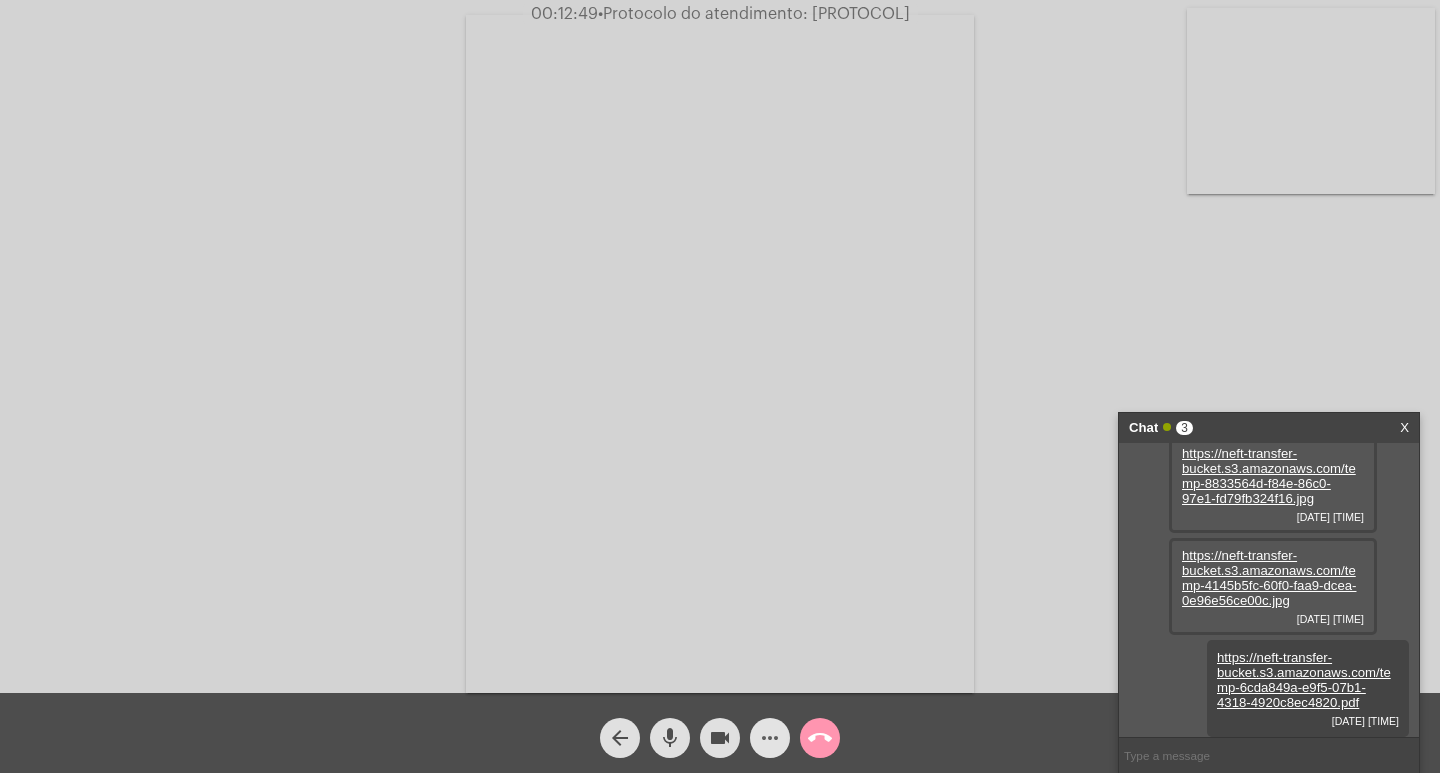 click on "more_horiz" 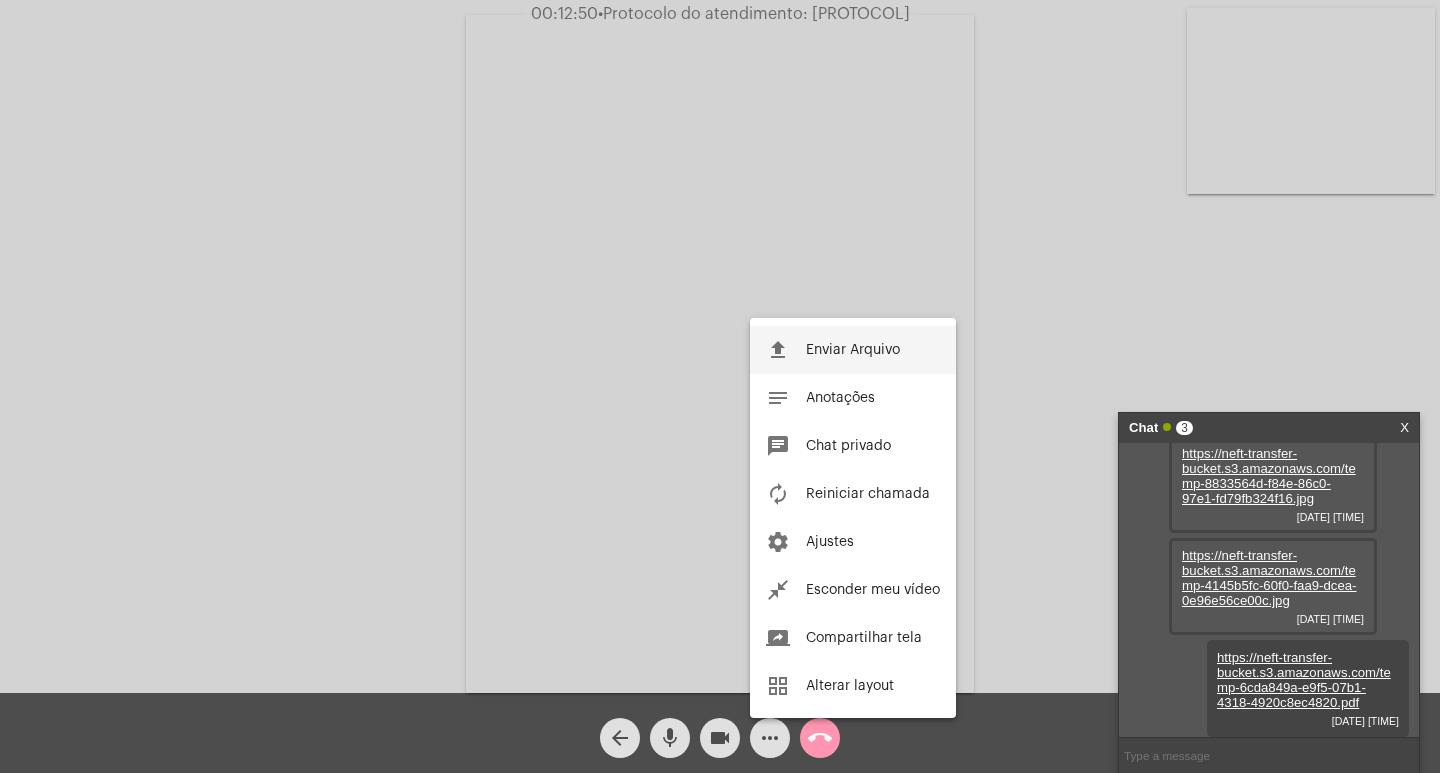 click on "file_upload Enviar Arquivo" at bounding box center (853, 350) 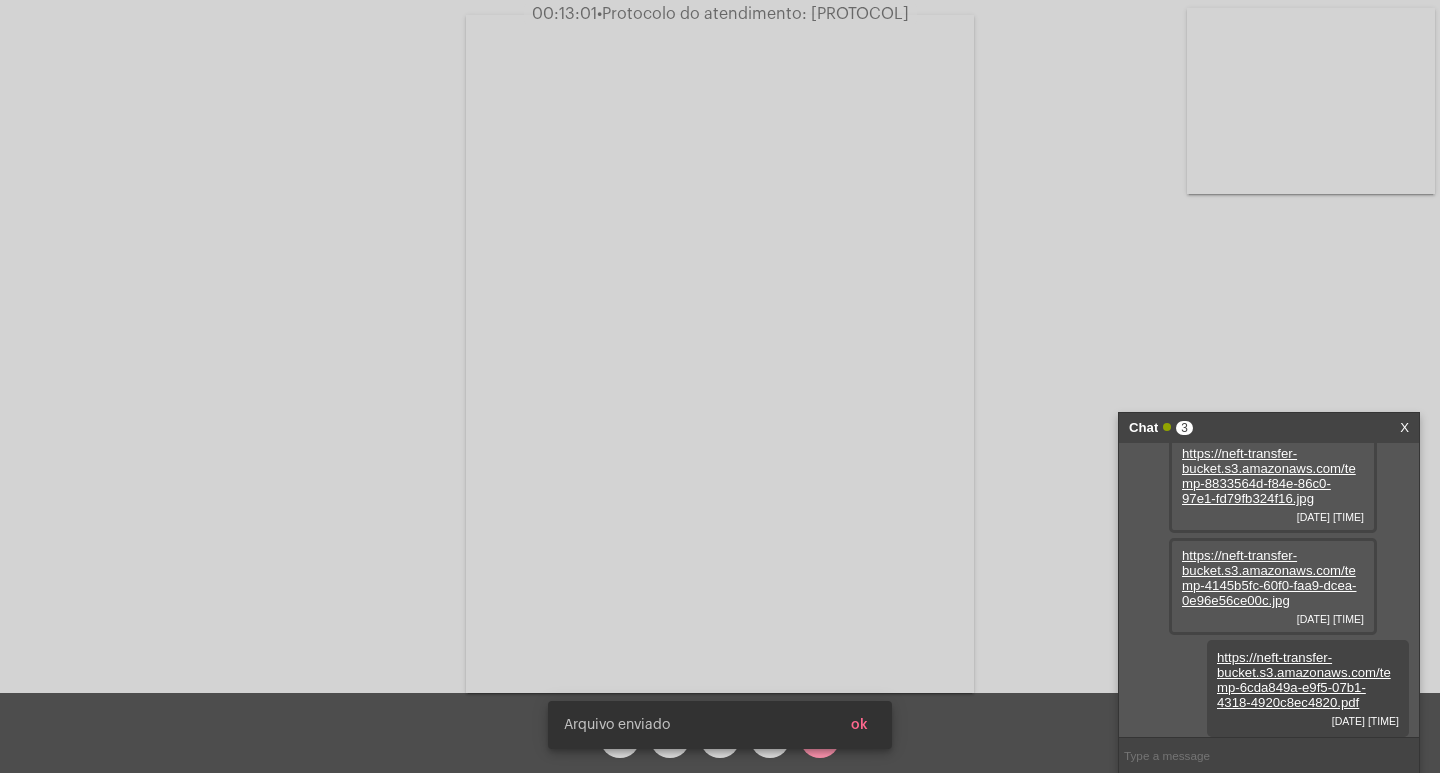scroll, scrollTop: 221, scrollLeft: 0, axis: vertical 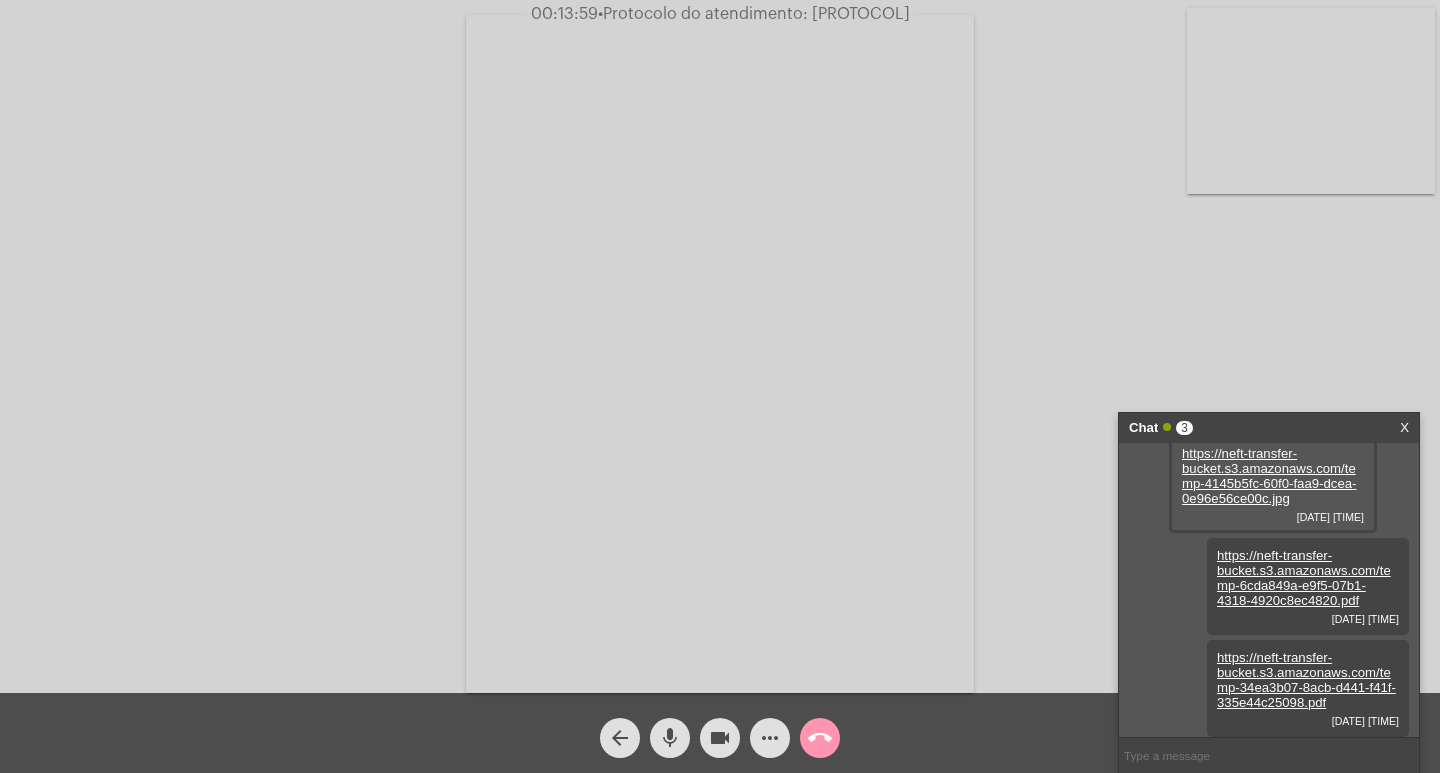 click on "Chat  3" at bounding box center (1248, 428) 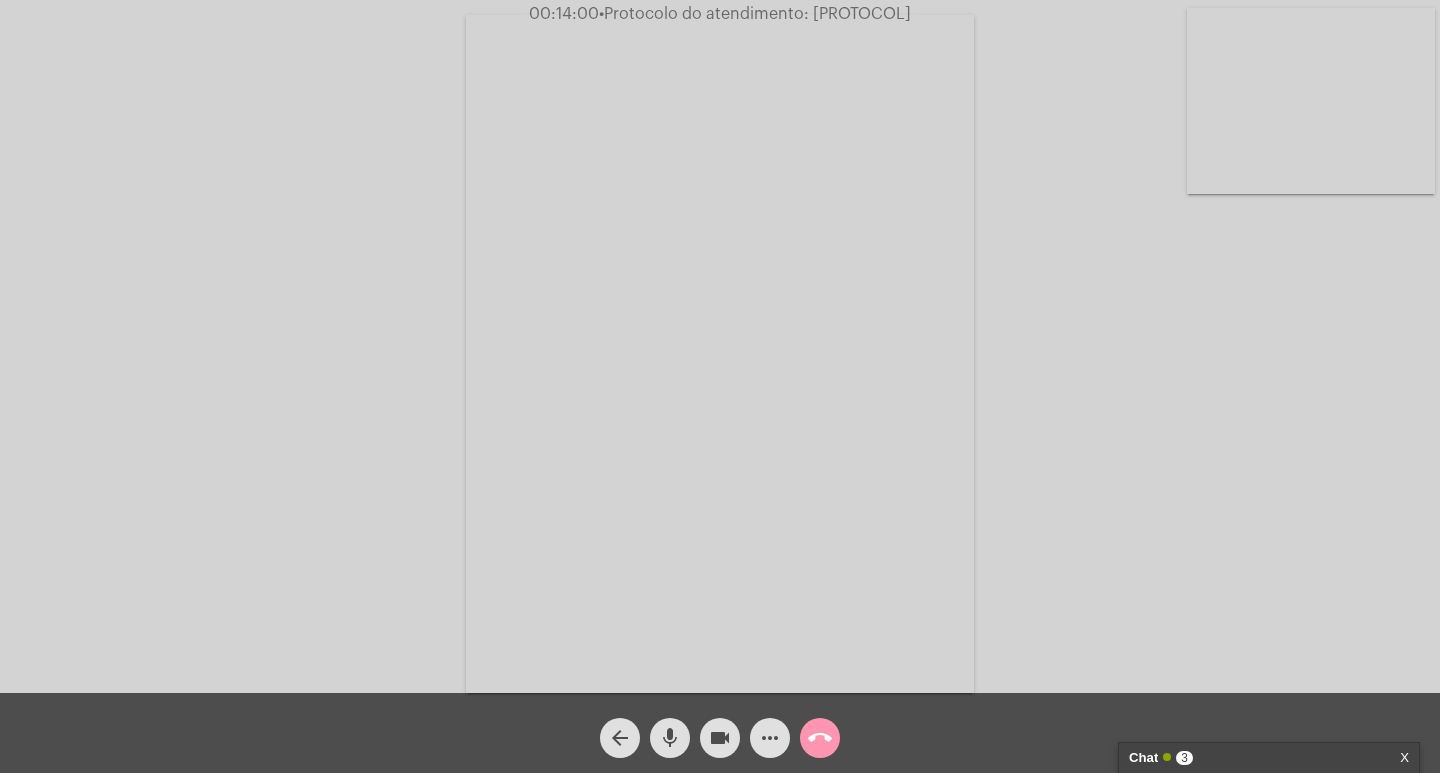 click on "Acessando Câmera e Microfone..." 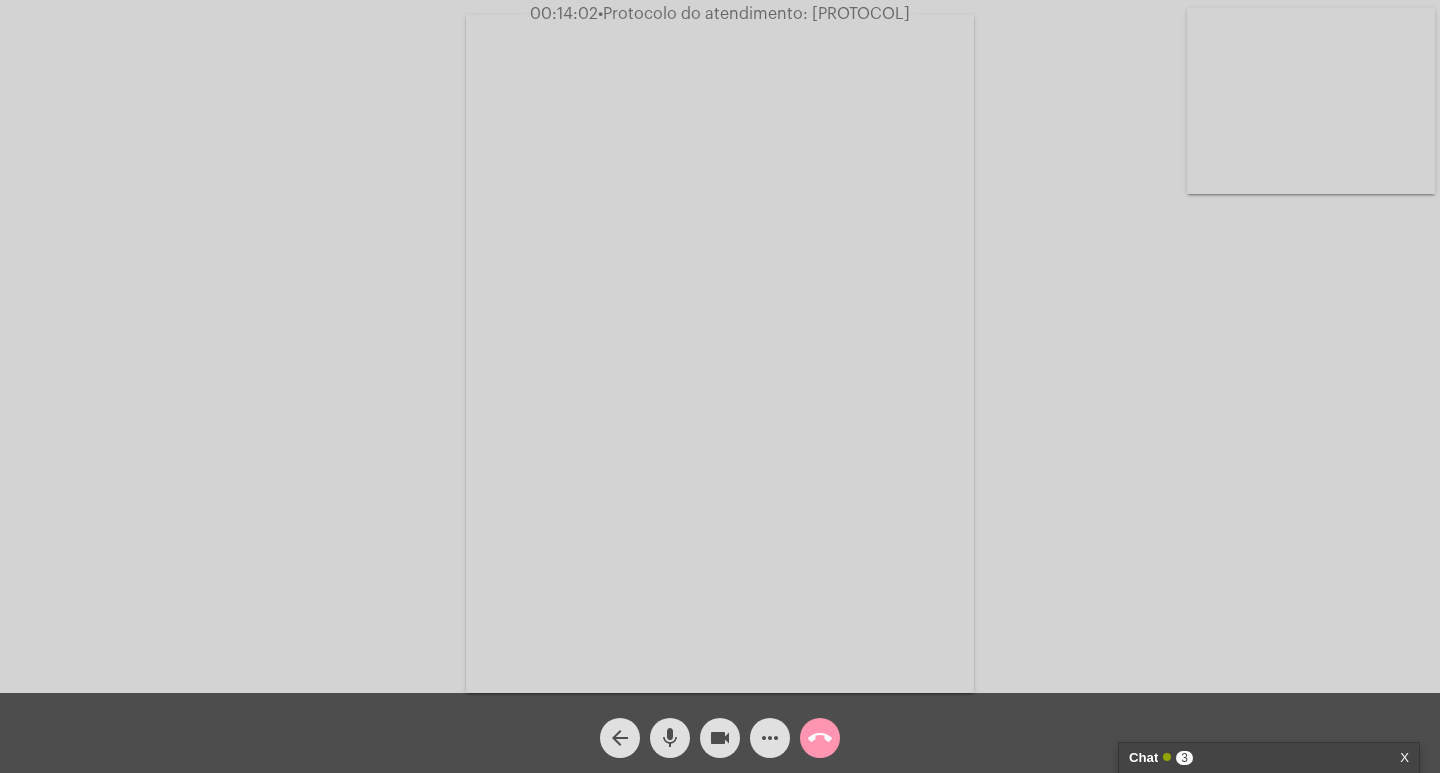 click on "Acessando Câmera e Microfone..." 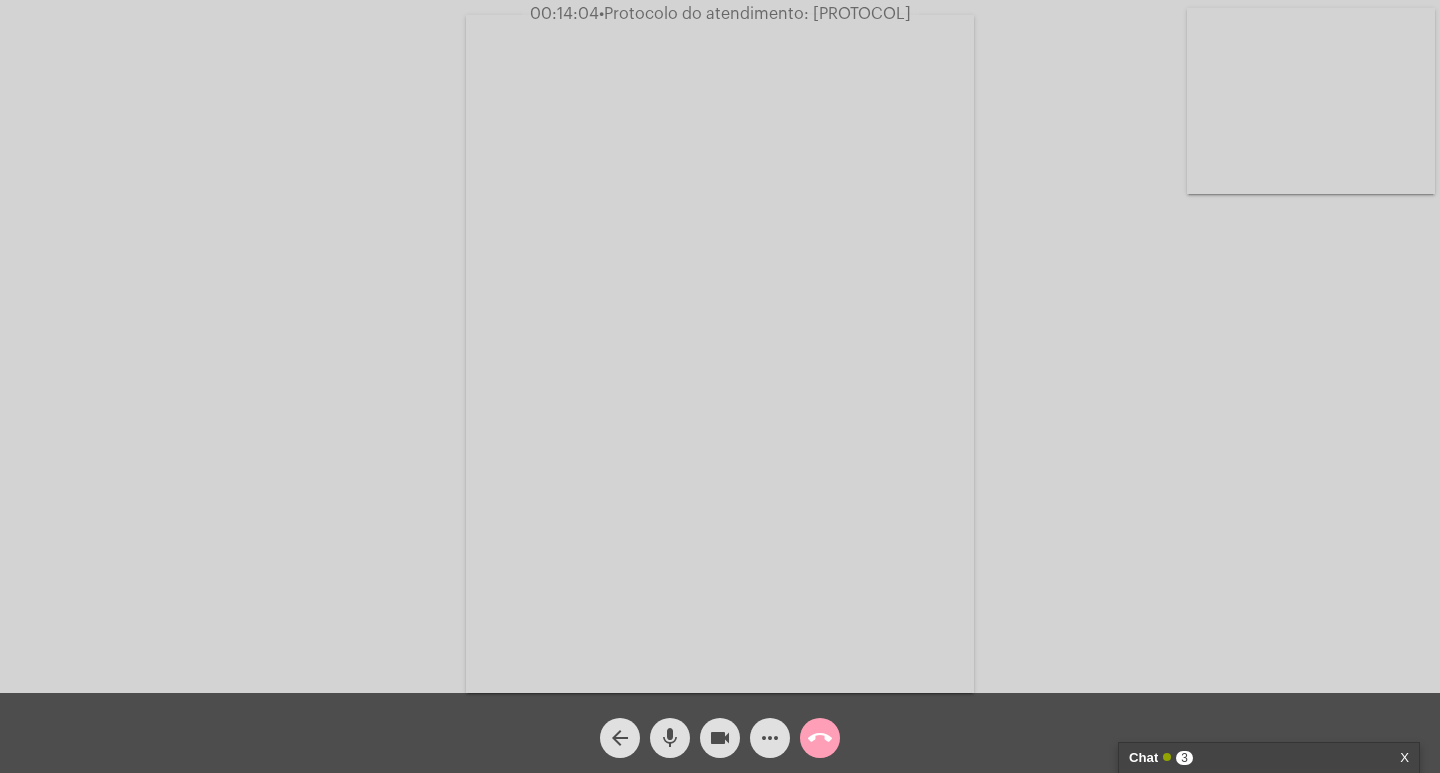 click on "call_end" 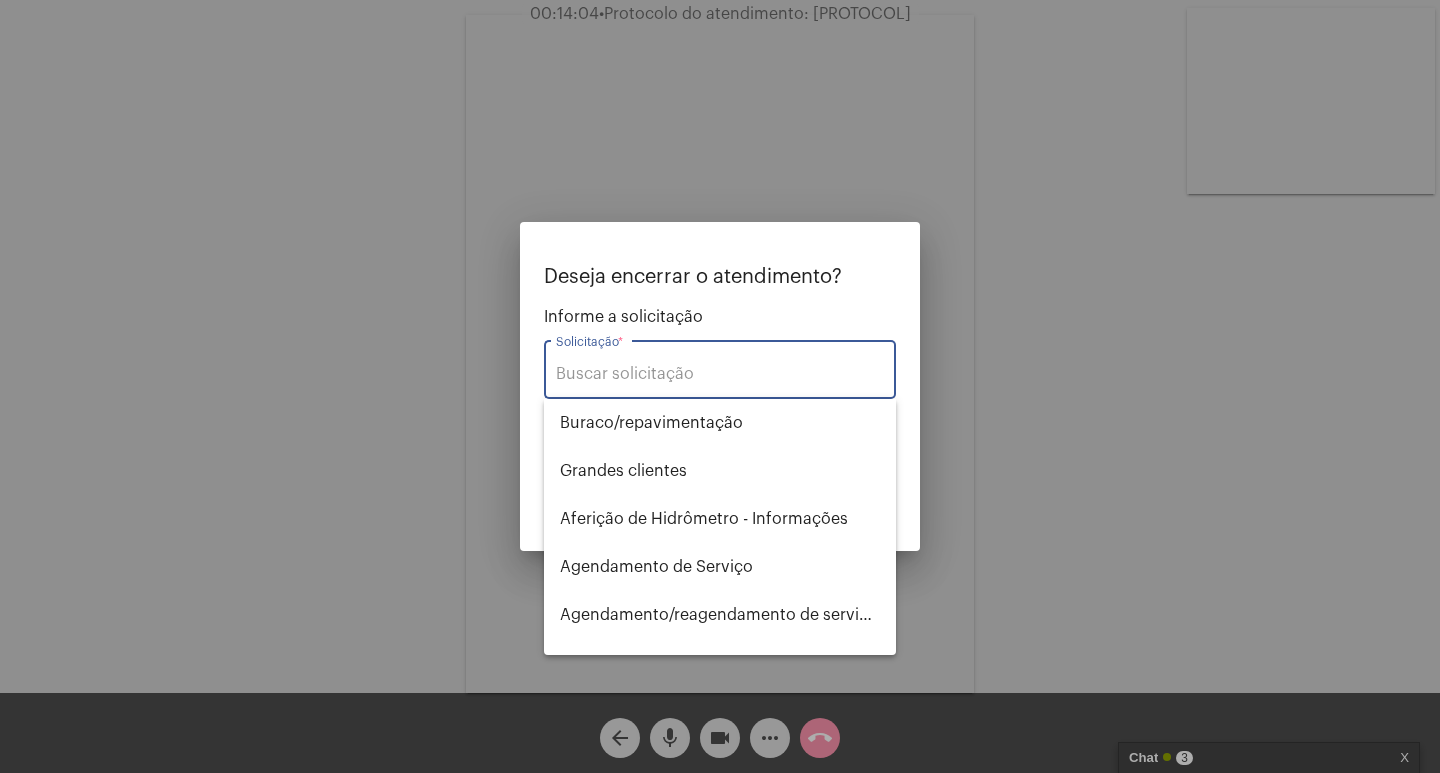 click on "Solicitação  *" at bounding box center [720, 374] 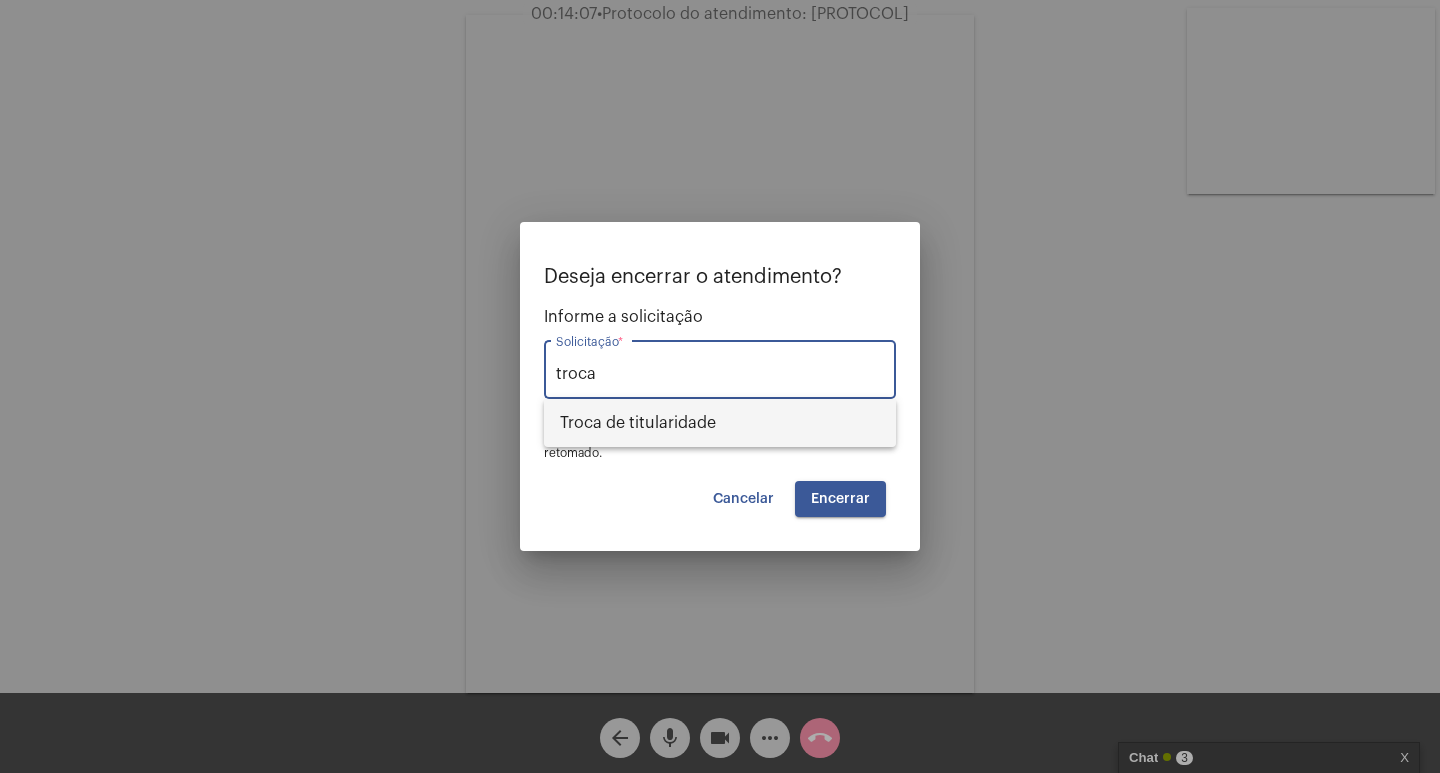 click on "Troca de titularidade" at bounding box center [720, 423] 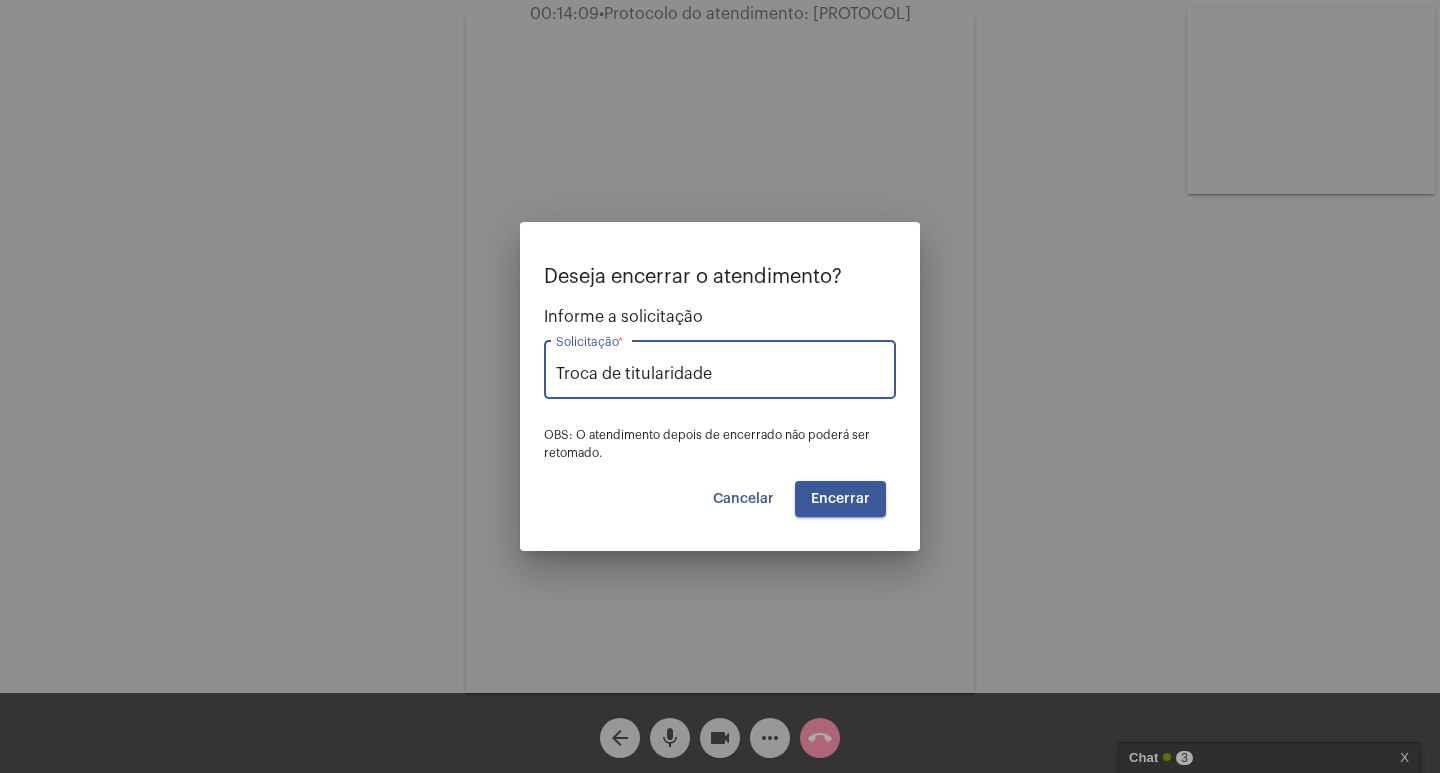 click on "Encerrar" at bounding box center [840, 499] 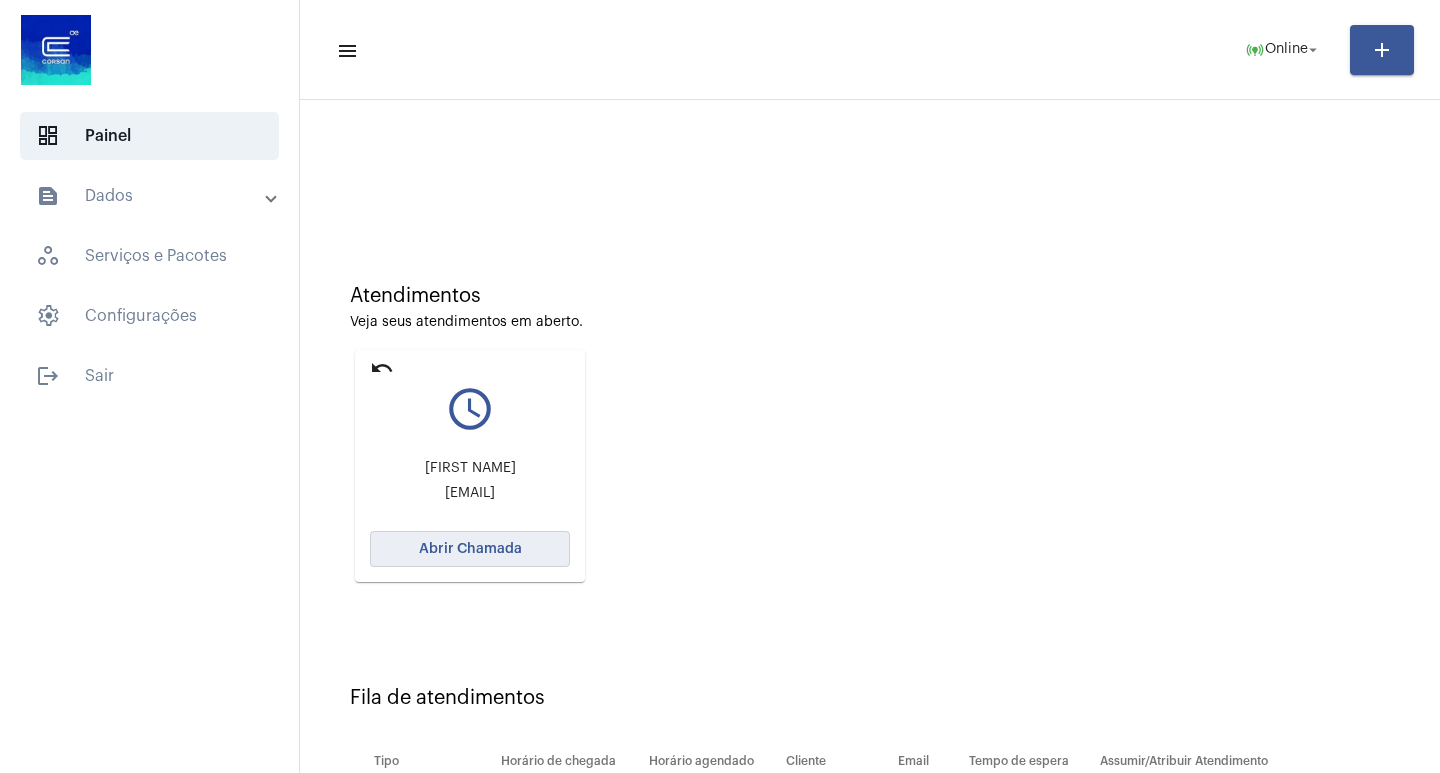 click on "Abrir Chamada" 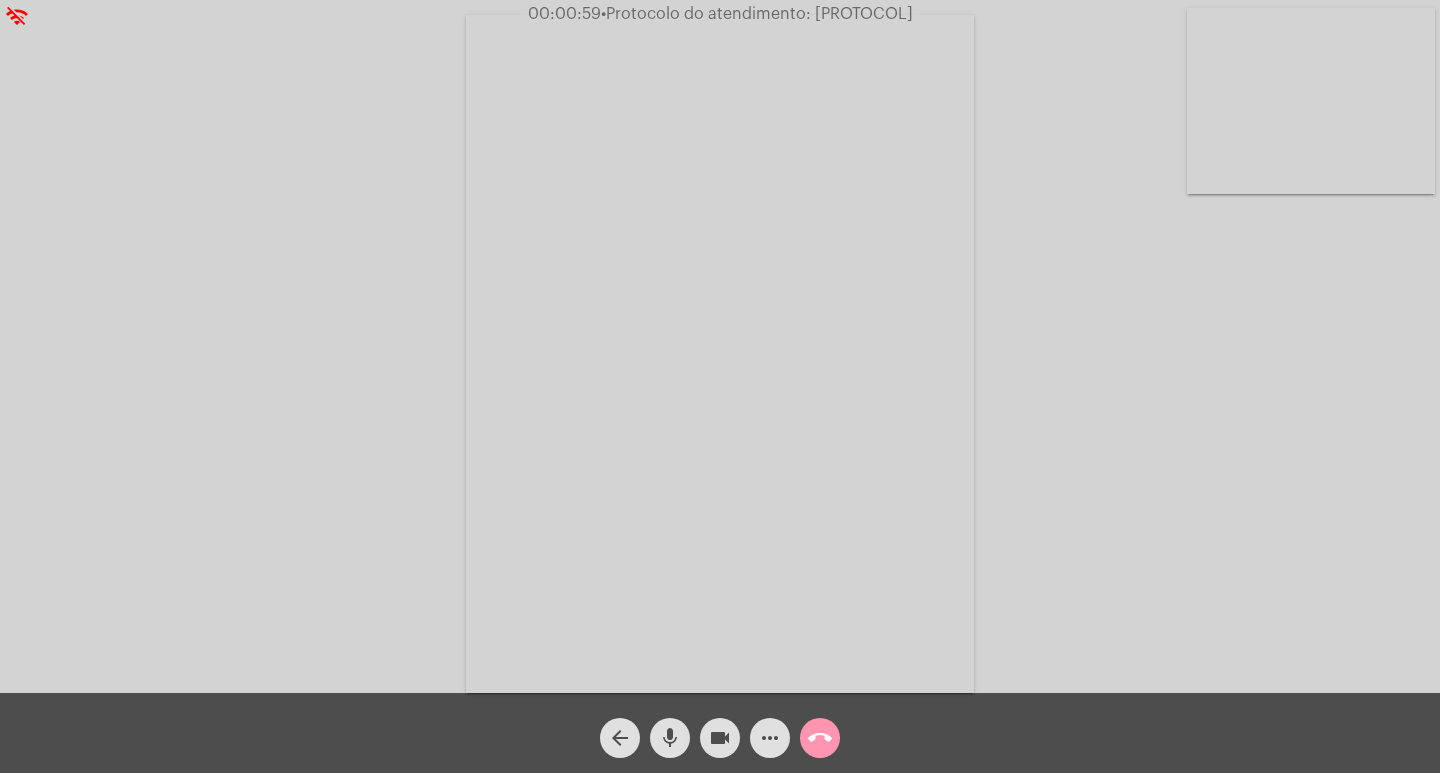 click on "[TIME] •  Protocolo do atendimento: [PROTOCOL]" 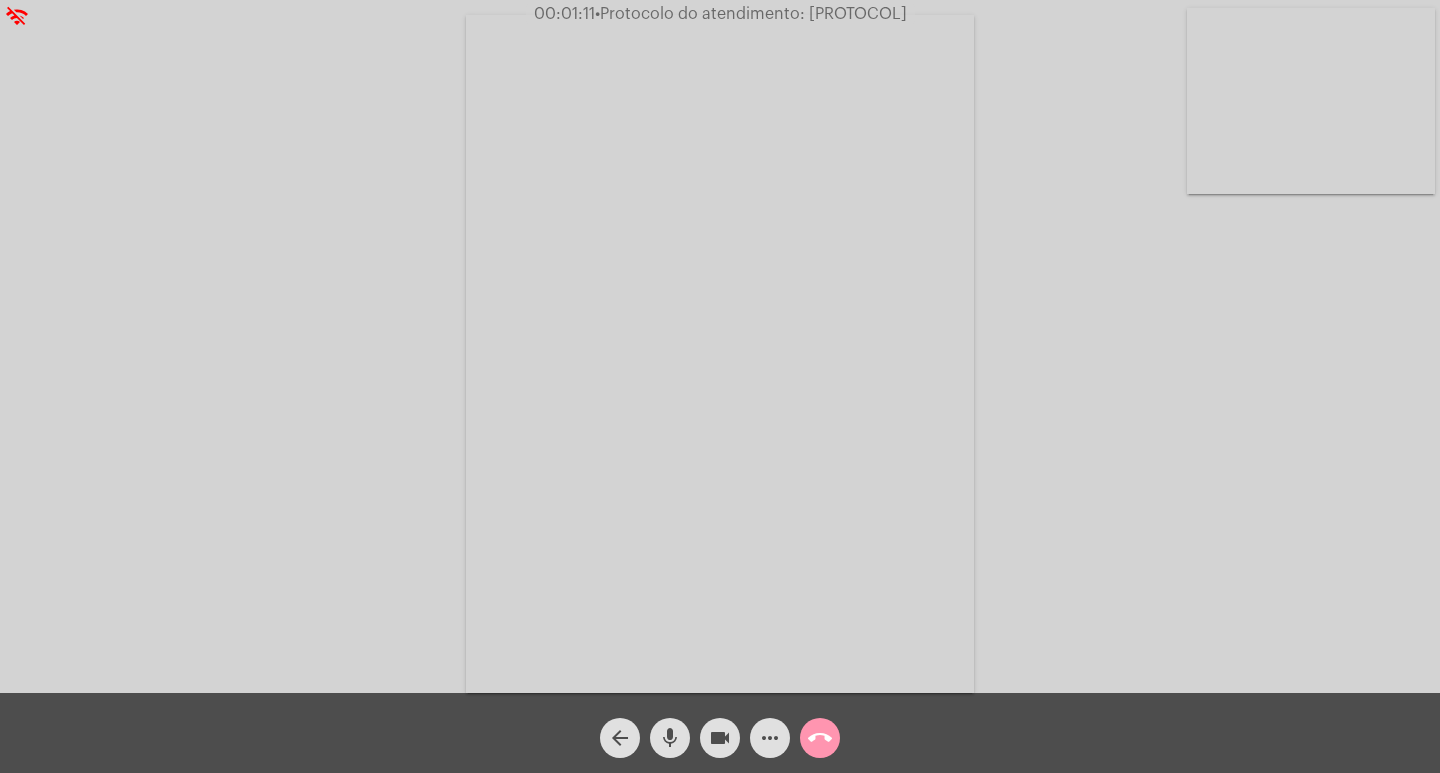 click on "call_end" 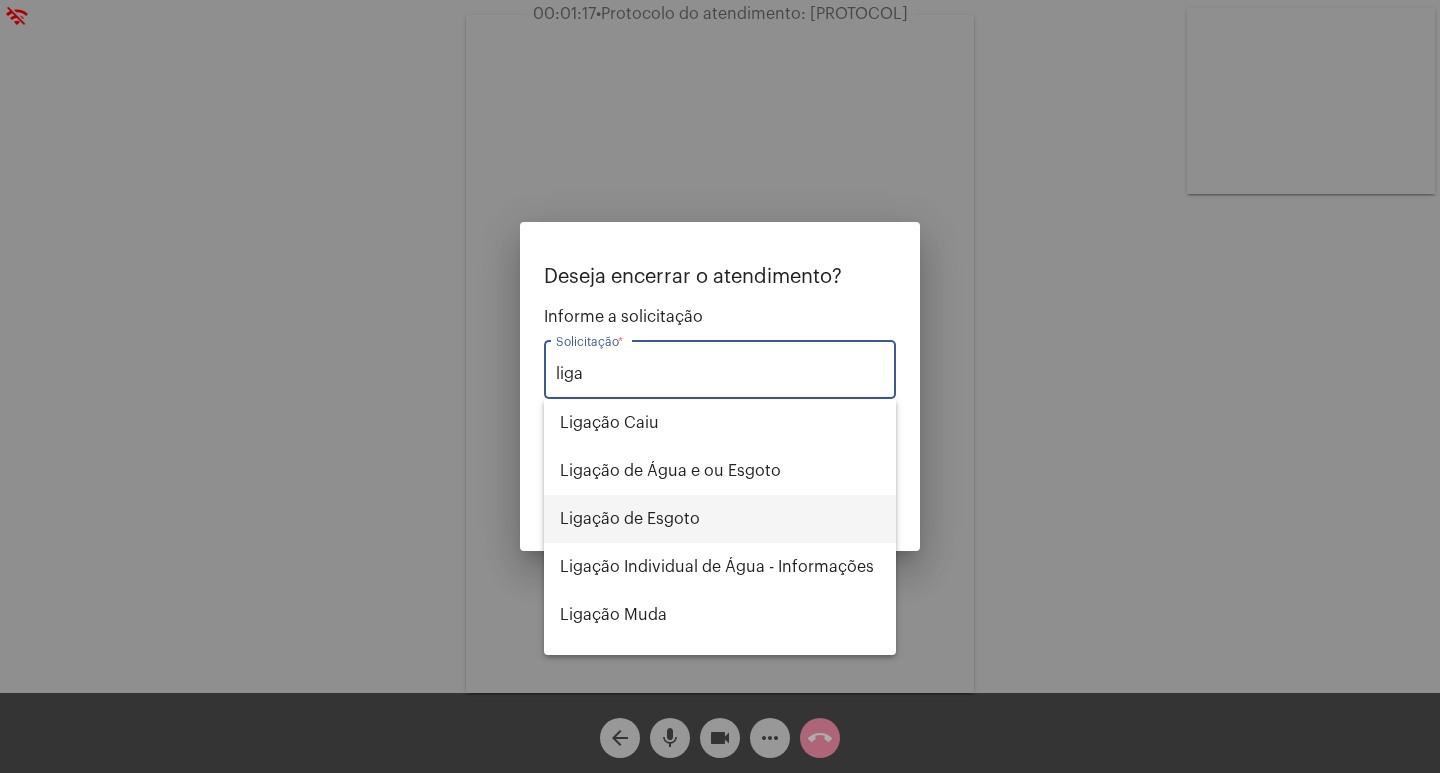 scroll, scrollTop: 80, scrollLeft: 0, axis: vertical 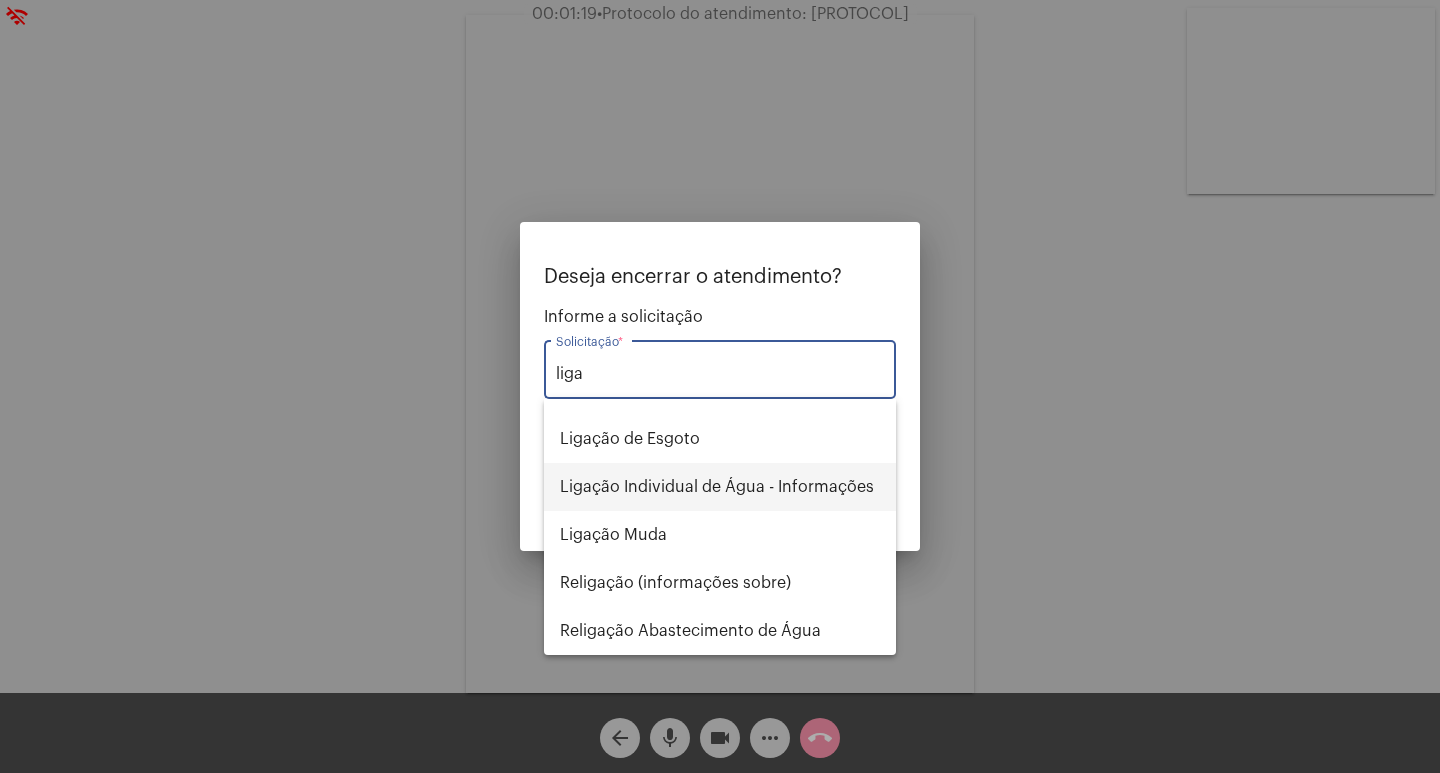 click on "Ligação Individual de Água - Informações" at bounding box center [720, 487] 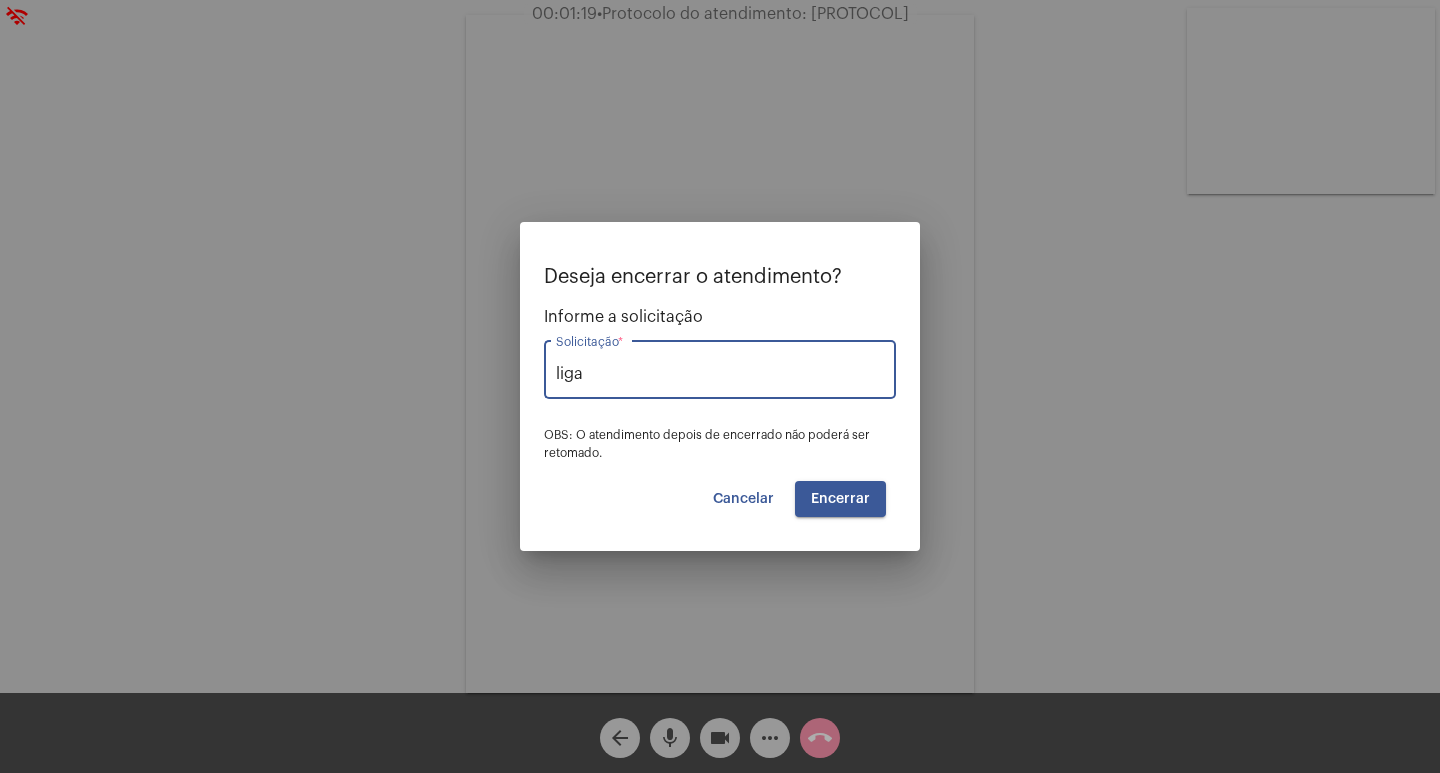 type on "Ligação Individual de Água - Informações" 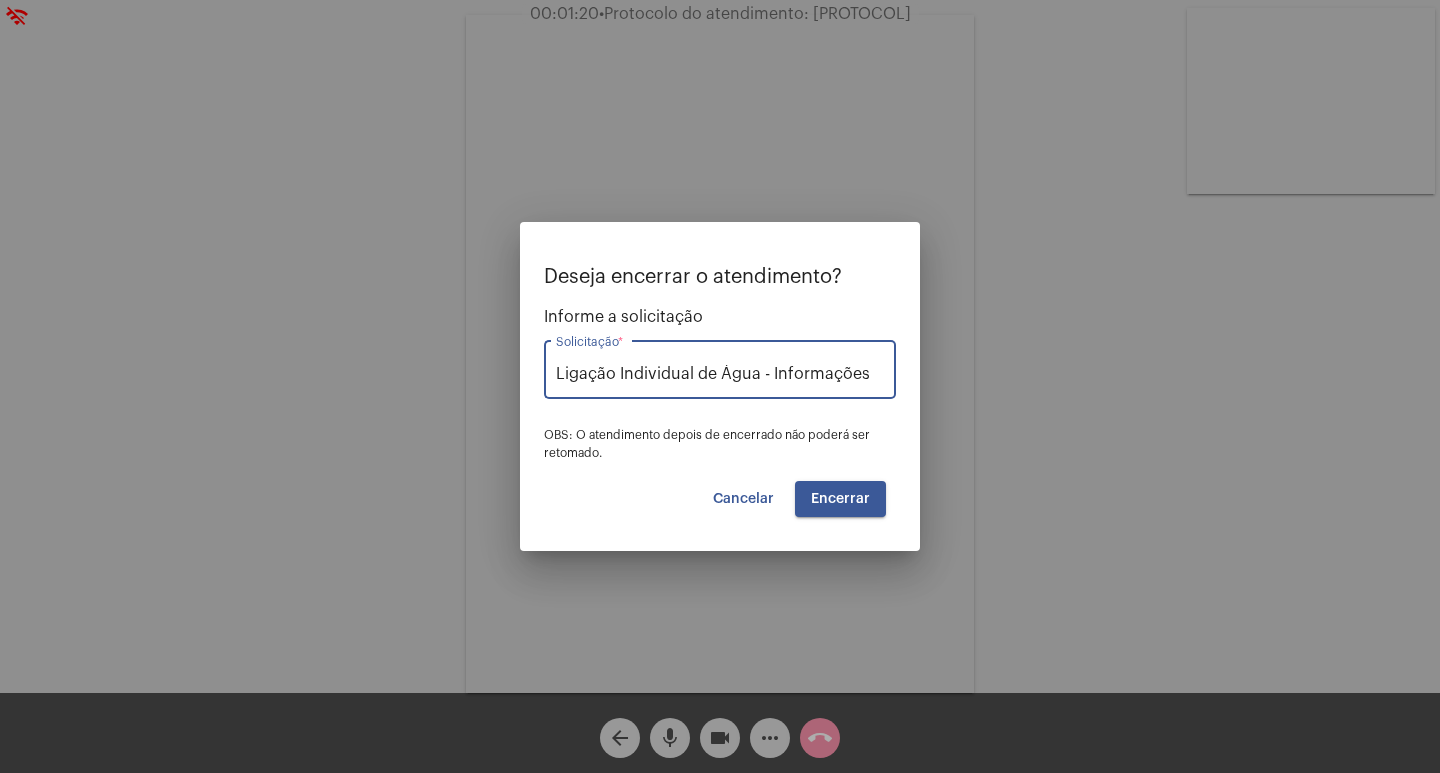 click on "Encerrar" at bounding box center [840, 499] 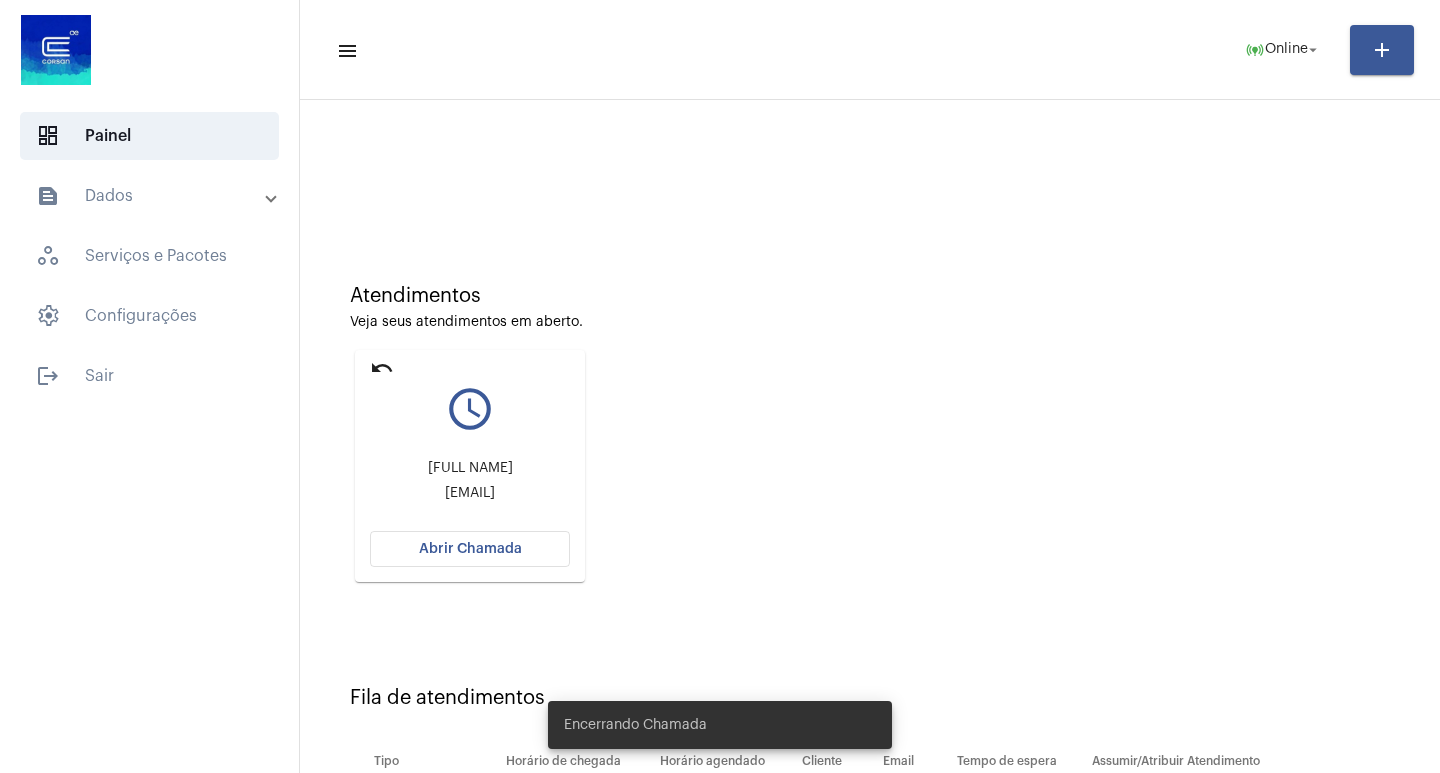 scroll, scrollTop: 152, scrollLeft: 0, axis: vertical 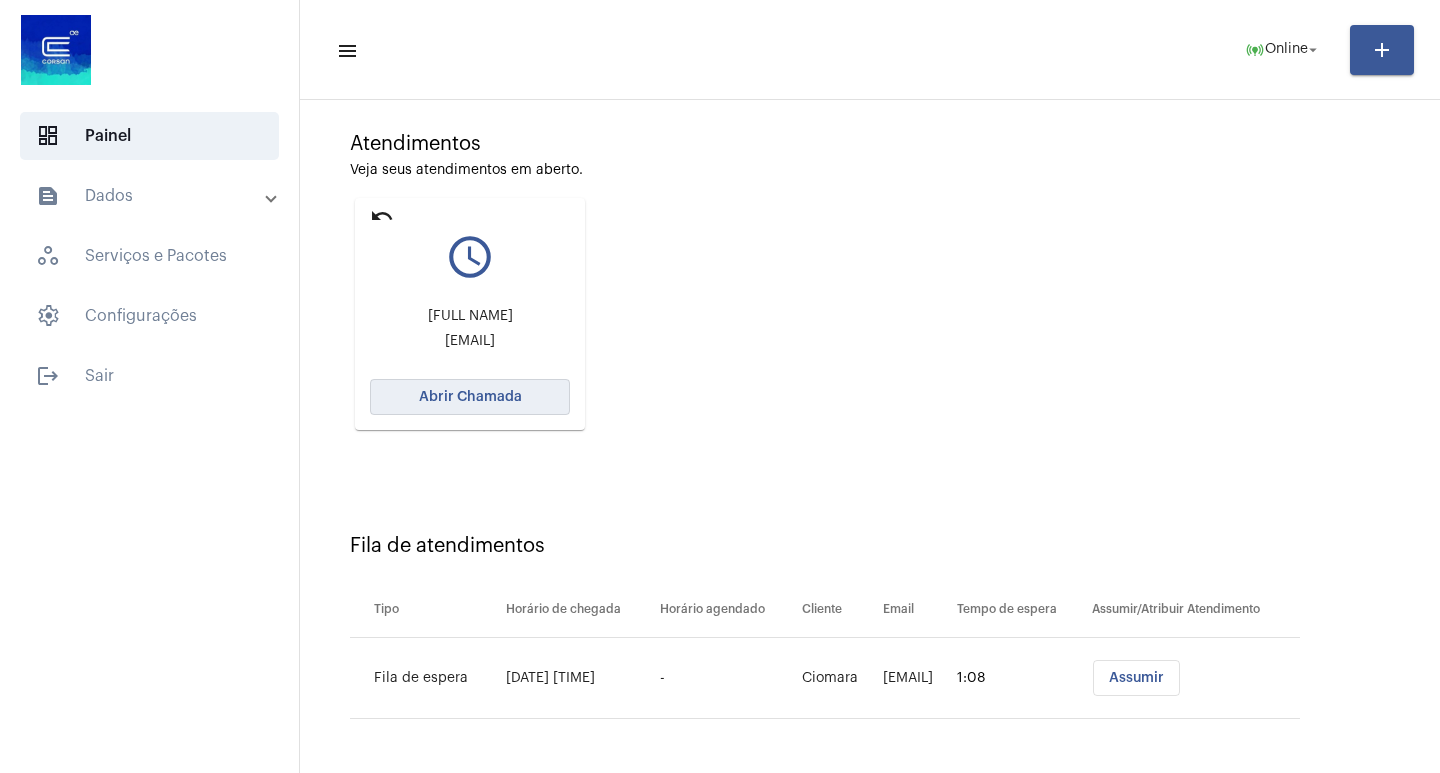 click on "Abrir Chamada" 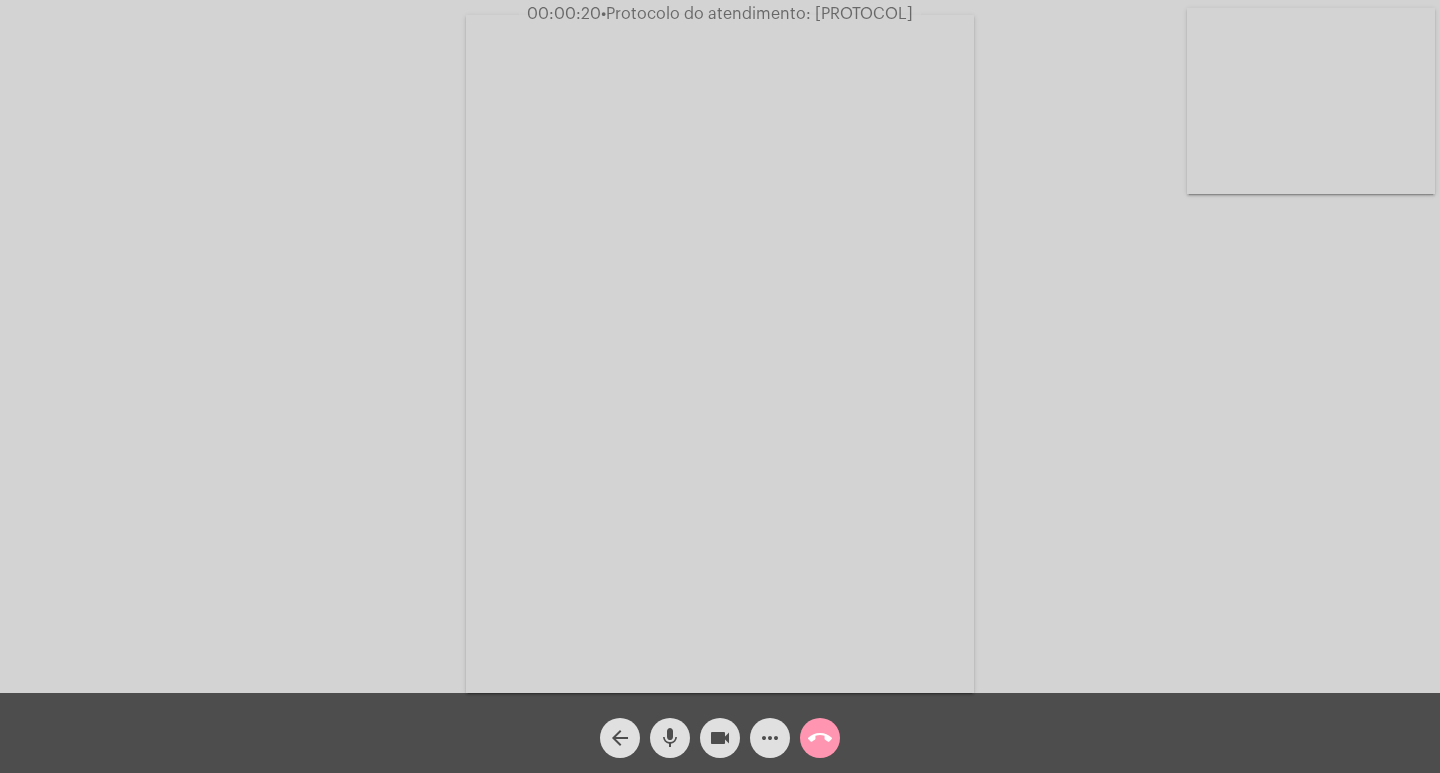 click on "Acessando Câmera e Microfone..." 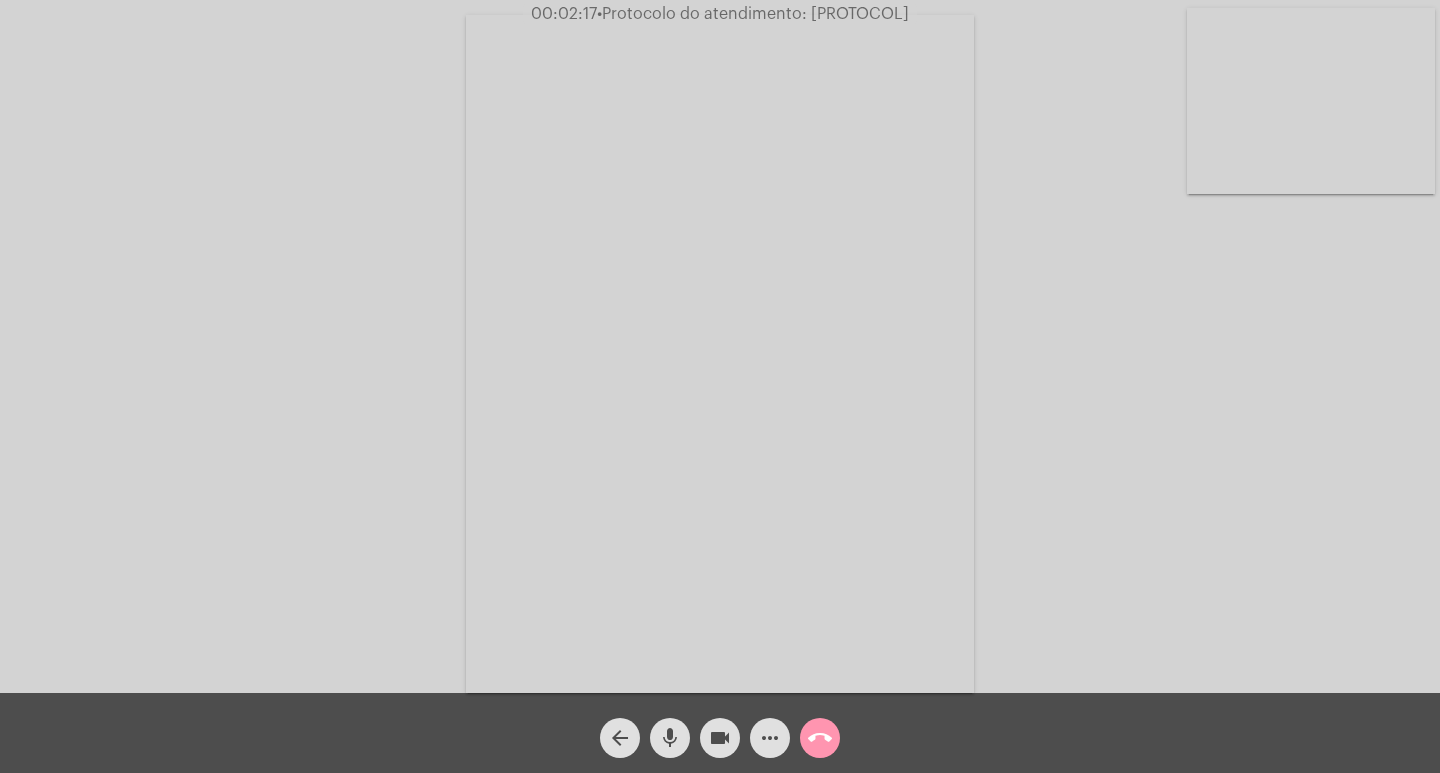 click on "Acessando Câmera e Microfone..." 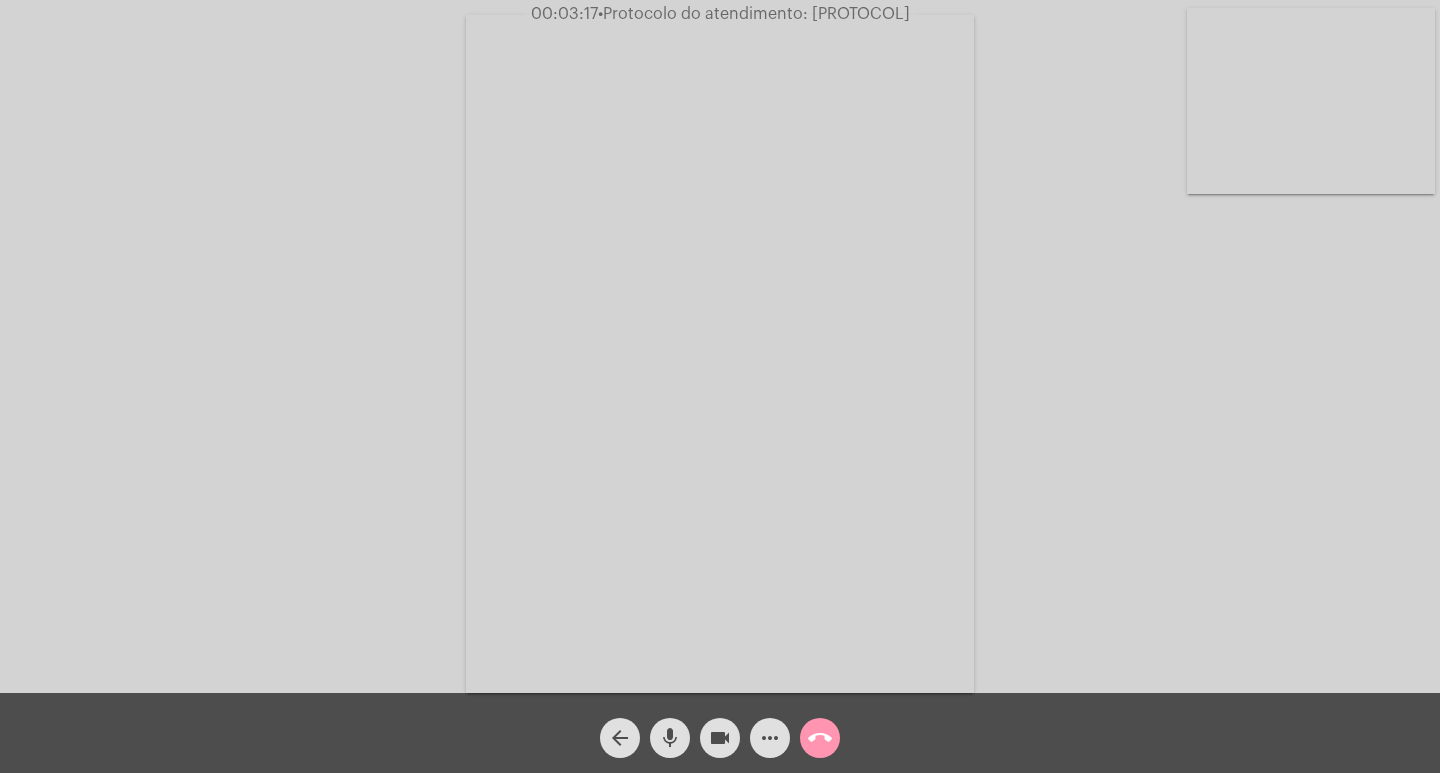 click on "Acessando Câmera e Microfone..." 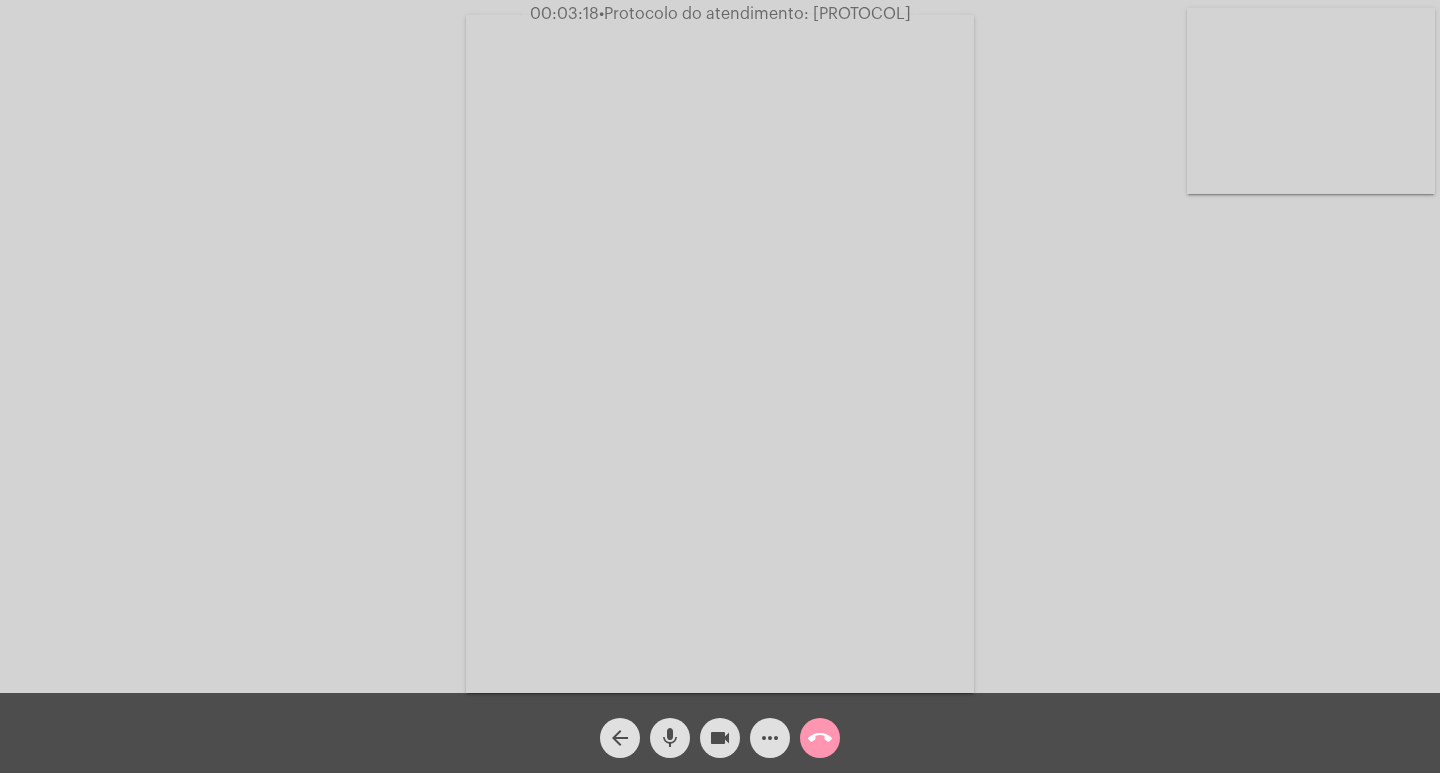 click on "•  Protocolo do atendimento: [PROTOCOL]" 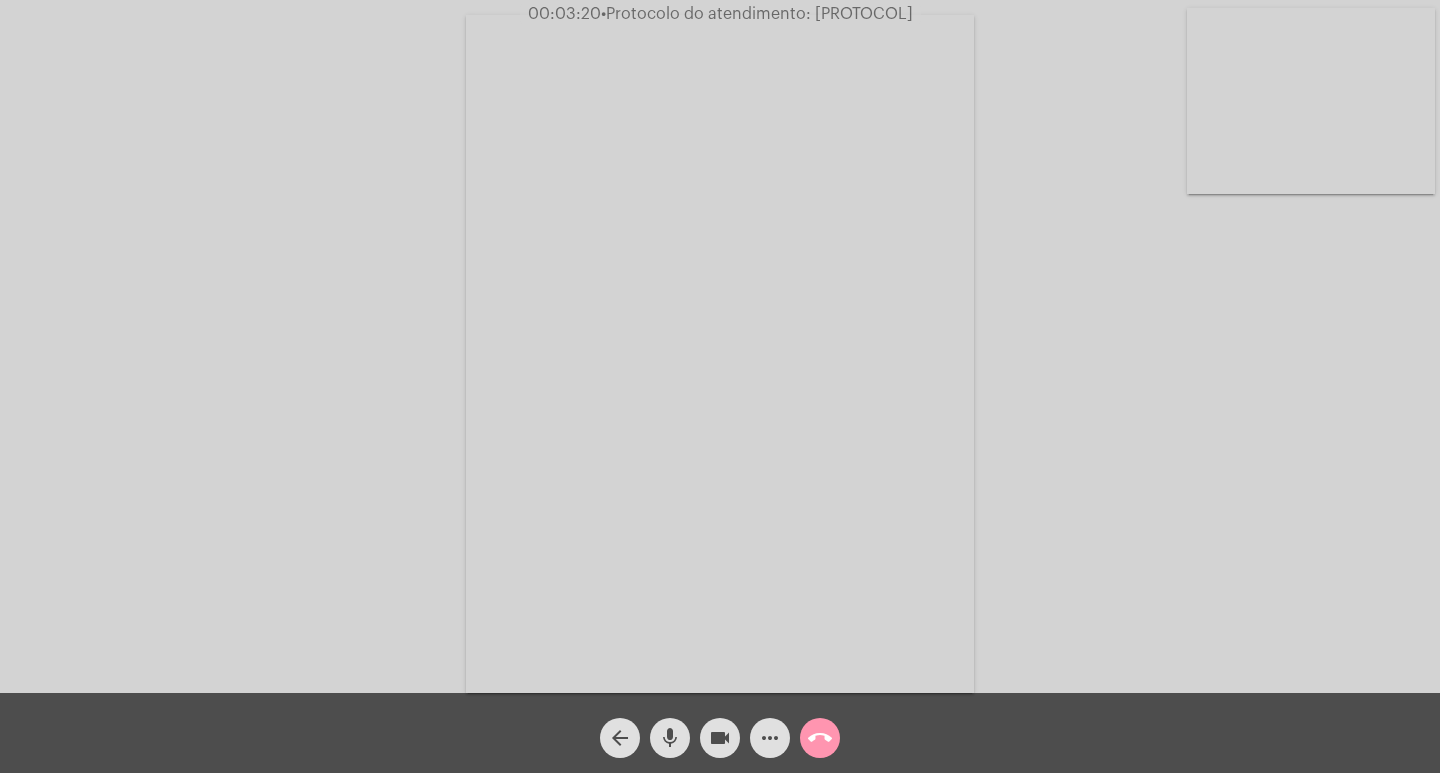 drag, startPoint x: 833, startPoint y: 16, endPoint x: 341, endPoint y: 152, distance: 510.45078 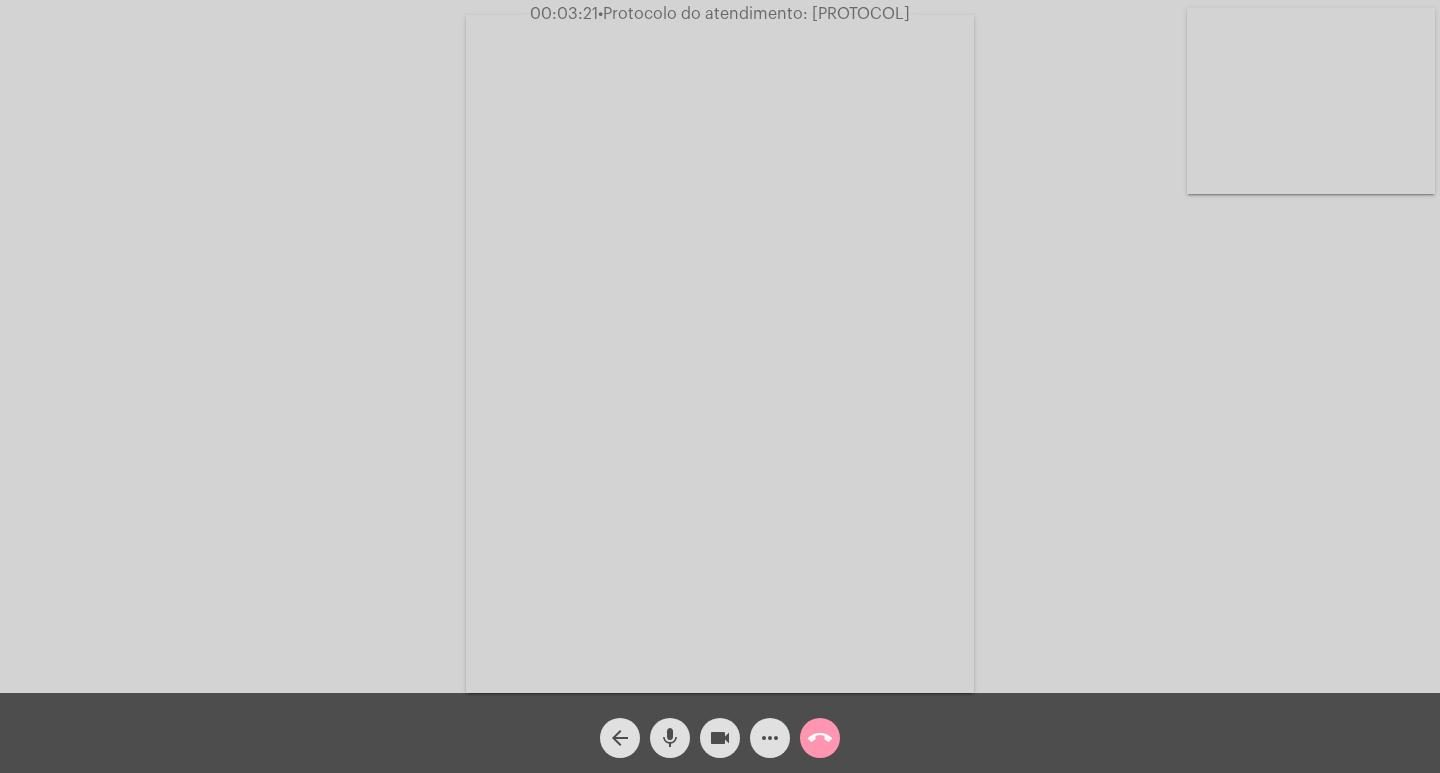 click on "•  Protocolo do atendimento: [PROTOCOL]" 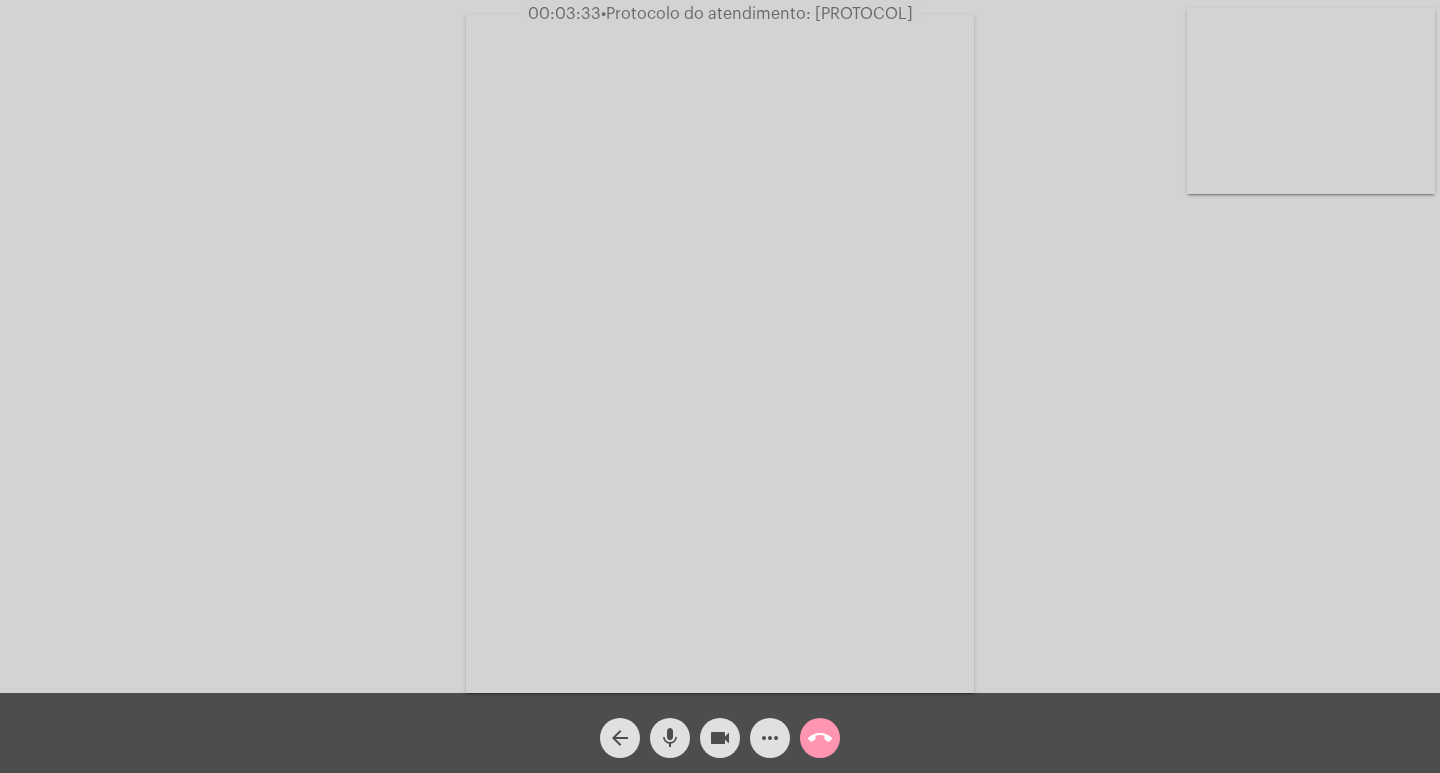 click on "call_end" 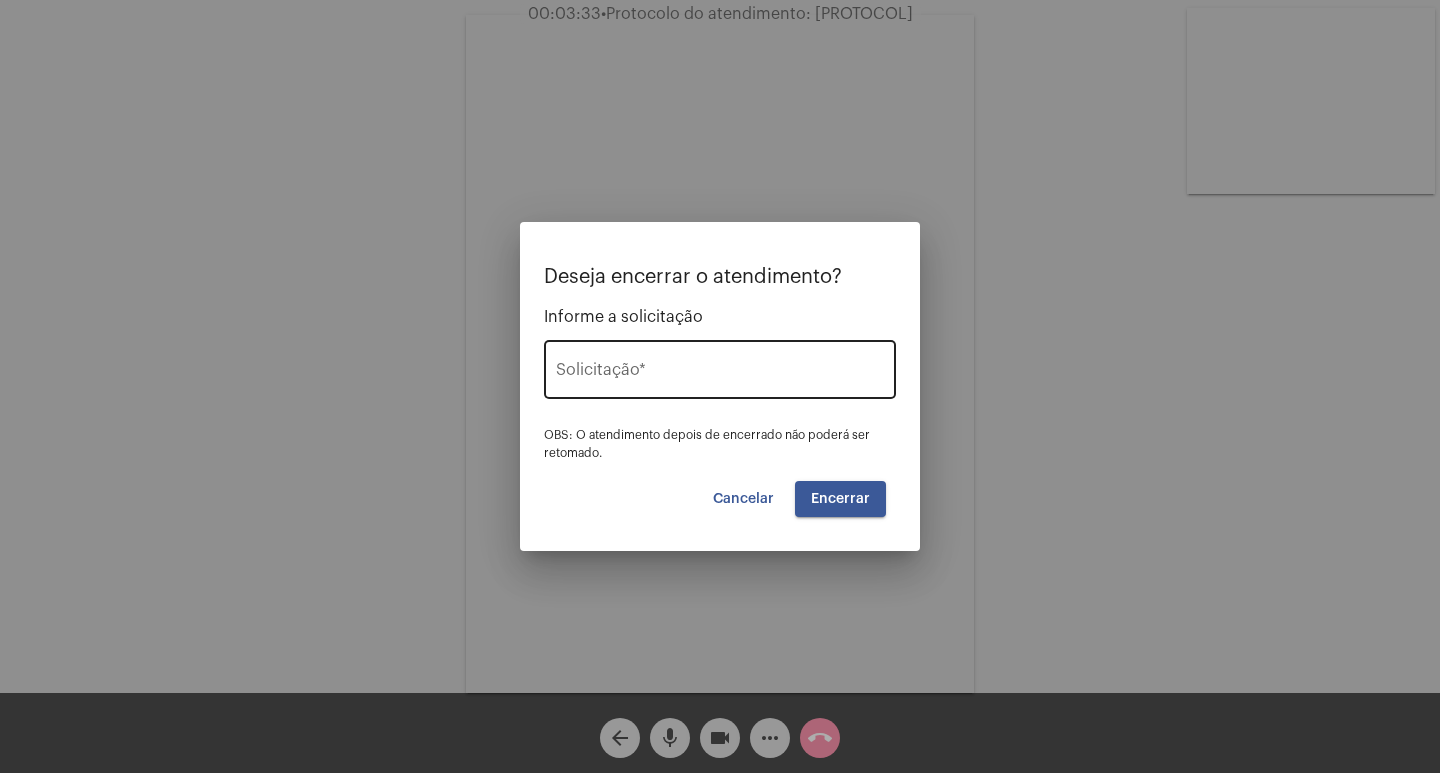 click on "Solicitação  *" at bounding box center (720, 367) 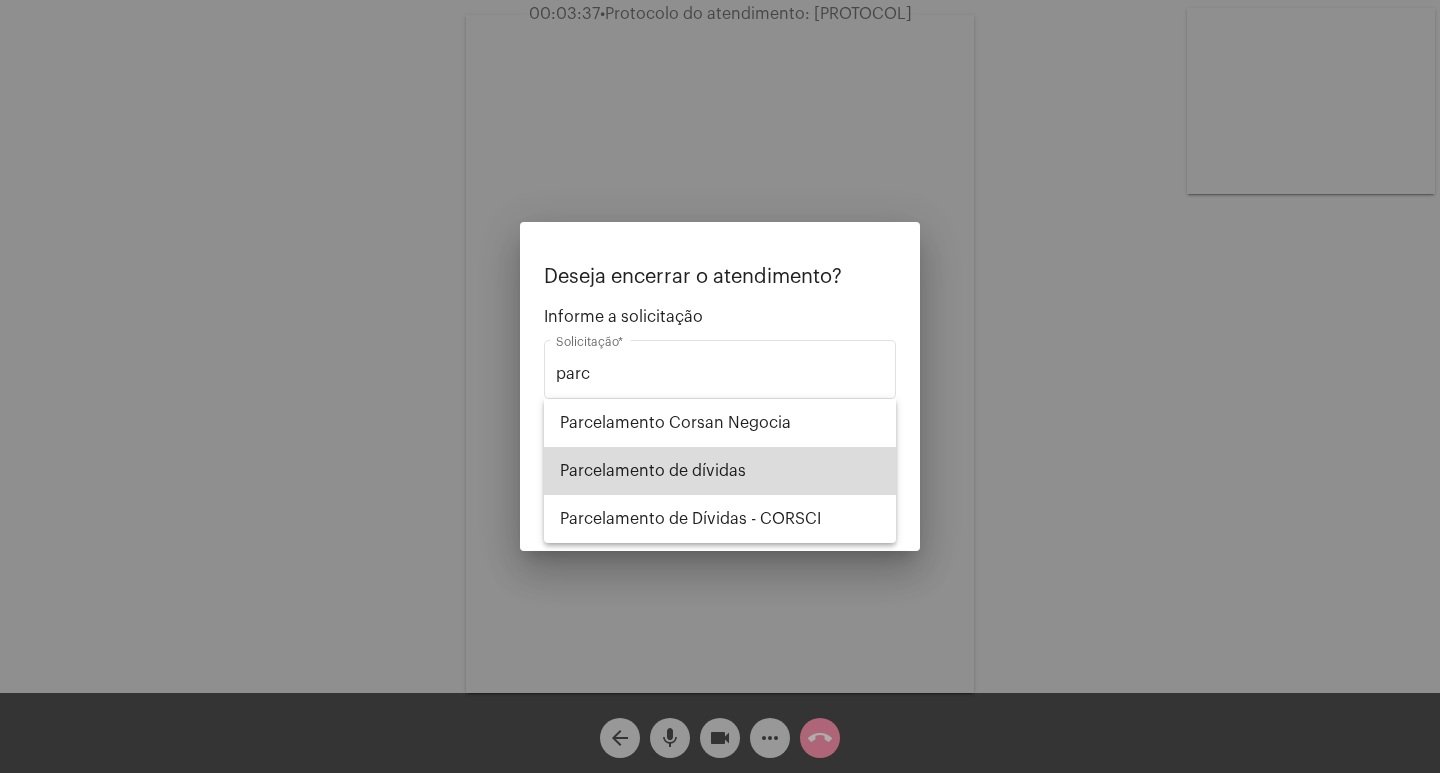 click on "Parcelamento de dívidas" at bounding box center [720, 471] 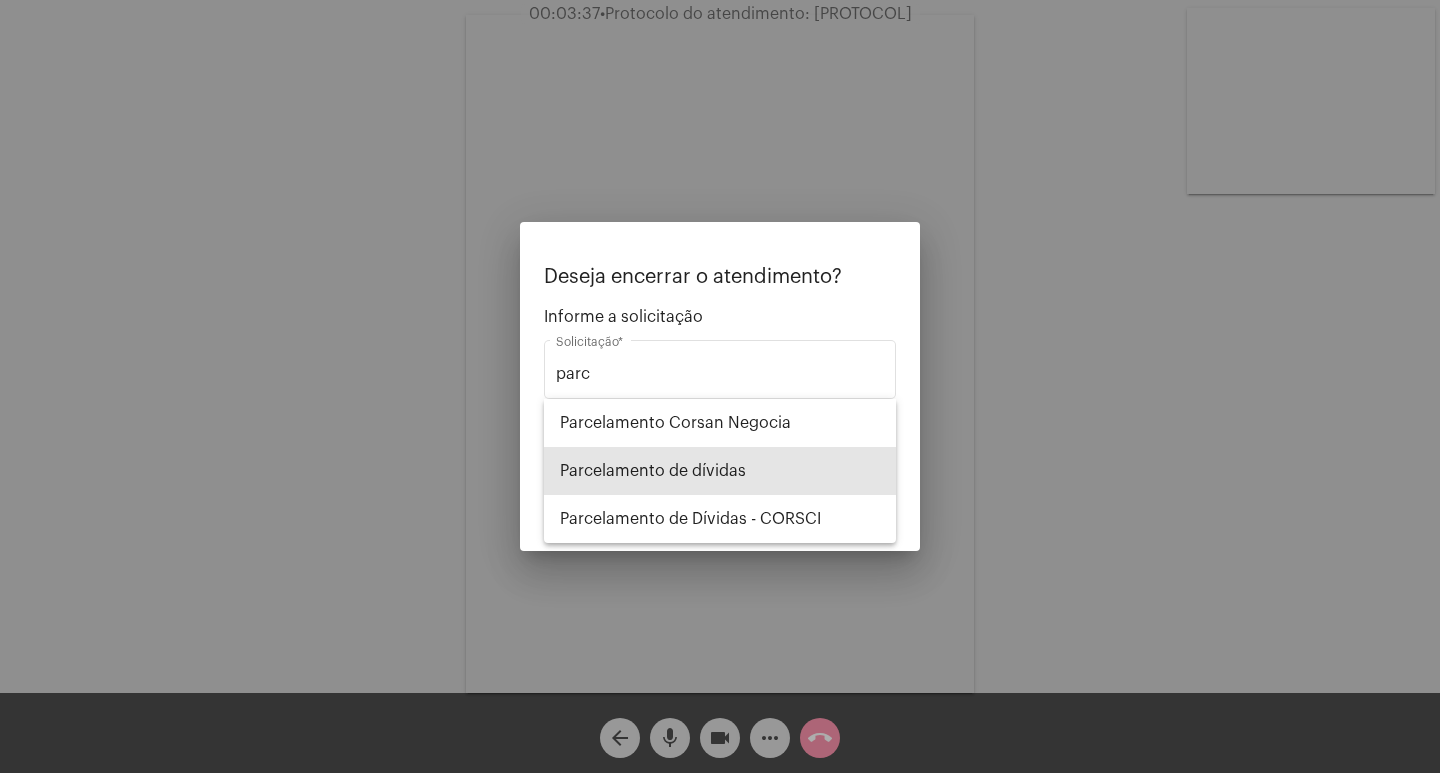 type on "Parcelamento de dívidas" 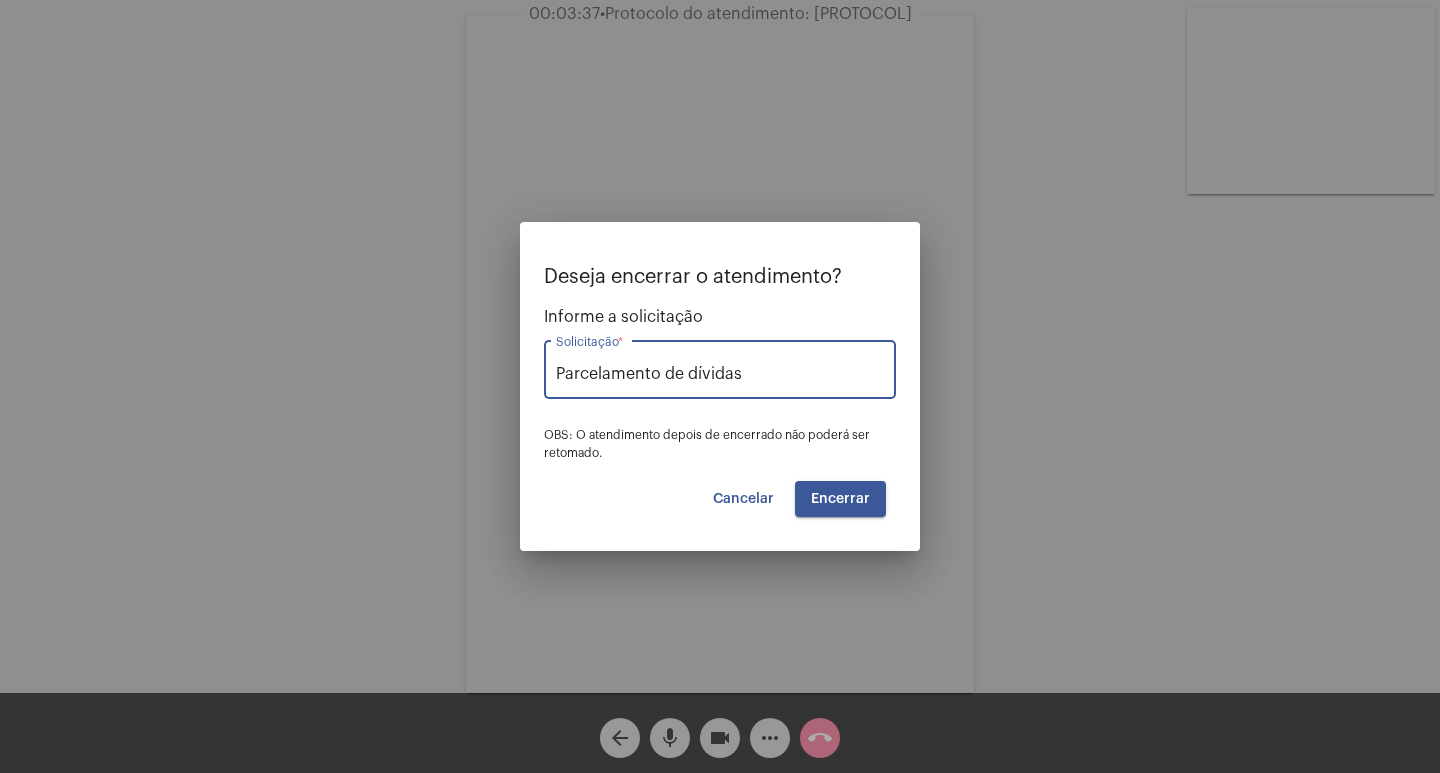 click on "Encerrar" at bounding box center (840, 499) 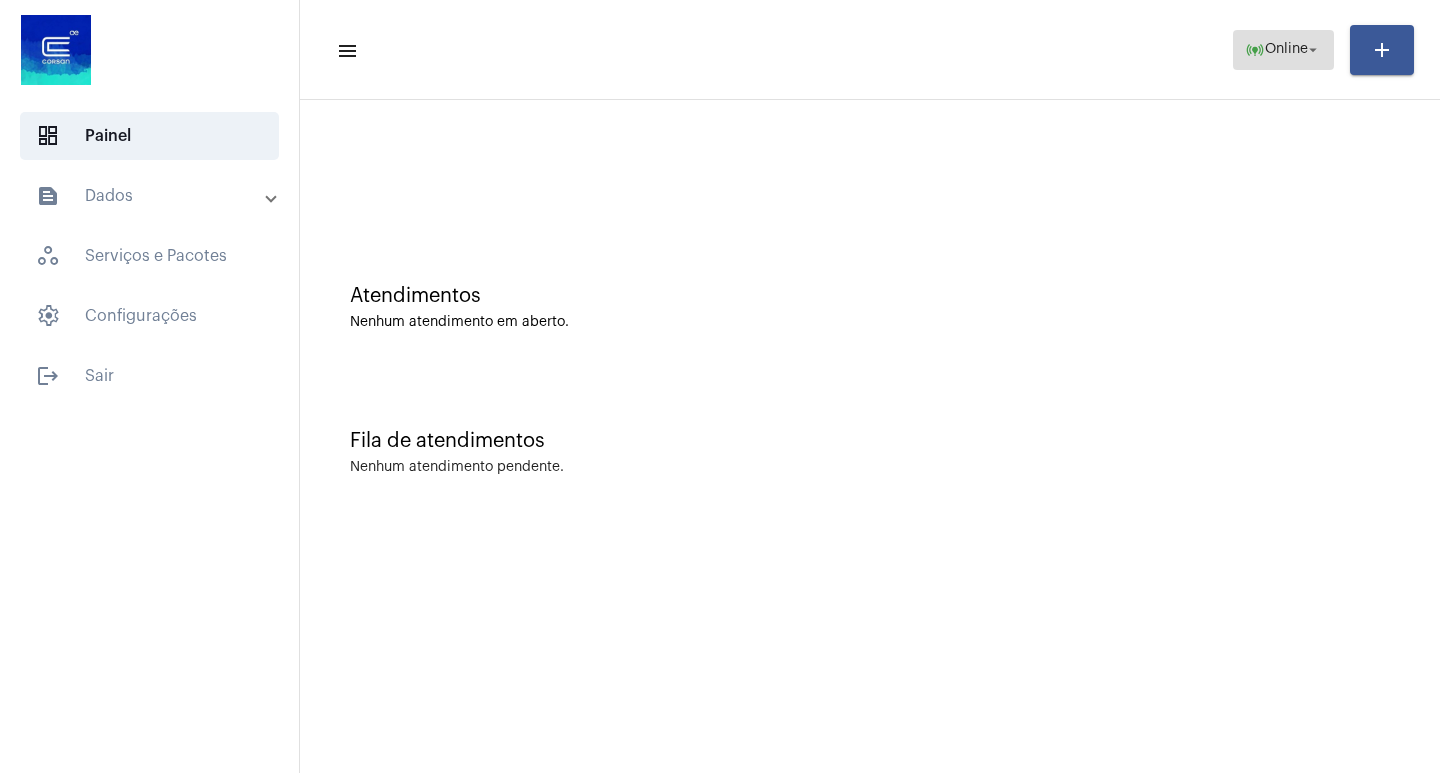 click on "online_prediction  Online arrow_drop_down" 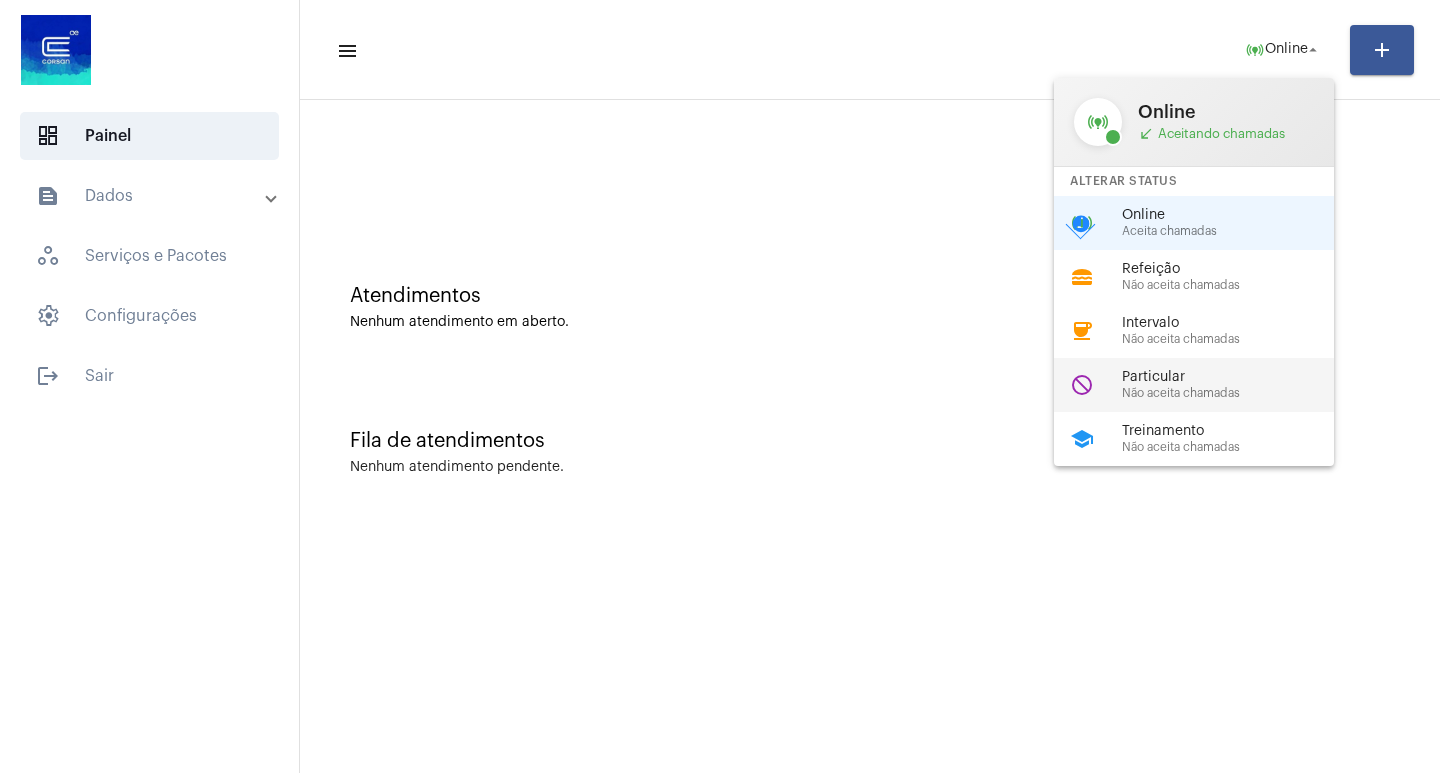 click on "Particular" at bounding box center [1236, 377] 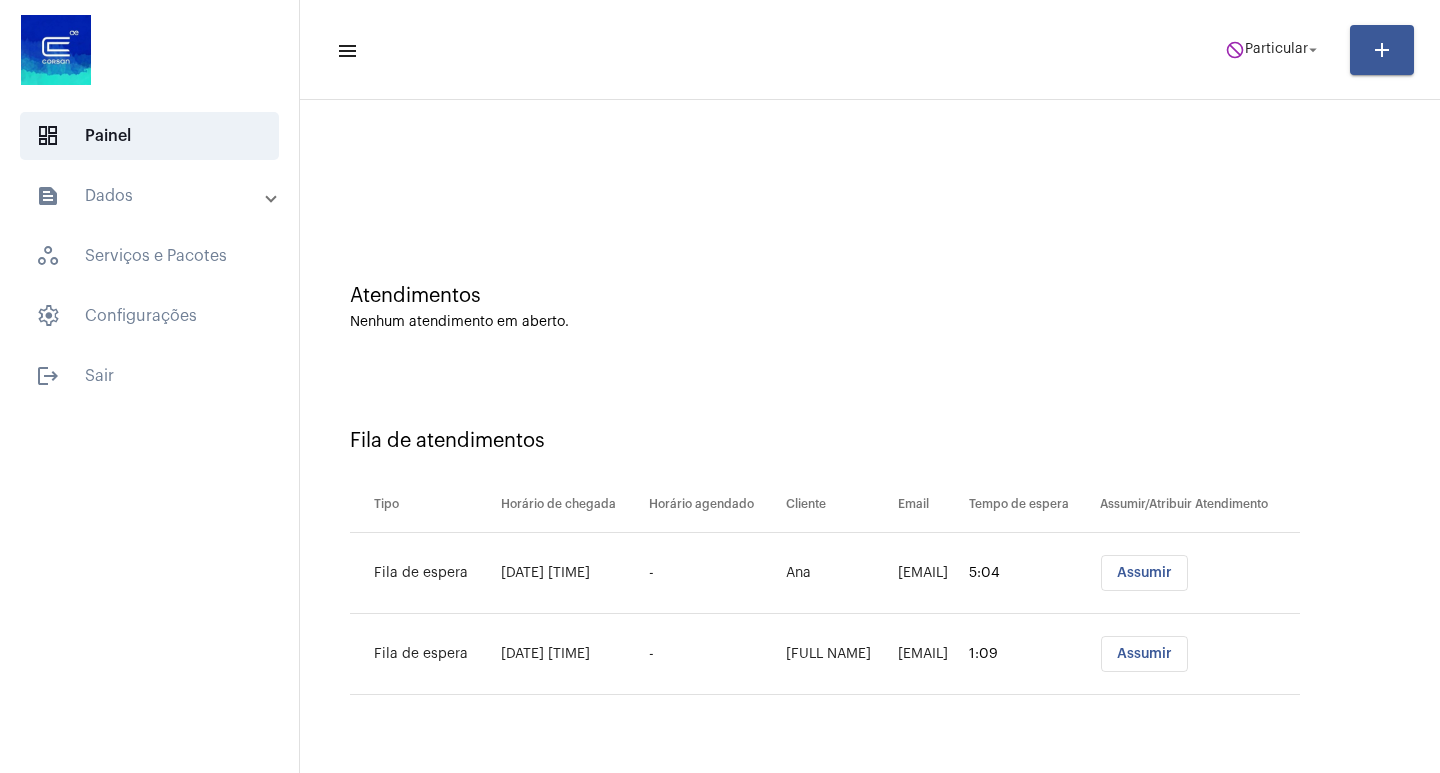 click on "Assumir" at bounding box center [1144, 573] 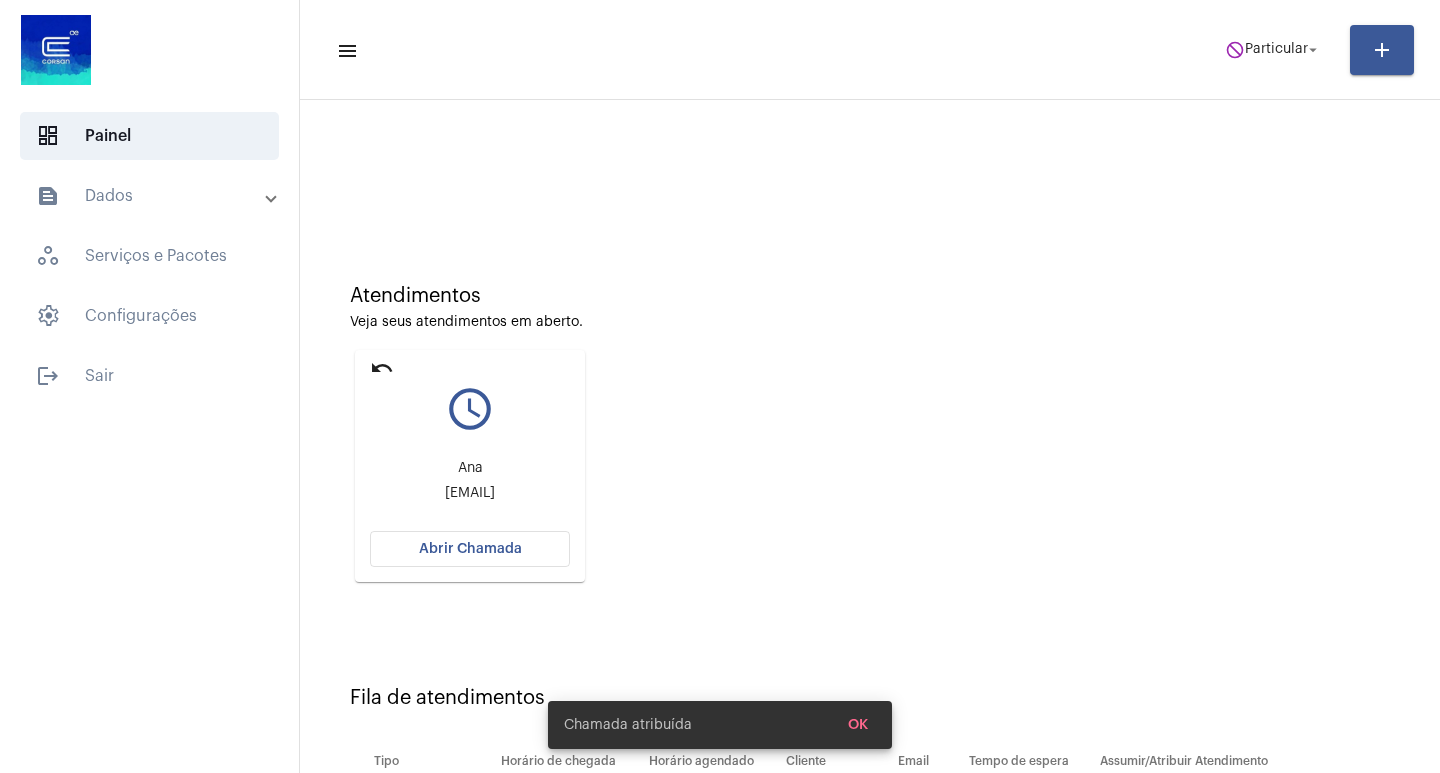 click on "Abrir Chamada" 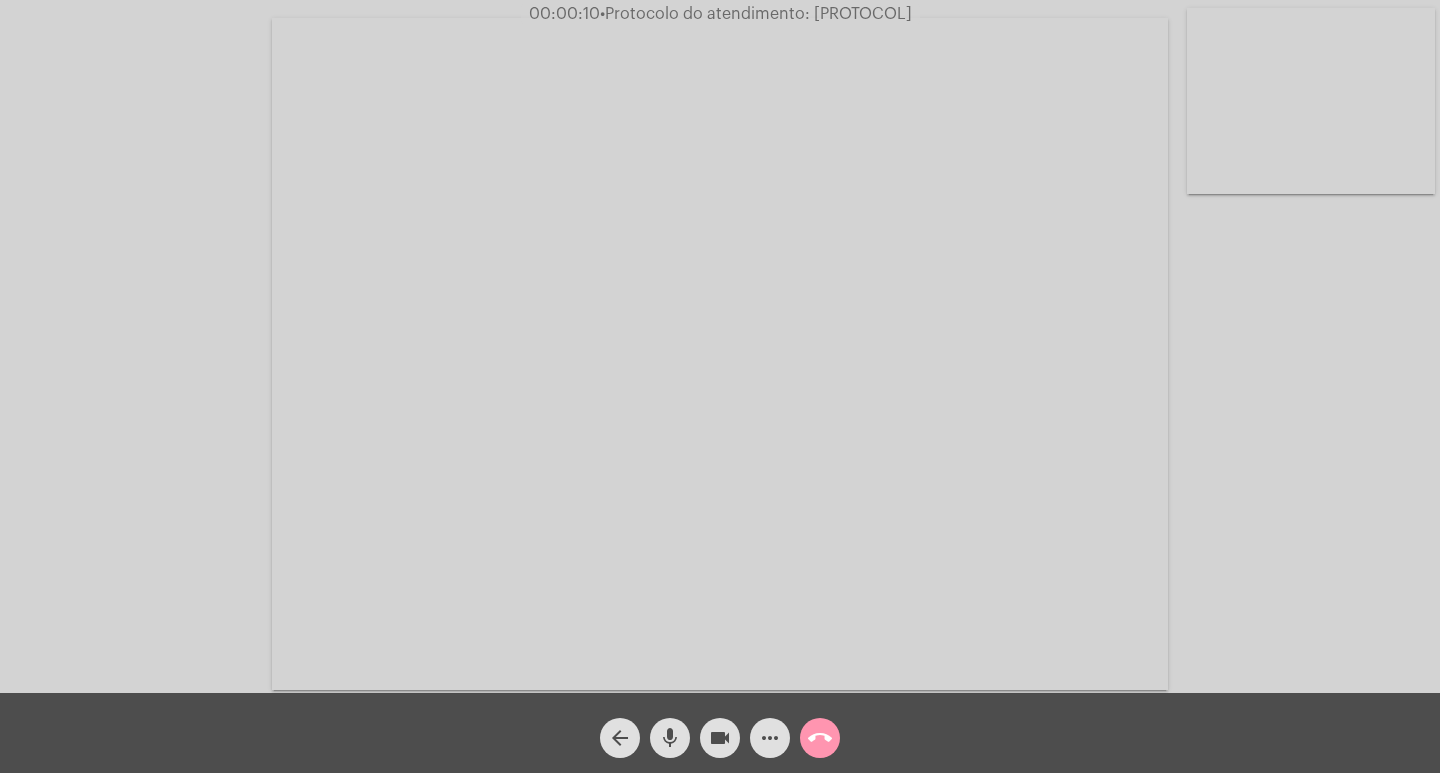 click on "Acessando Câmera e Microfone..." 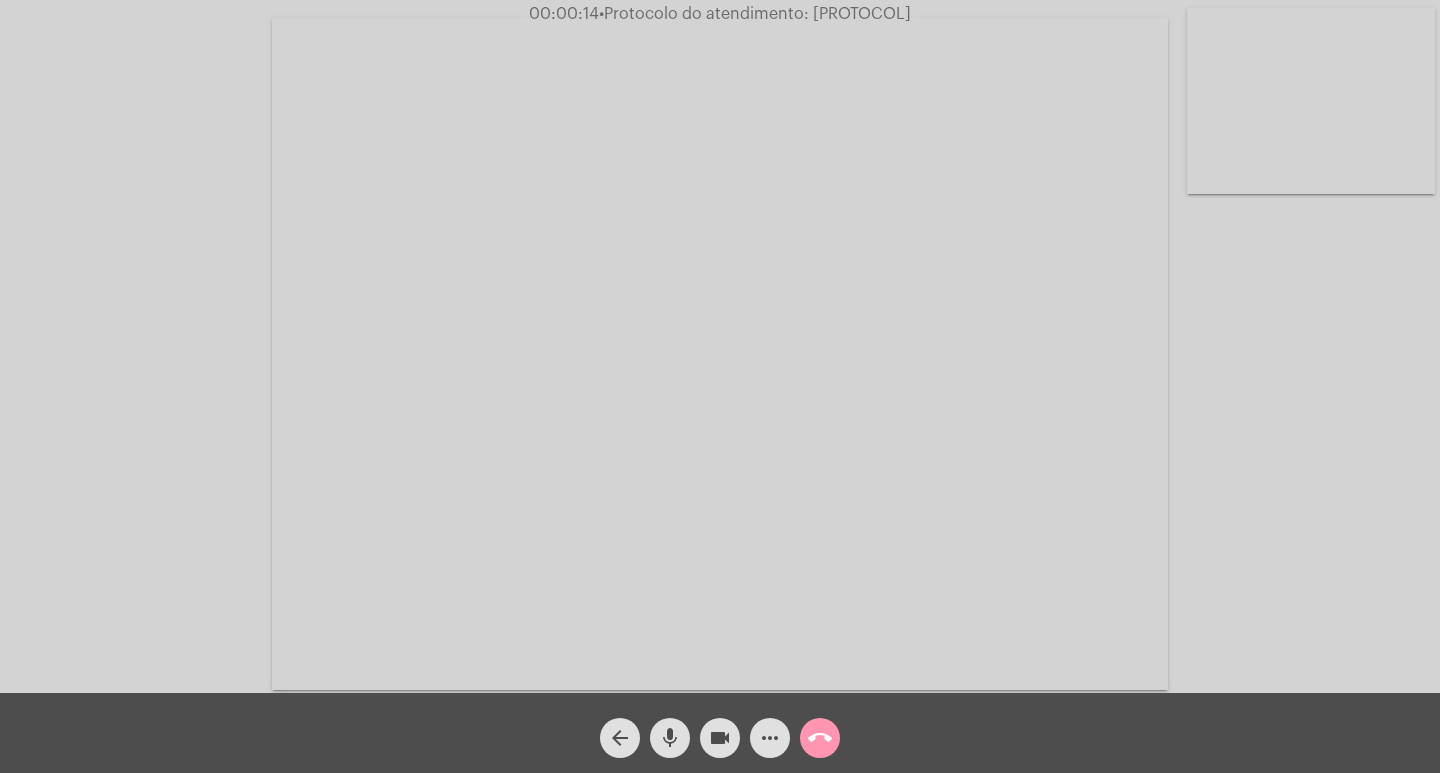 click on "mic" 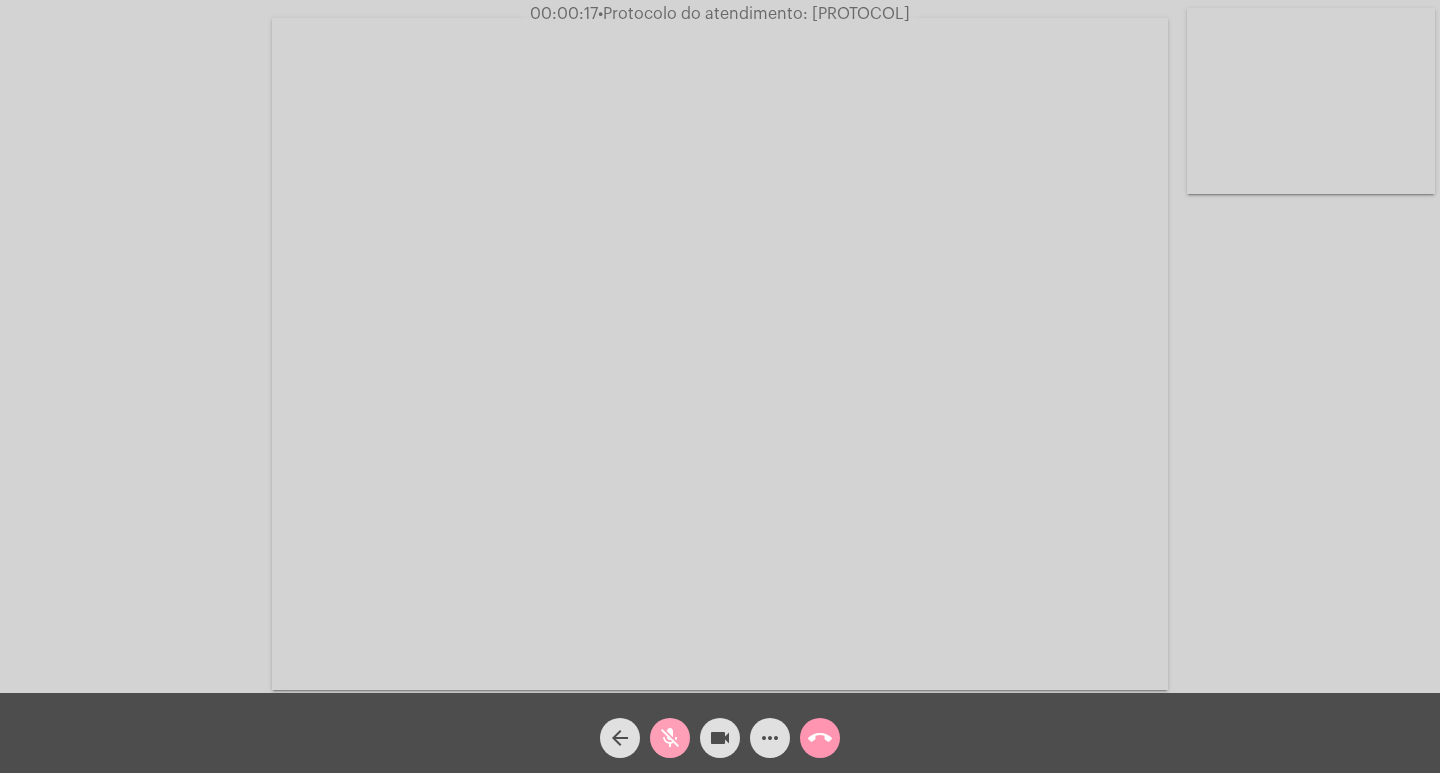 click on "mic_off" 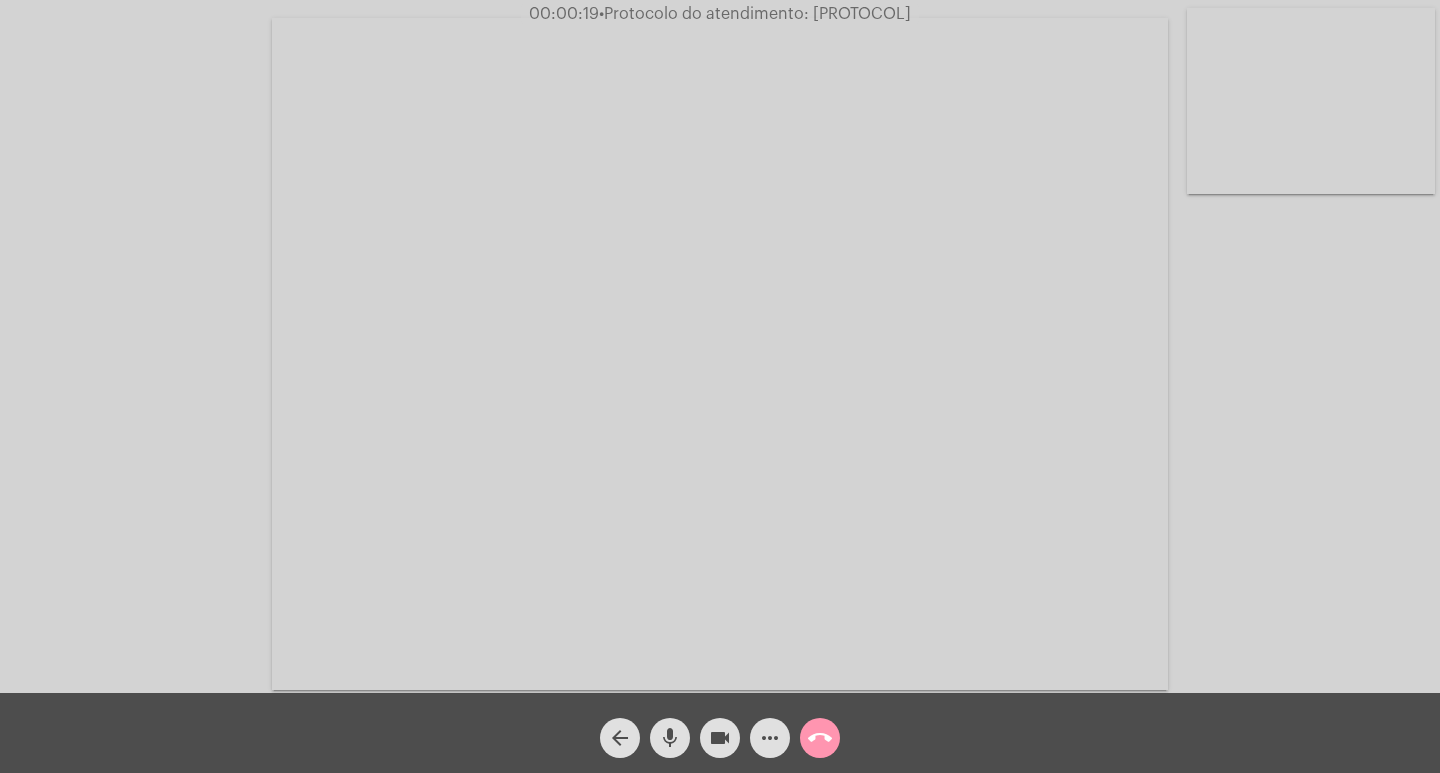 click on "mic" 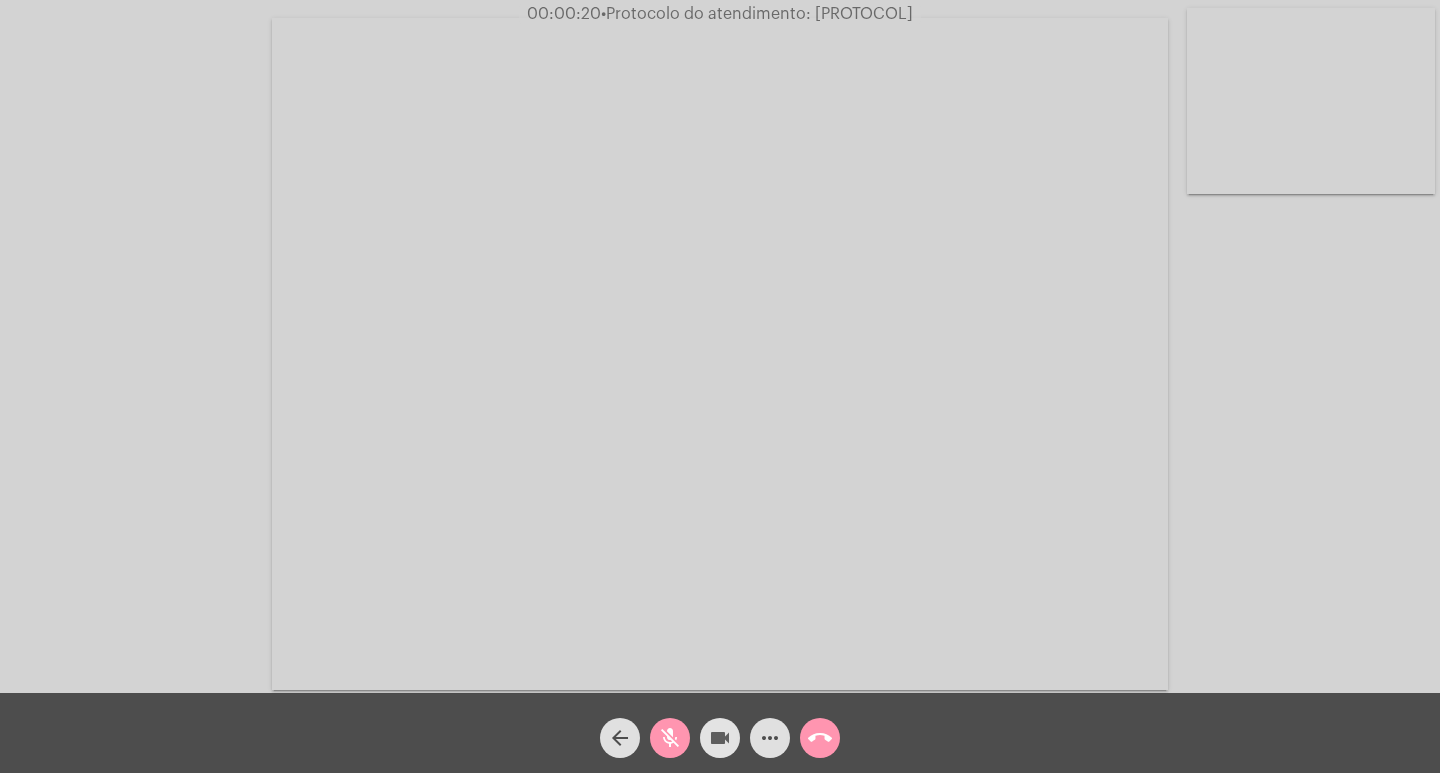 click on "videocam" 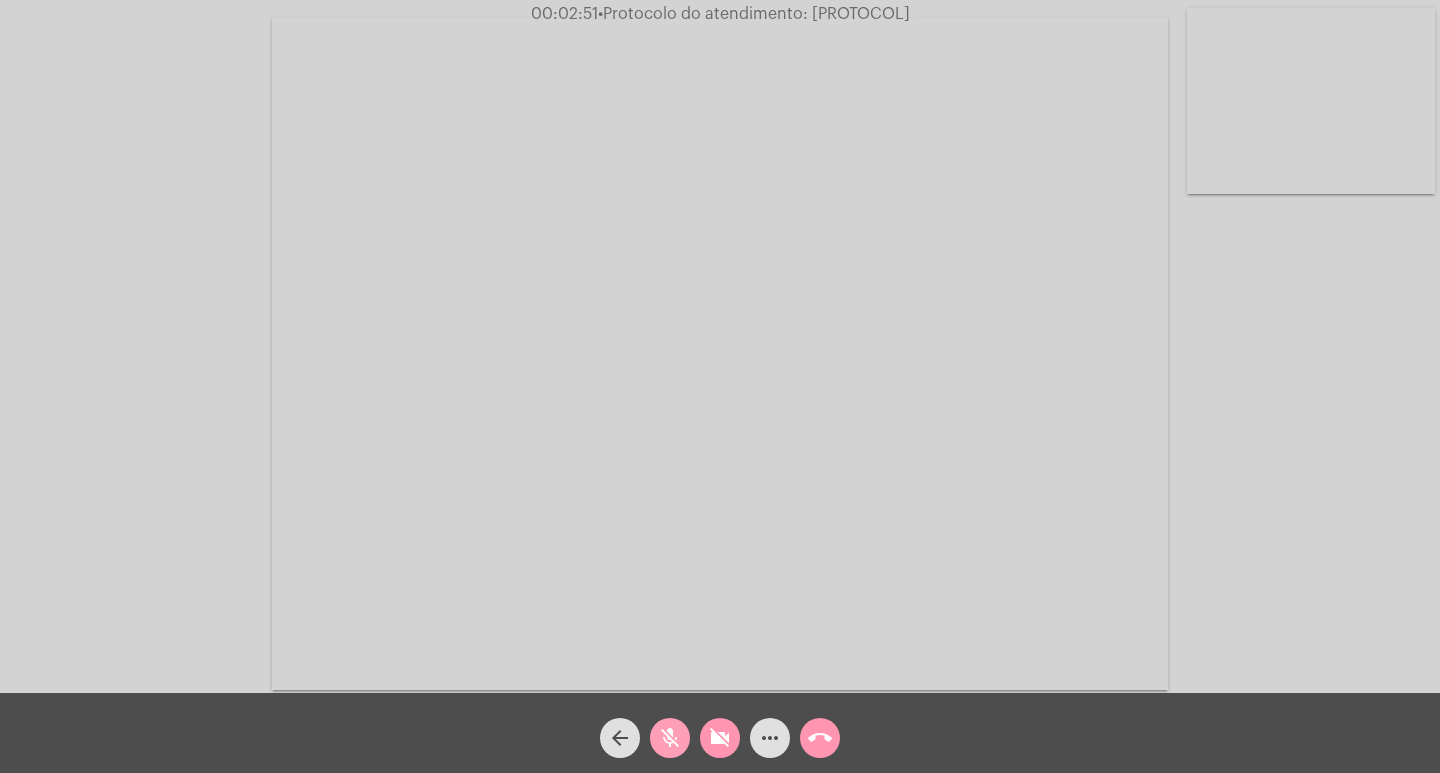 click on "mic_off" 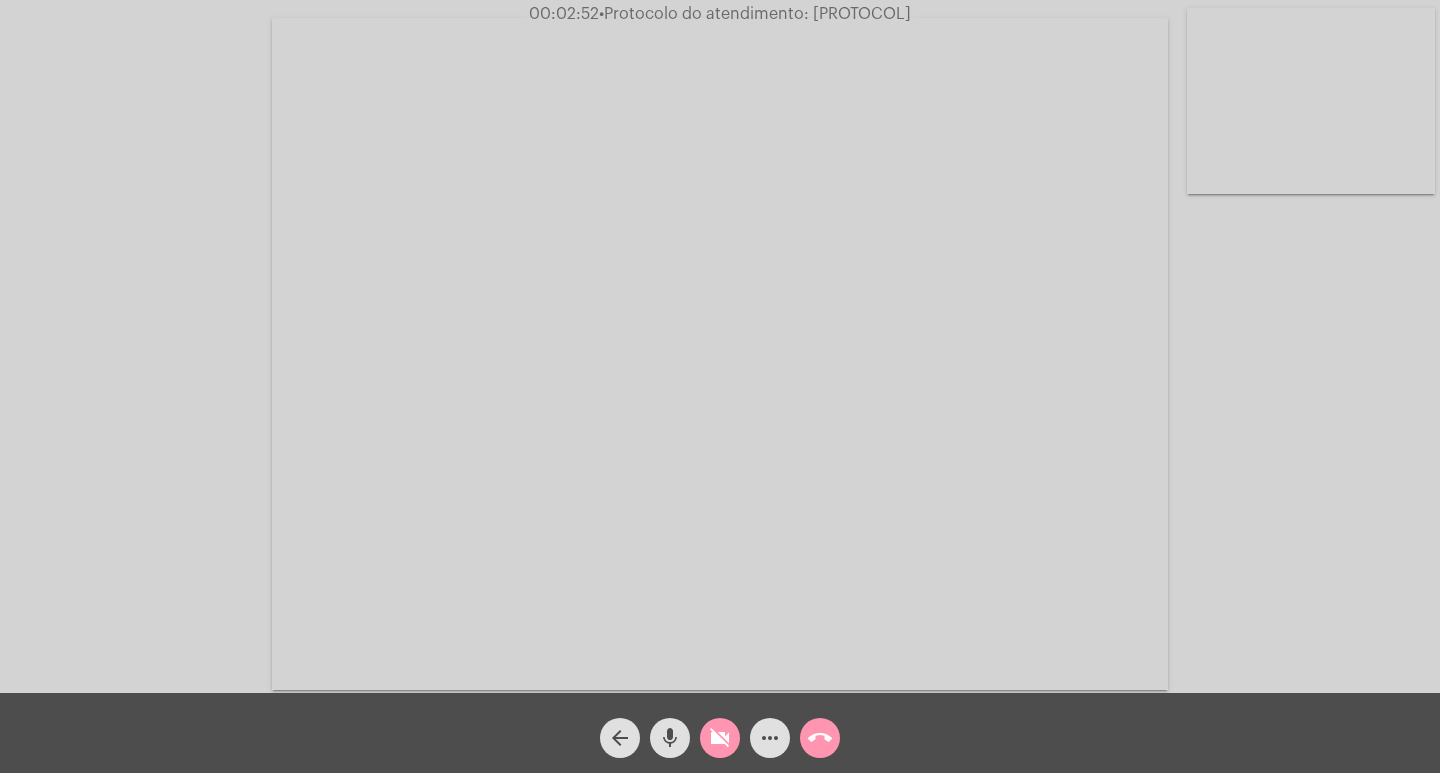 click on "videocam_off" 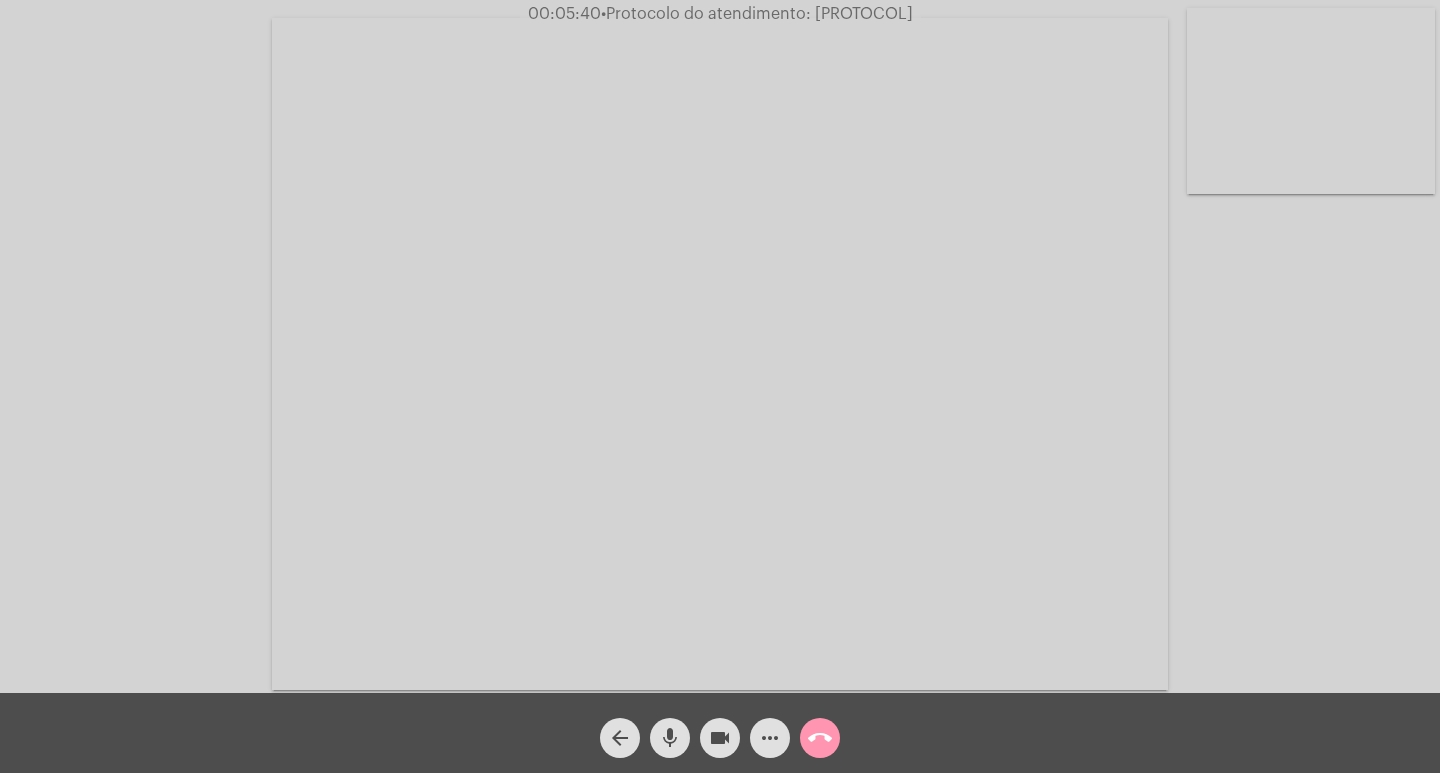 click on "Acessando Câmera e Microfone..." 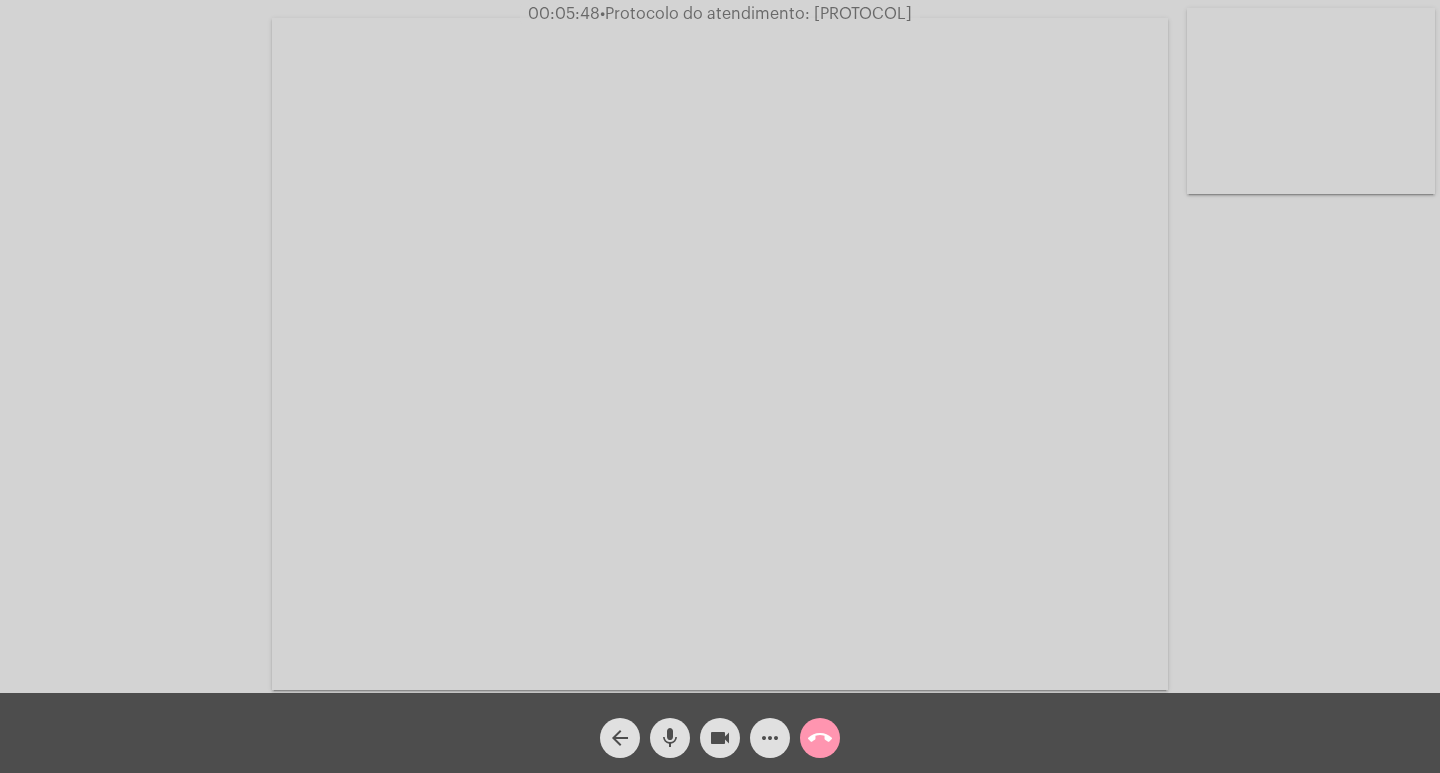 click on "•  Protocolo do atendimento: [PROTOCOL]" 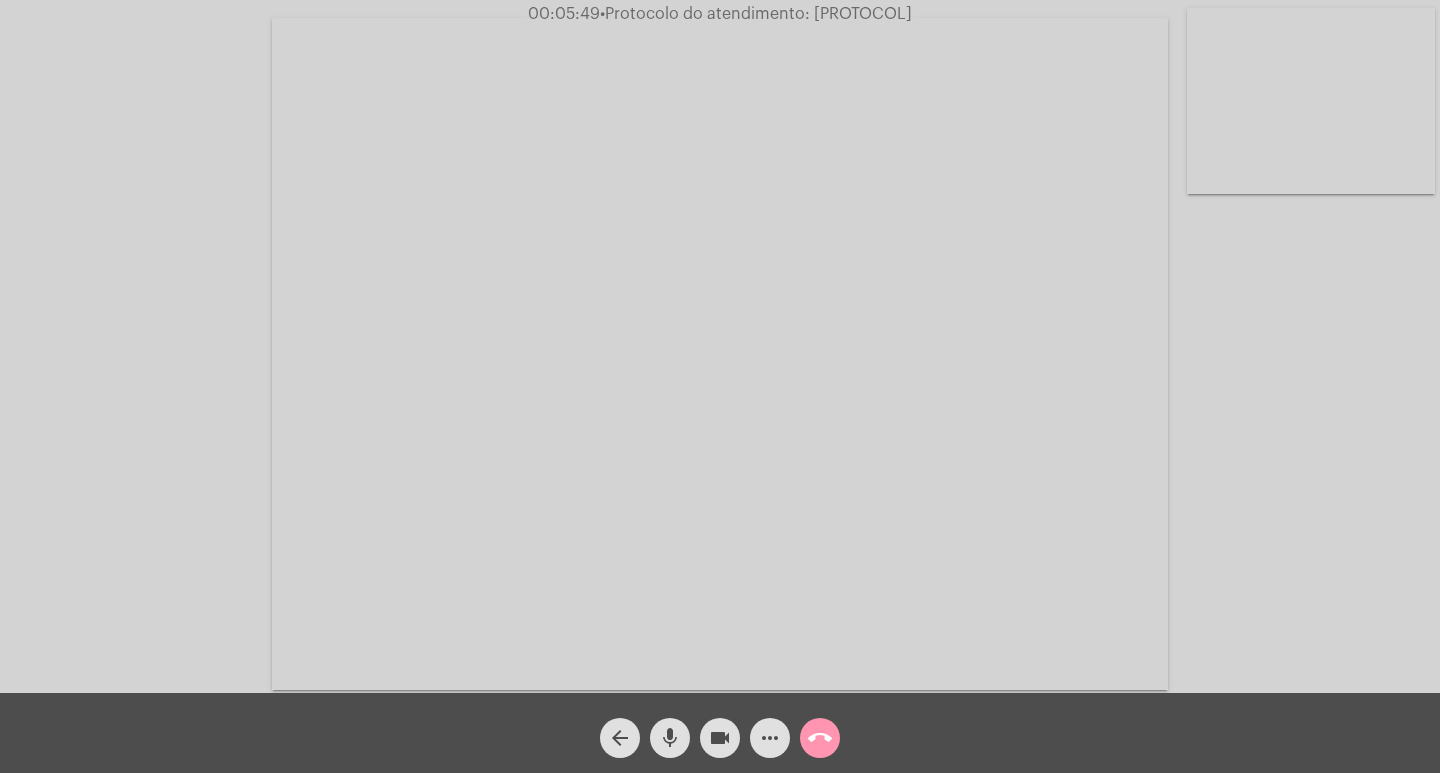 click on "•  Protocolo do atendimento: [PROTOCOL]" 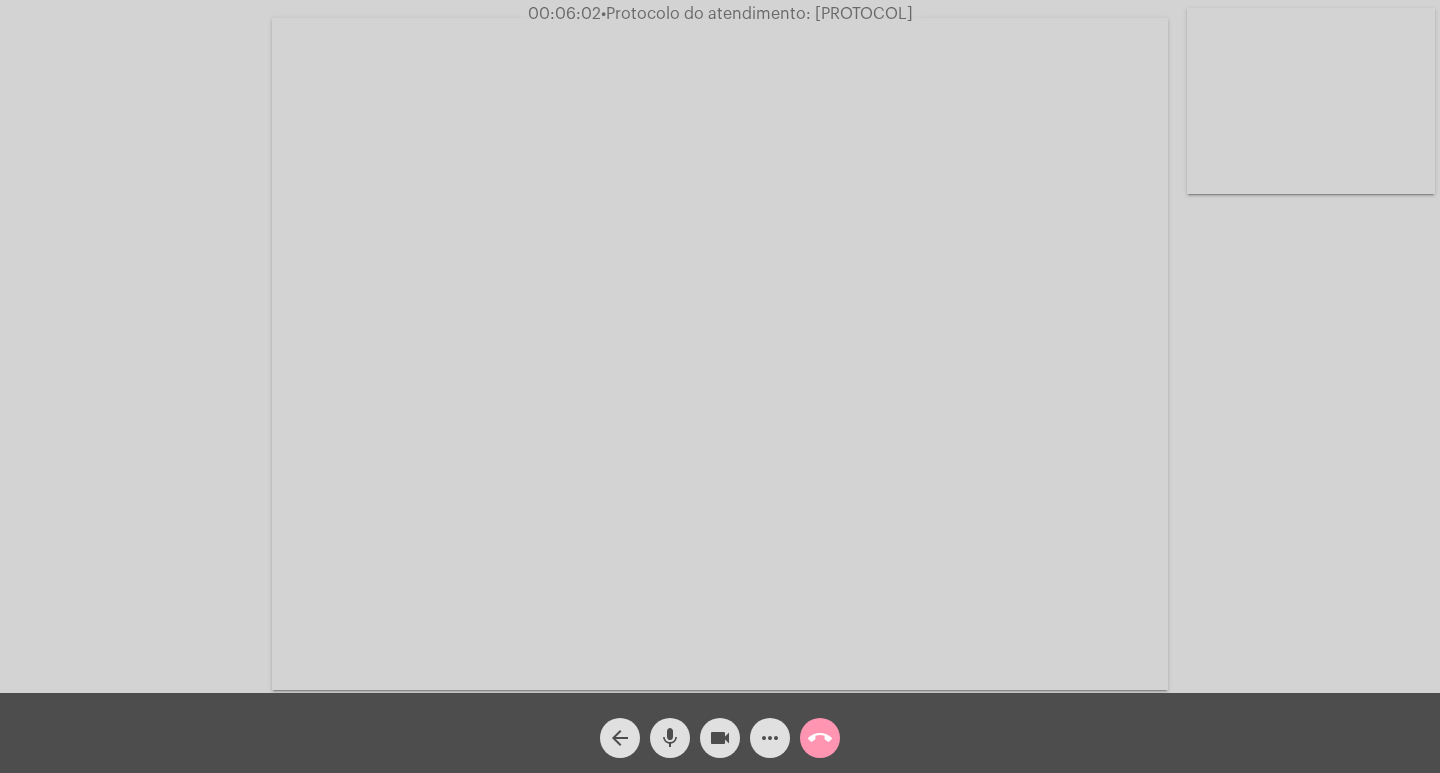 click on "call_end" 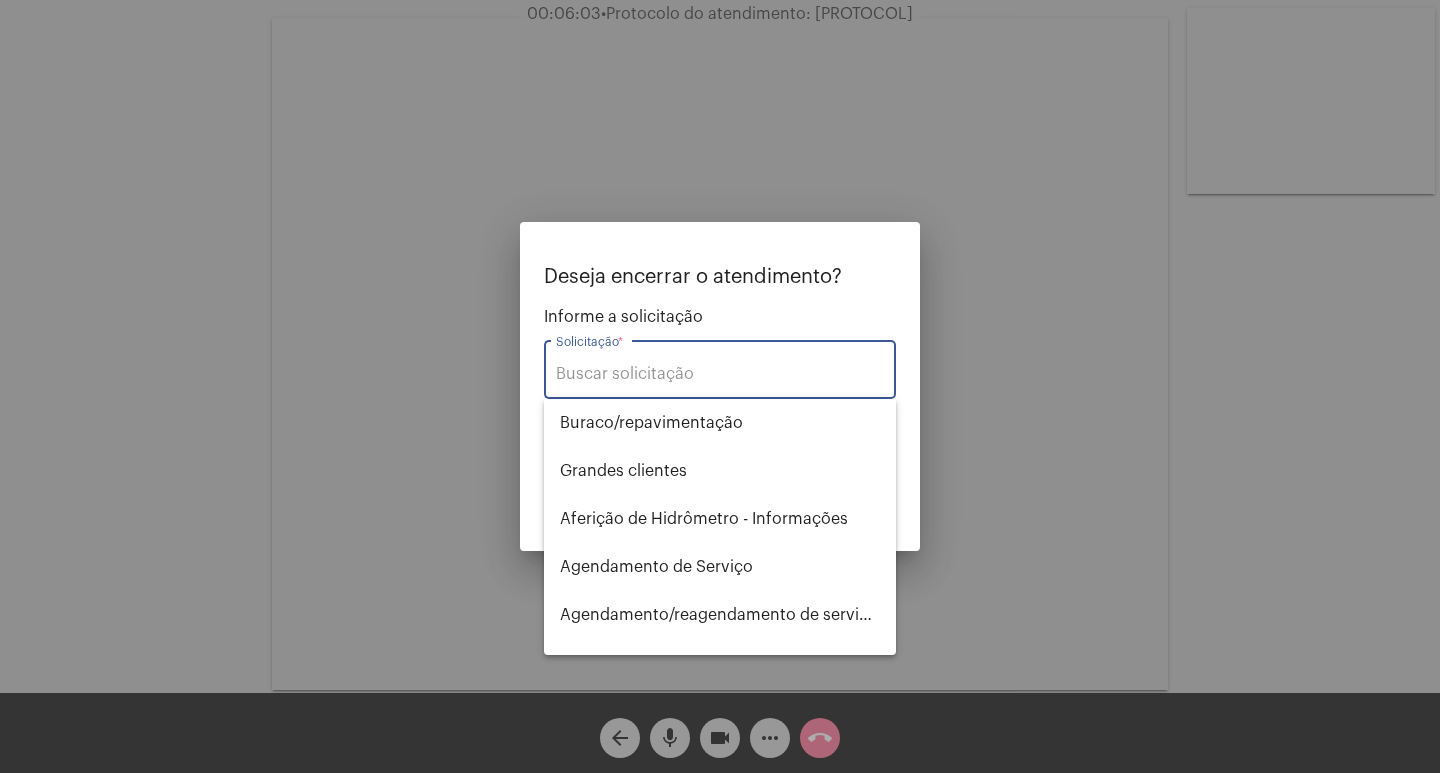 click on "Solicitação  *" at bounding box center [720, 367] 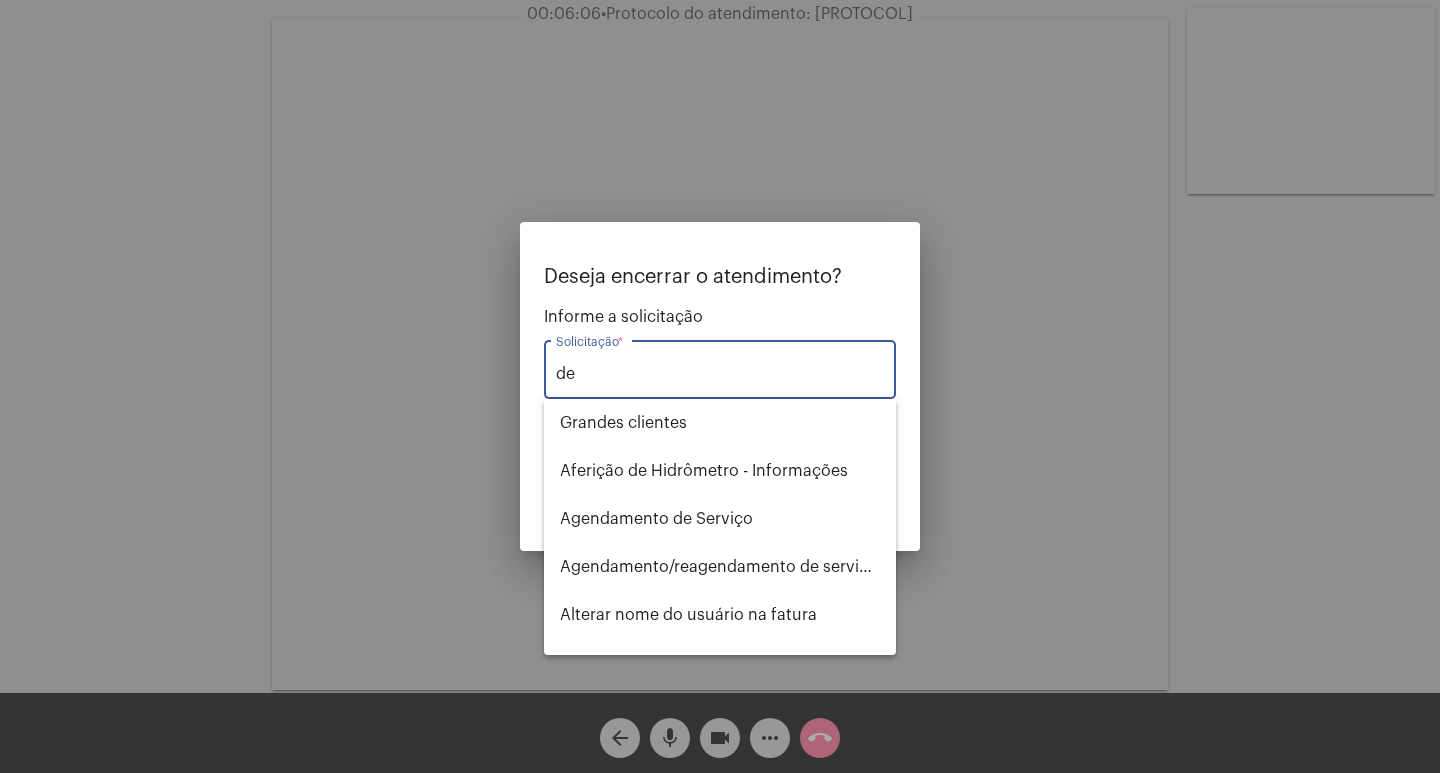 type on "d" 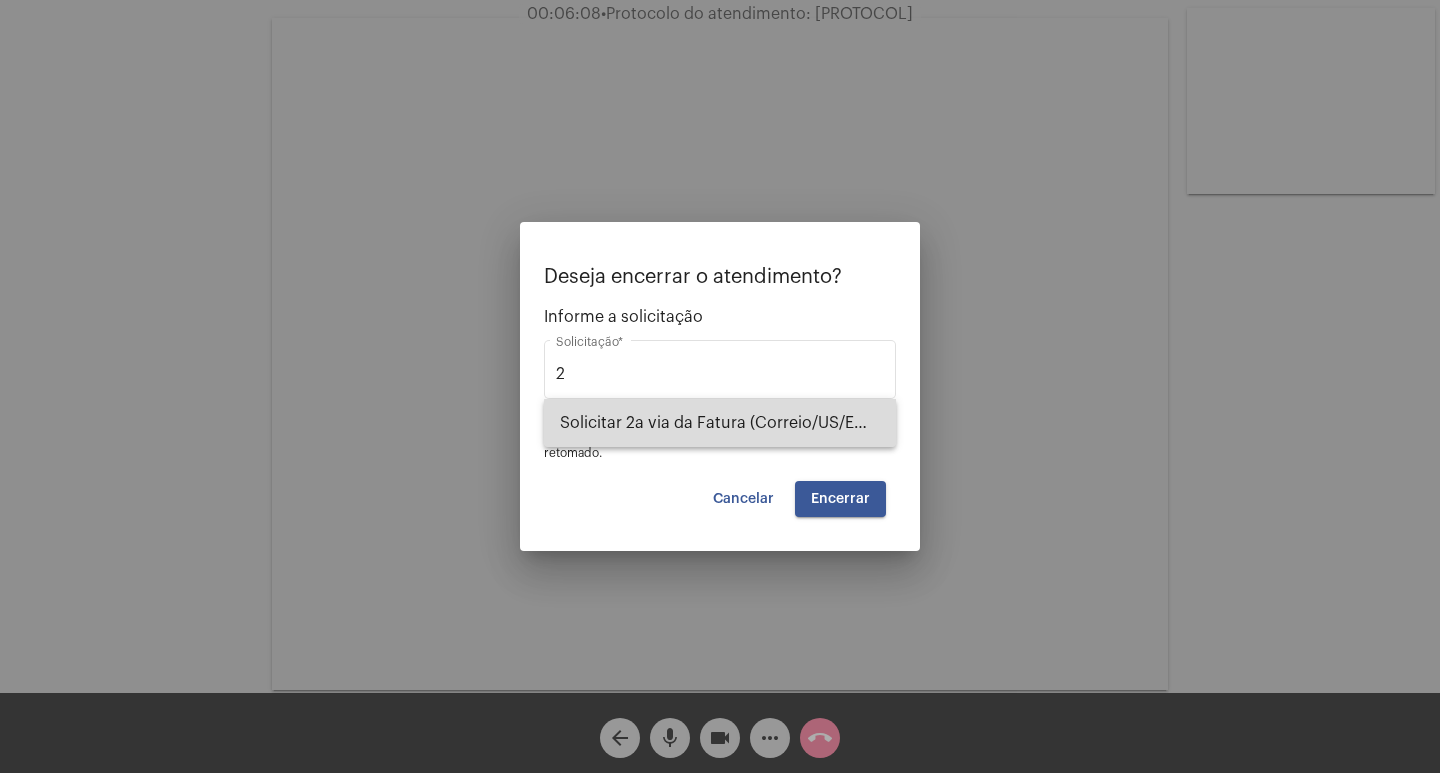 click on "Solicitar 2a via da Fatura (Correio/US/Email)" at bounding box center [720, 423] 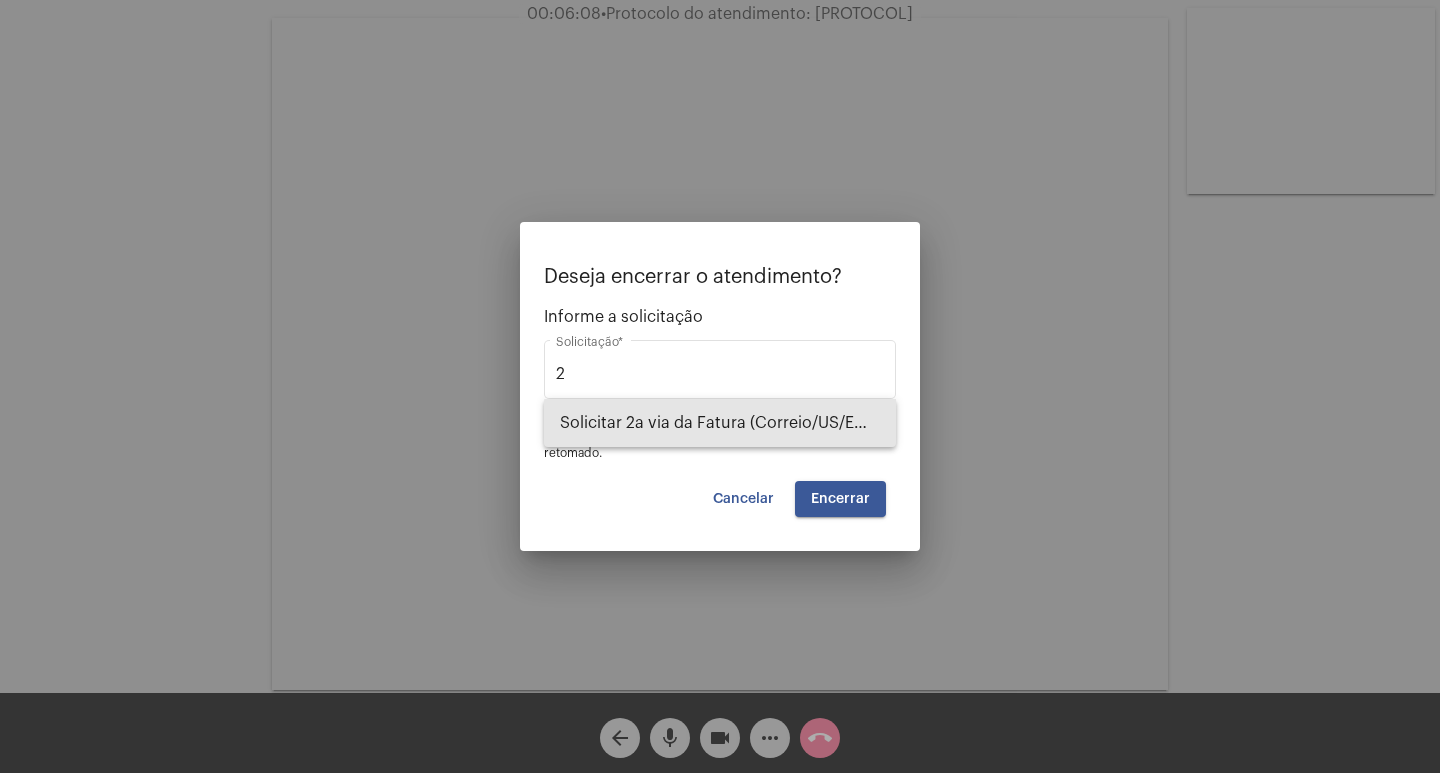type on "Solicitar 2a via da Fatura (Correio/US/Email)" 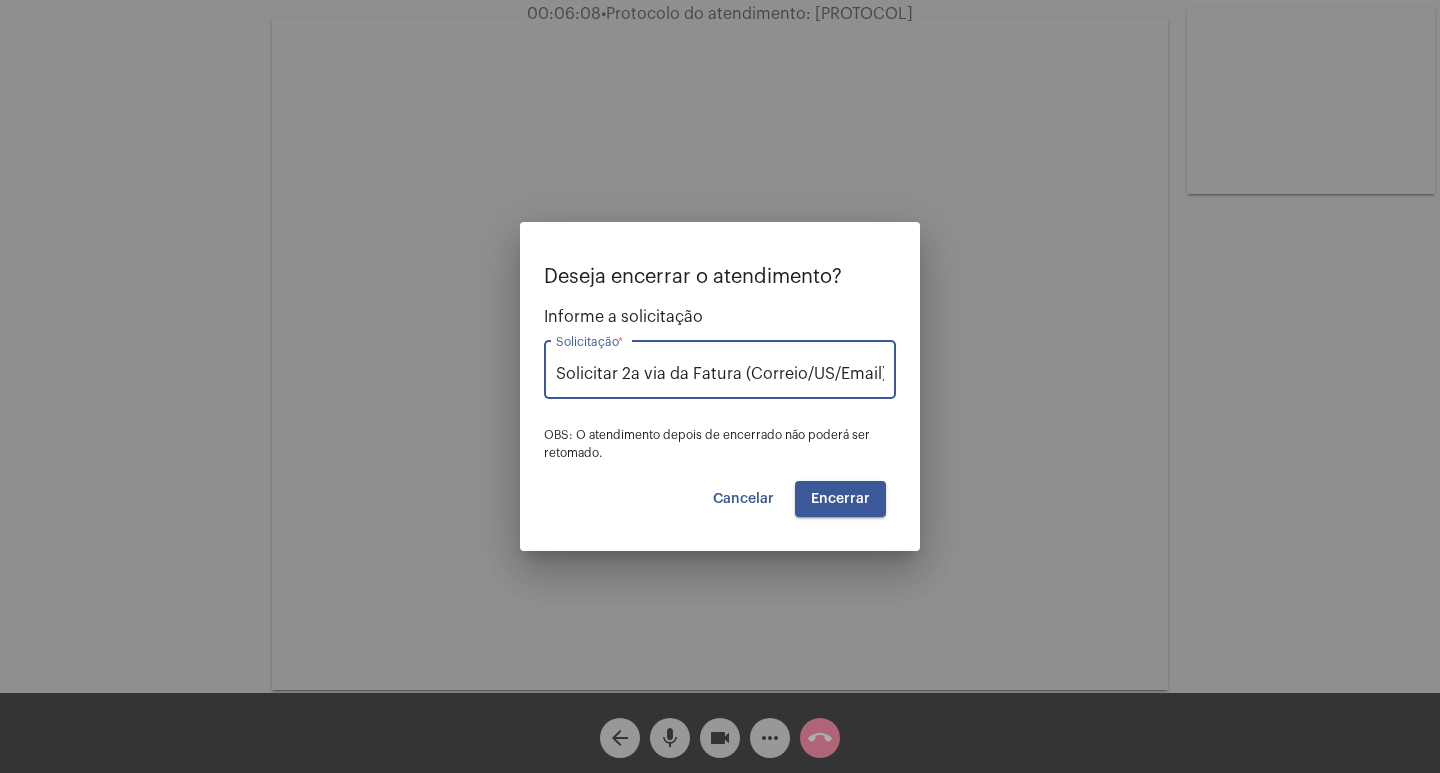 click on "Encerrar" at bounding box center [840, 499] 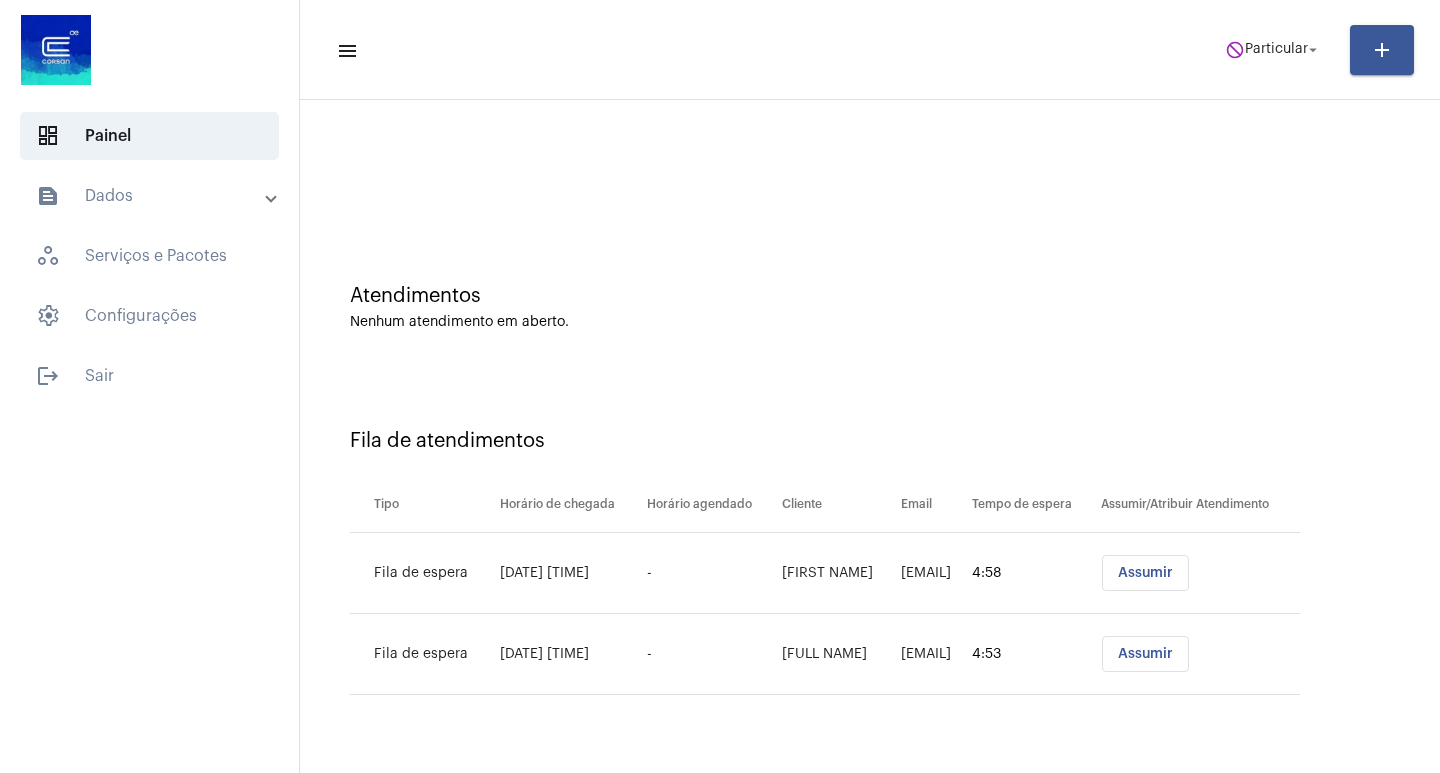 click on "Assumir" at bounding box center [1145, 573] 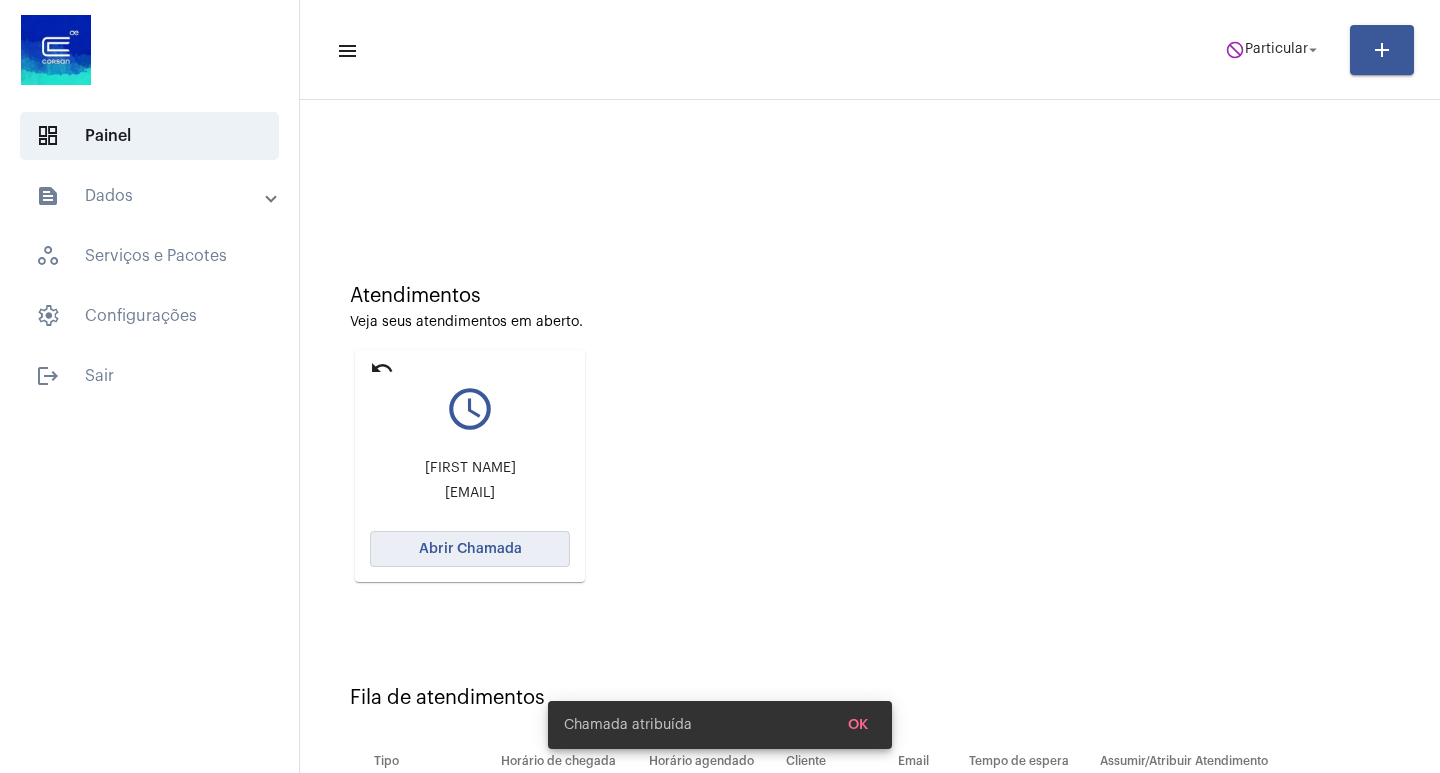 click on "Abrir Chamada" 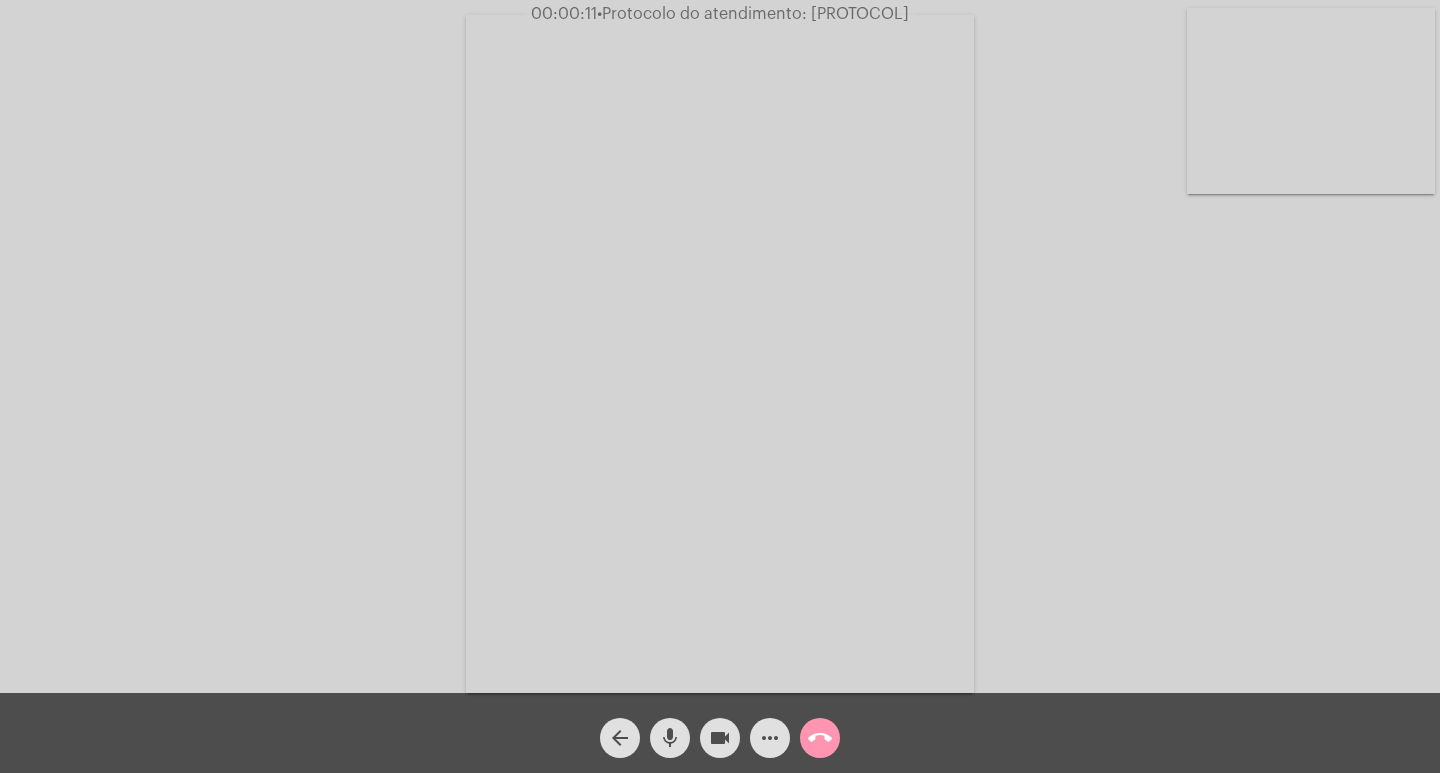 click on "mic" 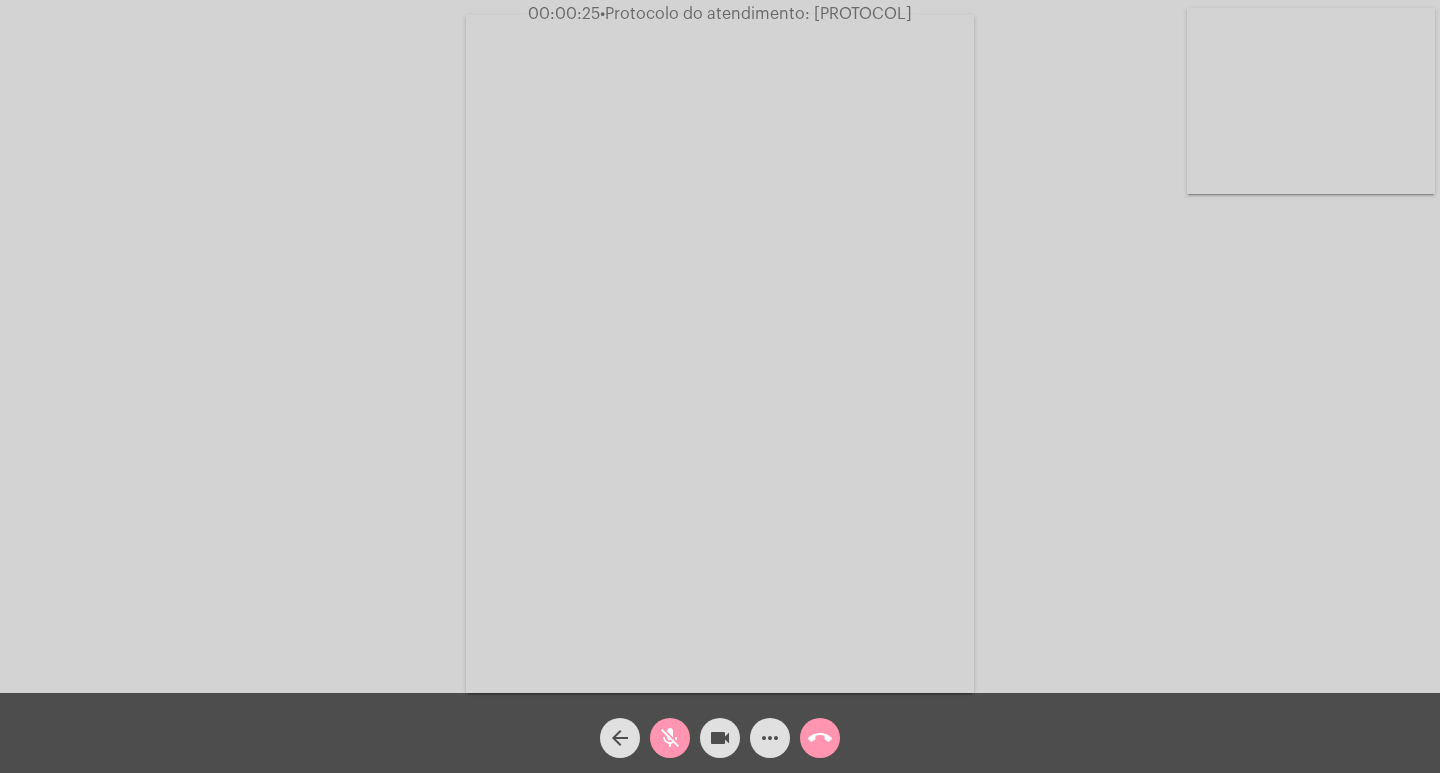 click on "mic_off" 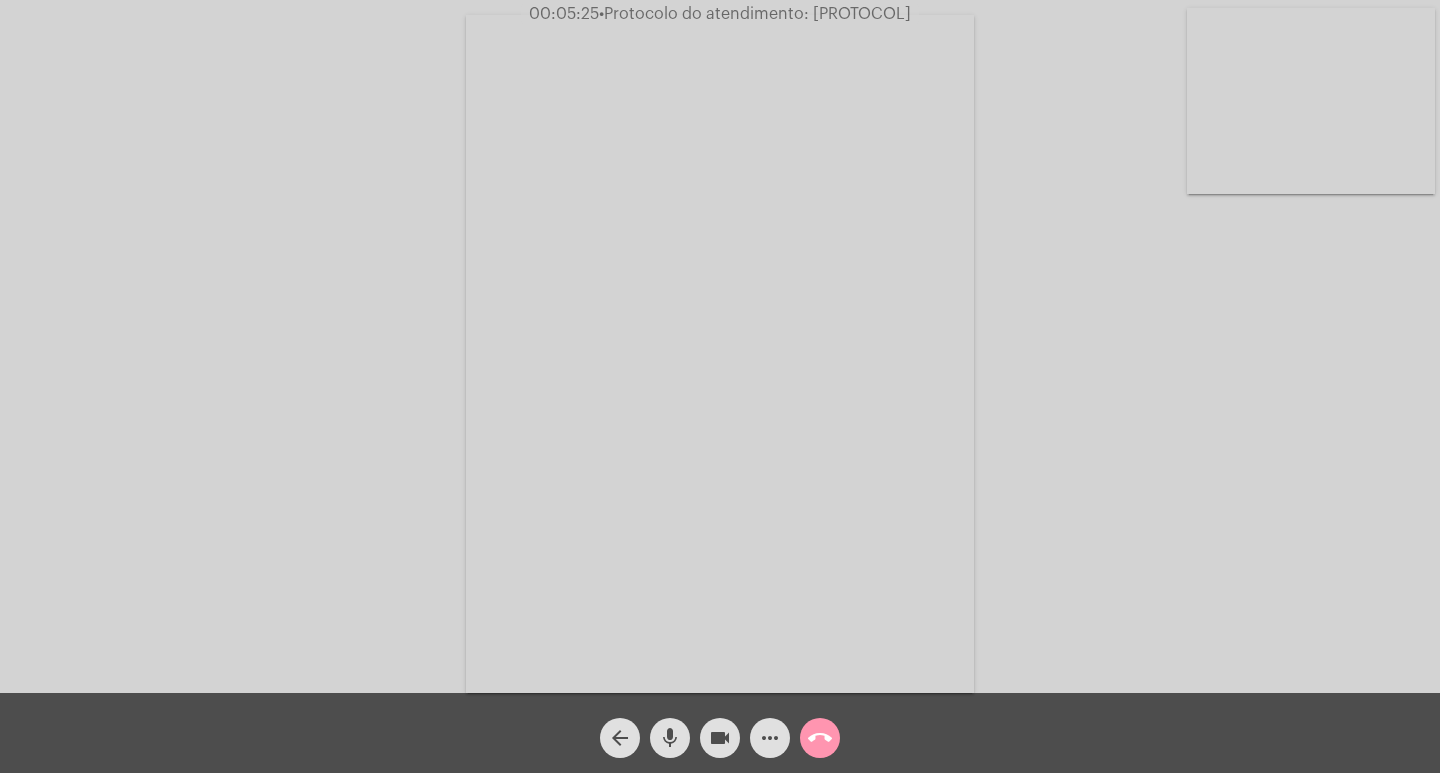 click on "Acessando Câmera e Microfone..." 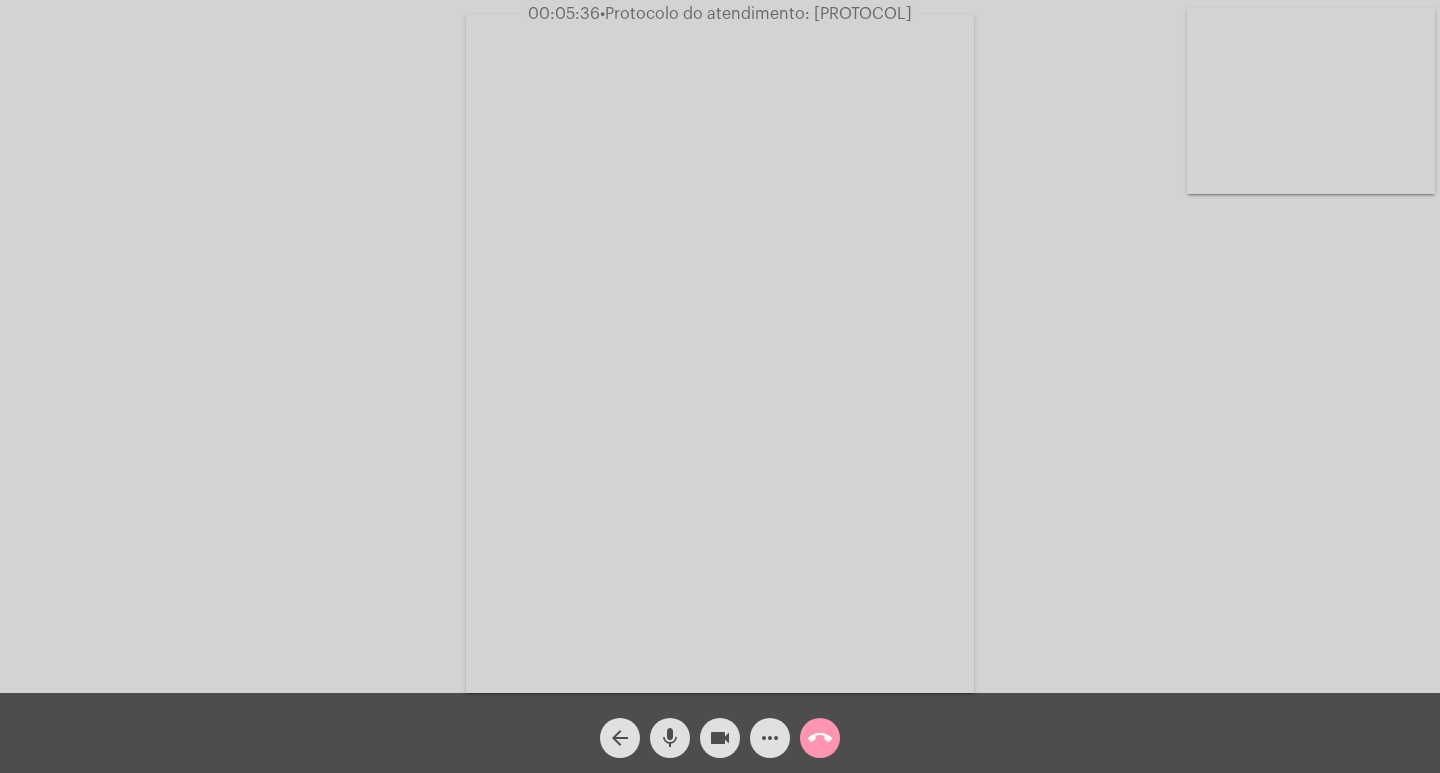 click on "Acessando Câmera e Microfone..." 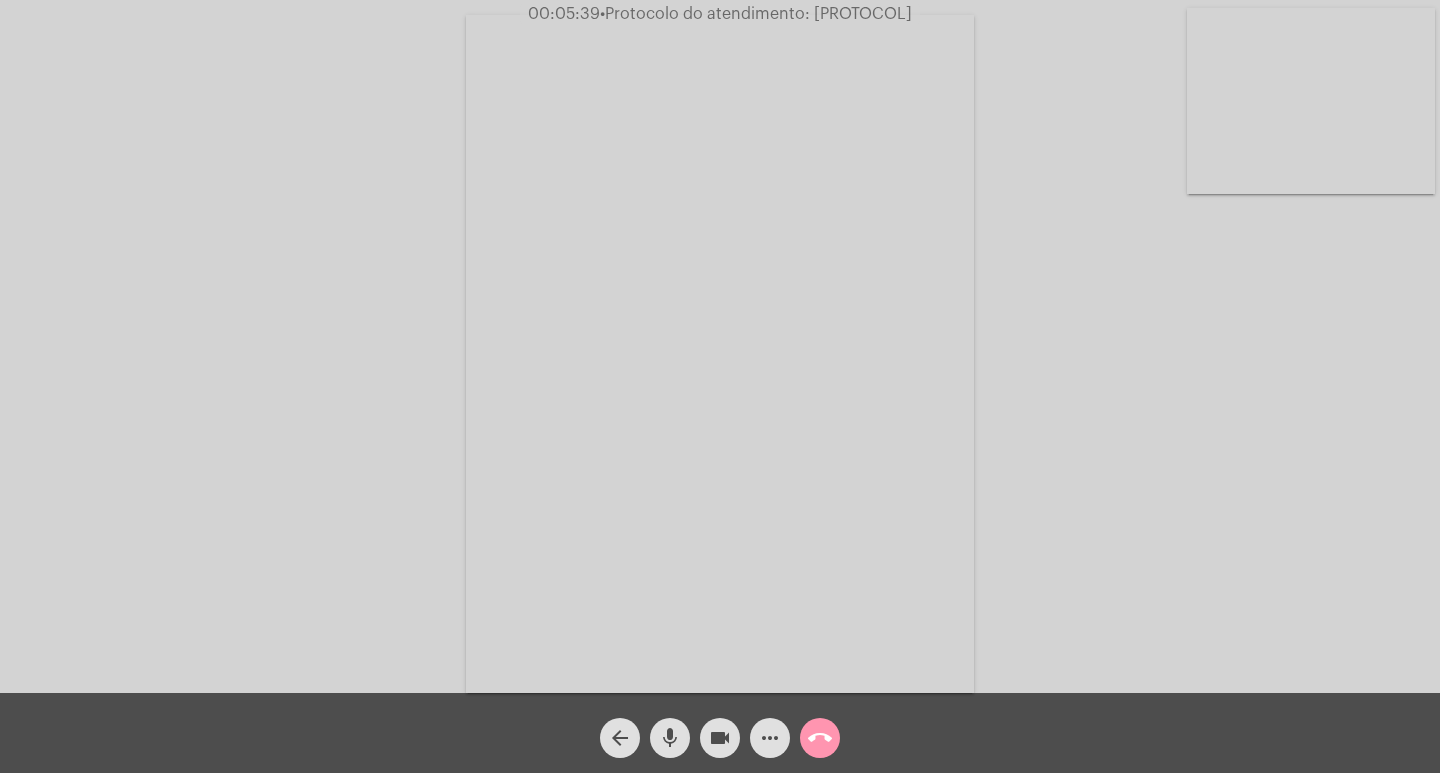 drag, startPoint x: 1023, startPoint y: 207, endPoint x: 1151, endPoint y: 327, distance: 175.4537 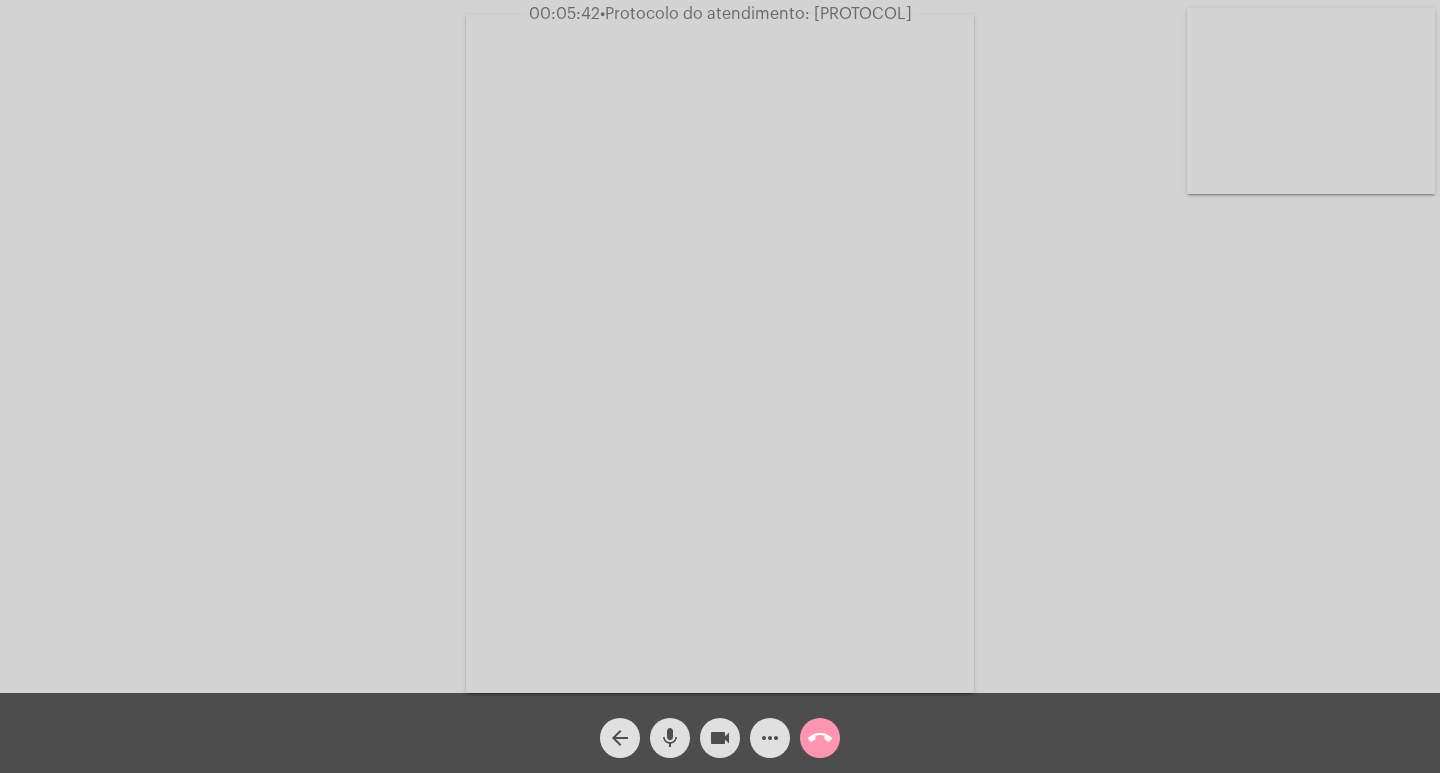 click at bounding box center (720, 354) 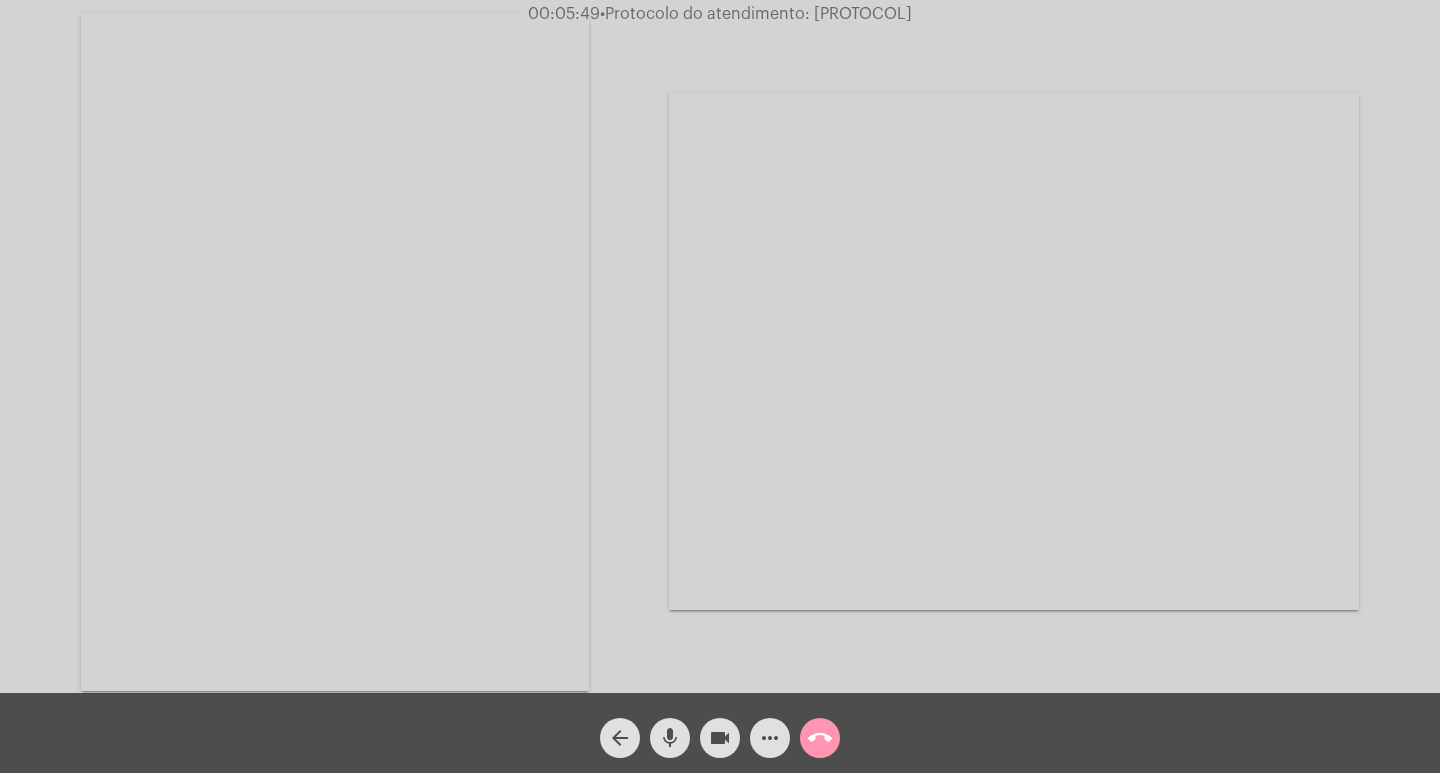 click on "Acessando Câmera e Microfone..." 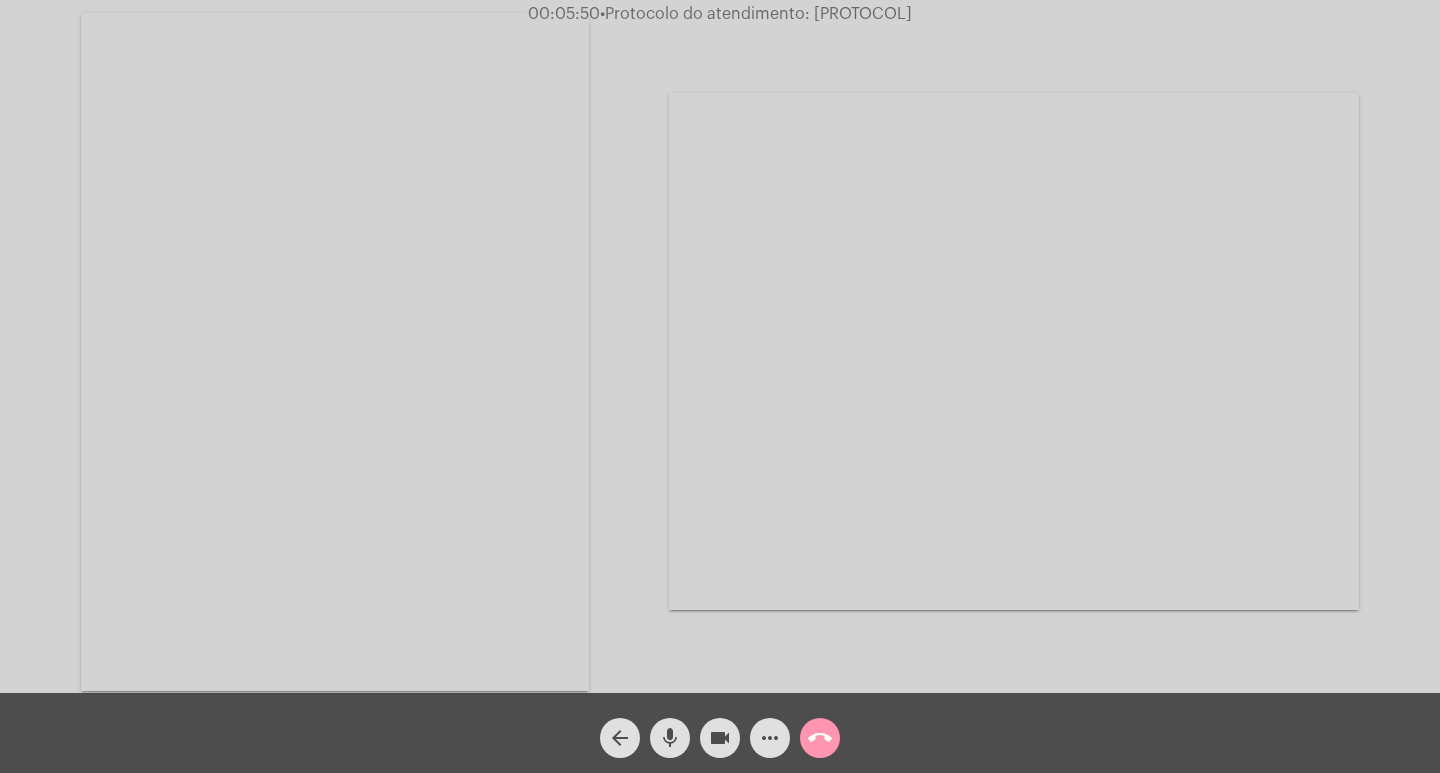 click at bounding box center [335, 352] 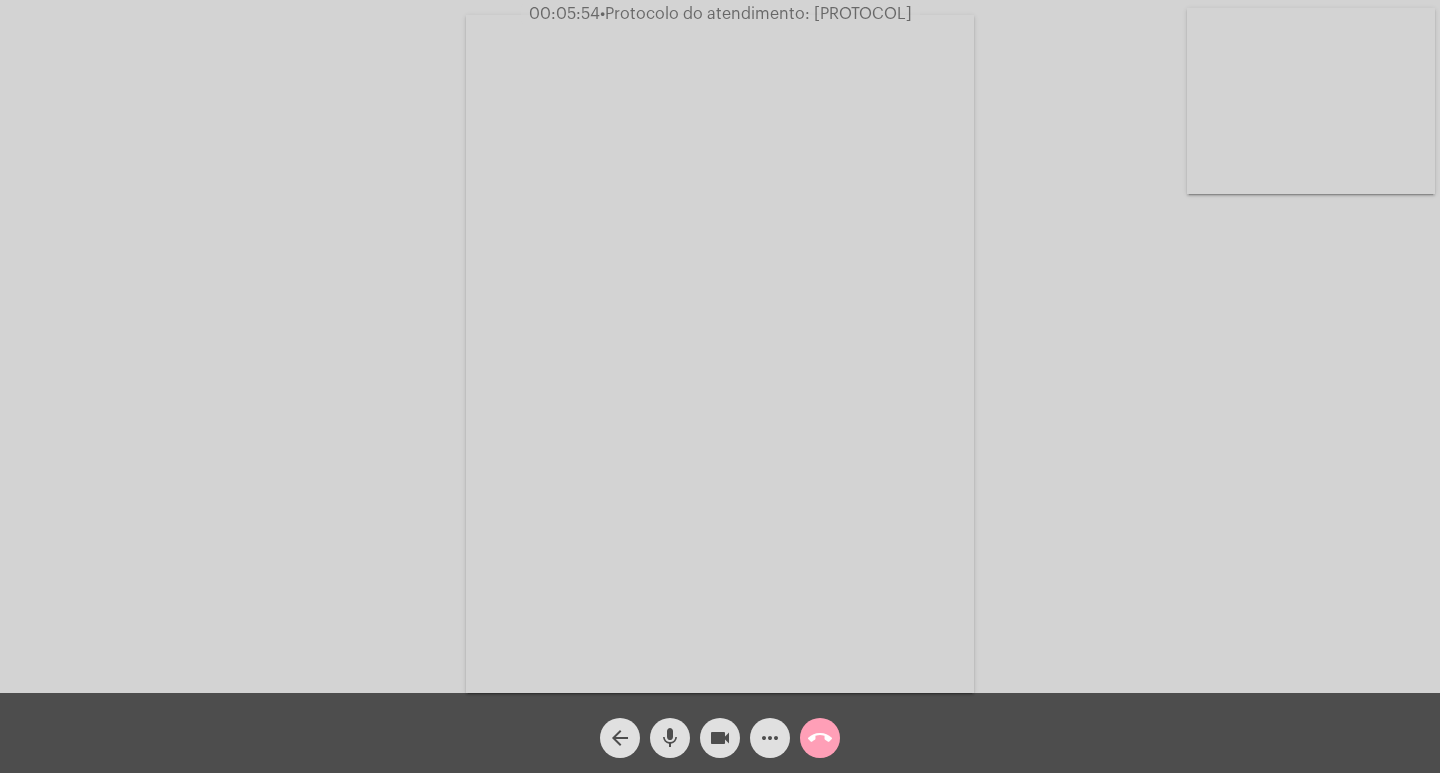 click on "call_end" 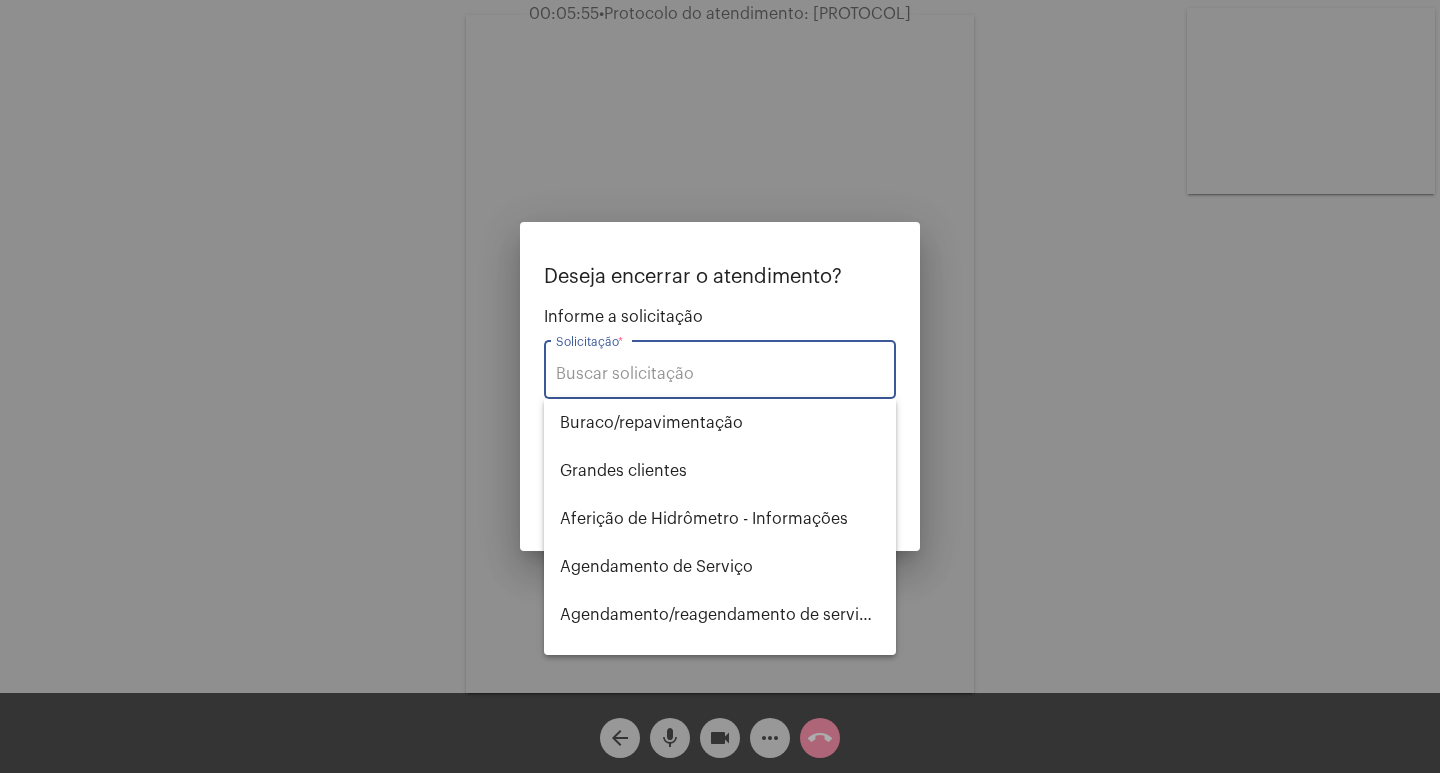 click on "Solicitação  *" at bounding box center (720, 374) 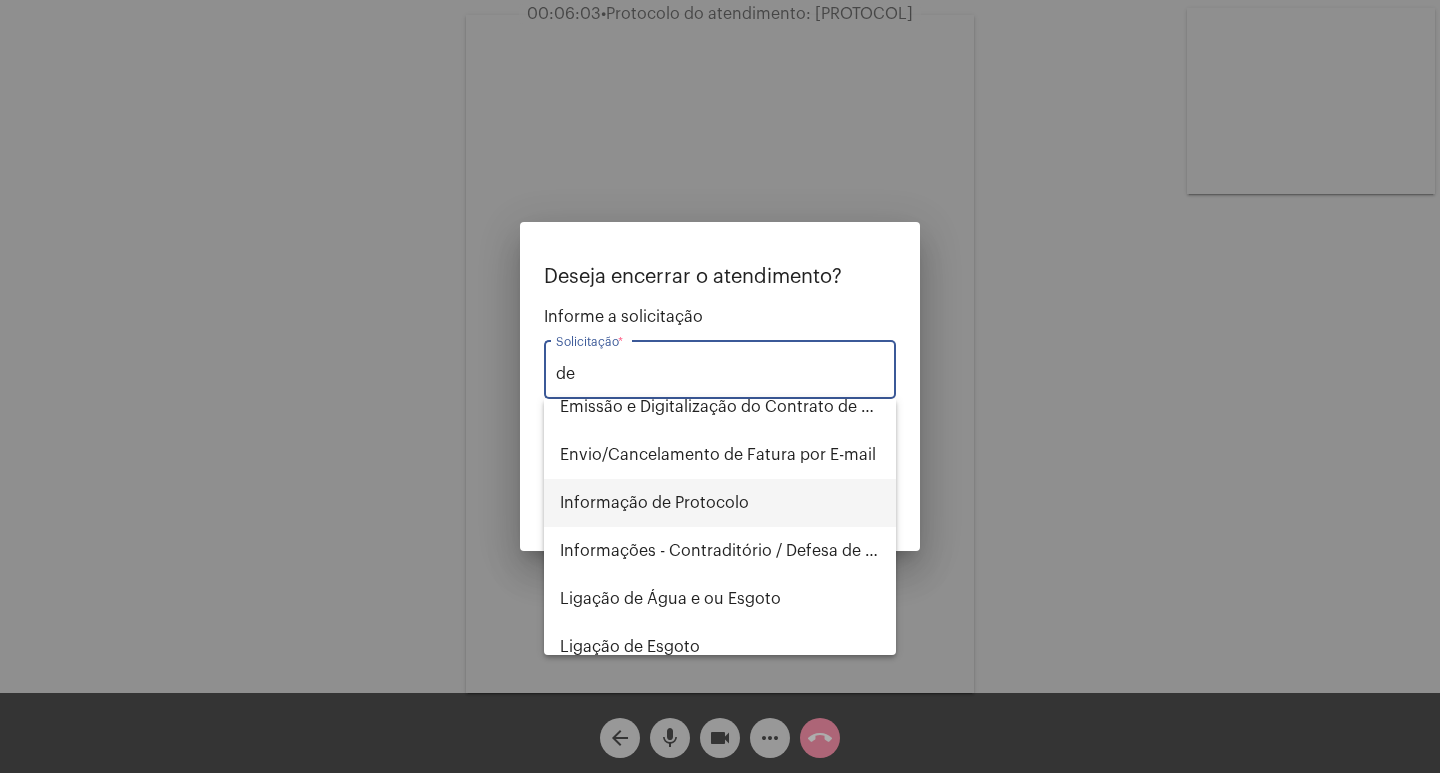 scroll, scrollTop: 500, scrollLeft: 0, axis: vertical 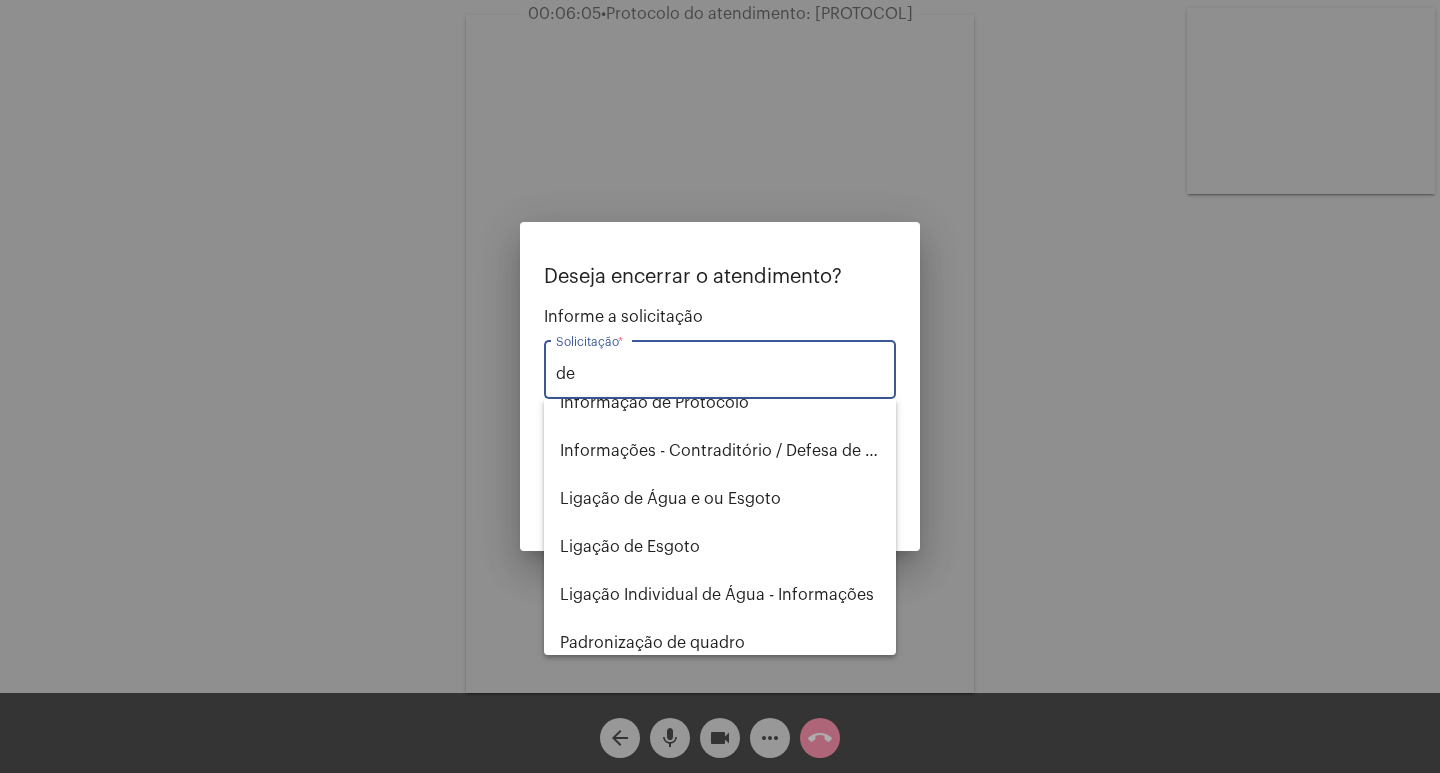 drag, startPoint x: 578, startPoint y: 367, endPoint x: 491, endPoint y: 375, distance: 87.36704 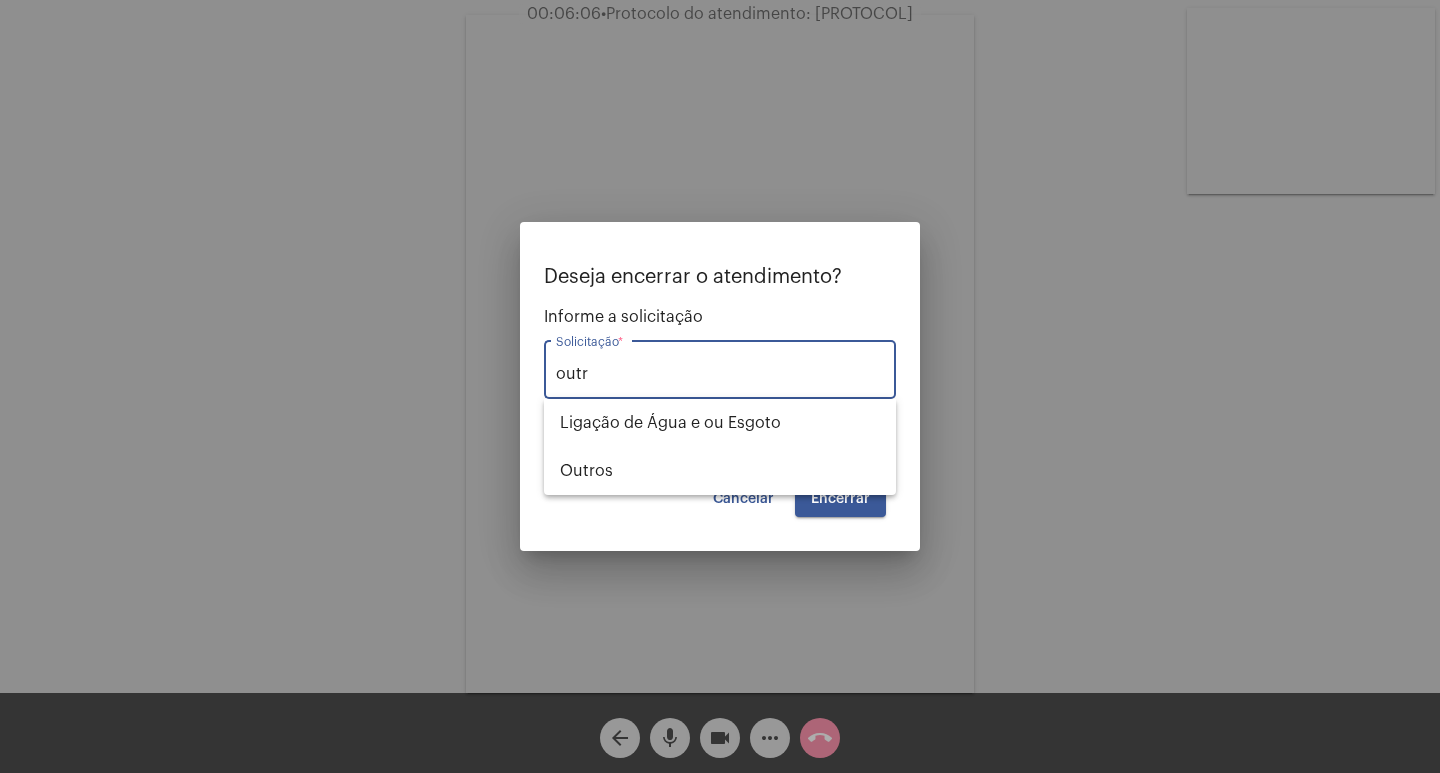 scroll, scrollTop: 0, scrollLeft: 0, axis: both 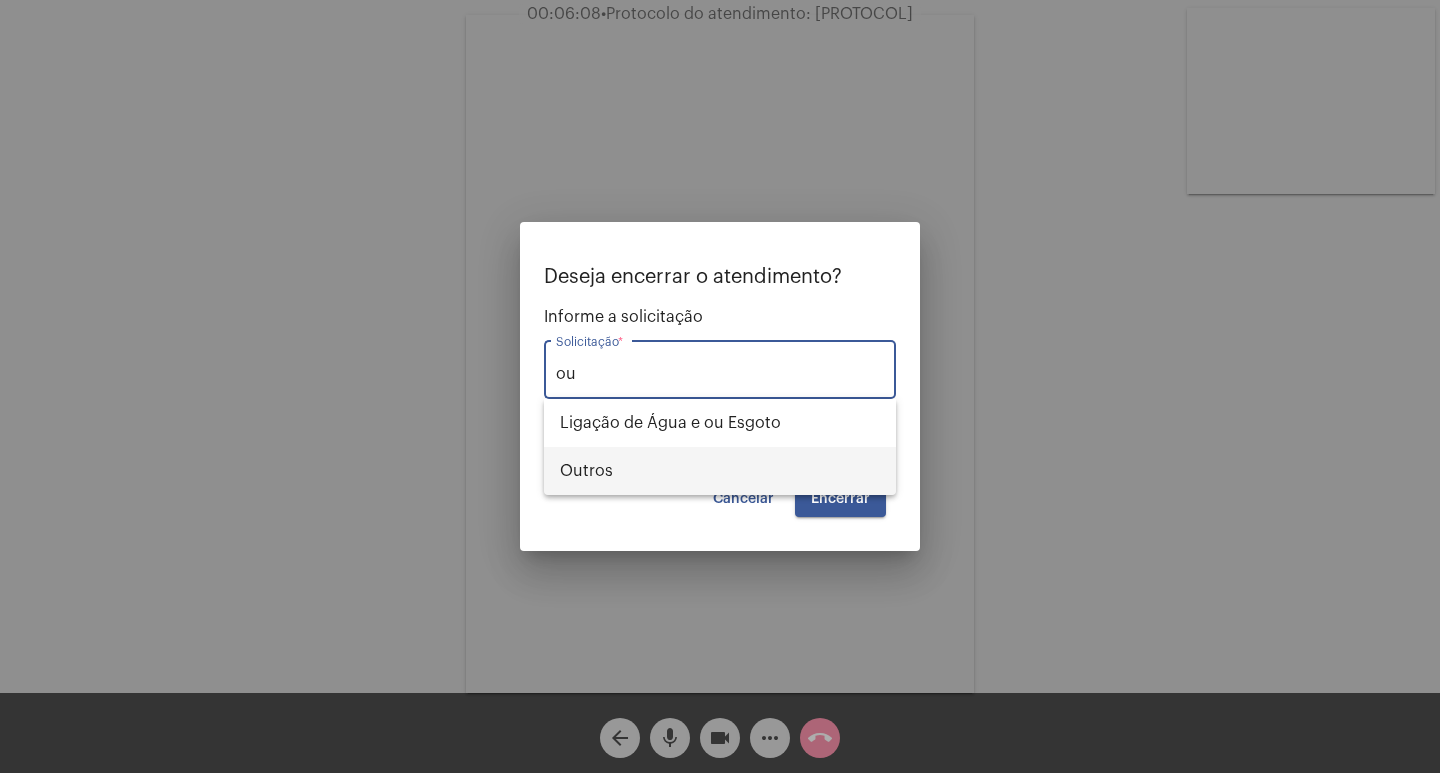 type on "o" 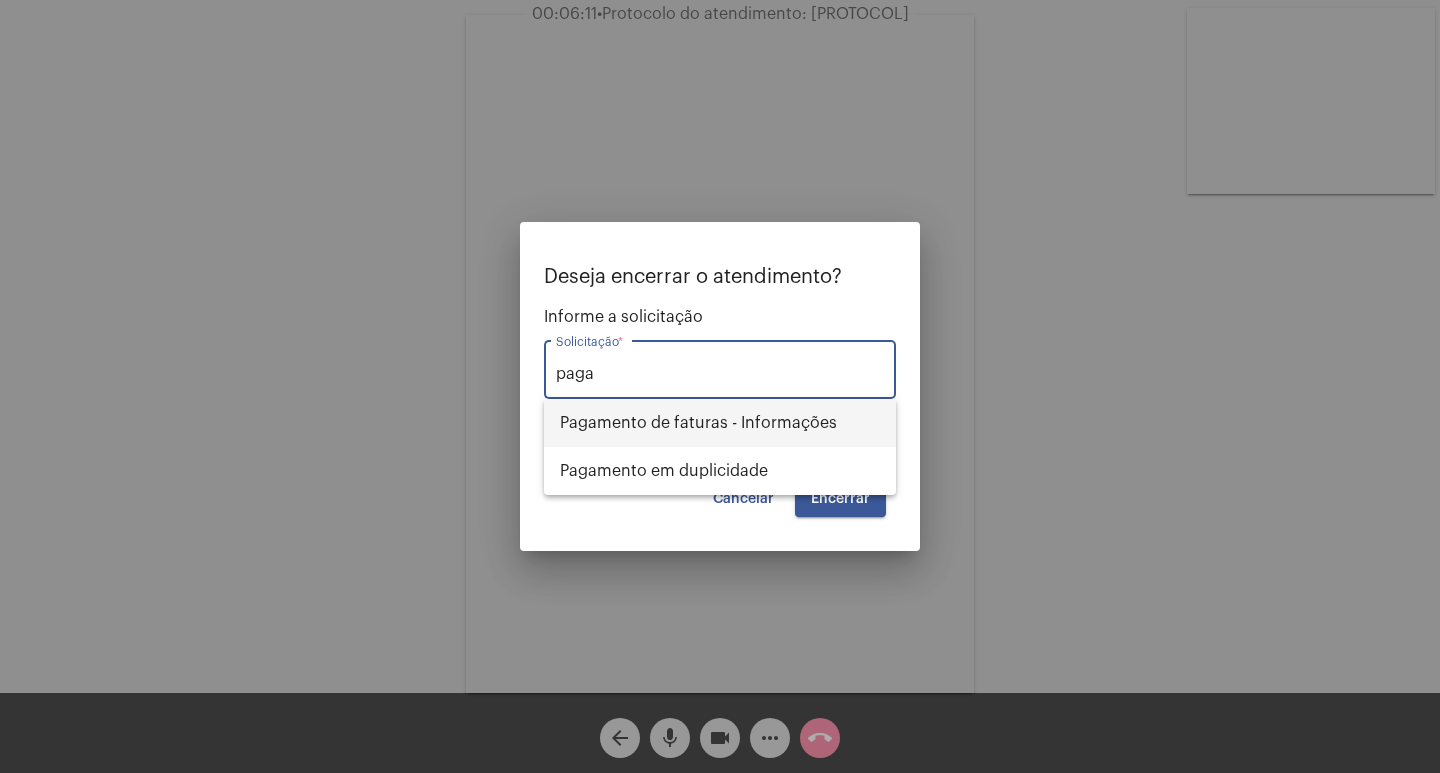 click on "Pagamento de faturas - Informações" at bounding box center (720, 423) 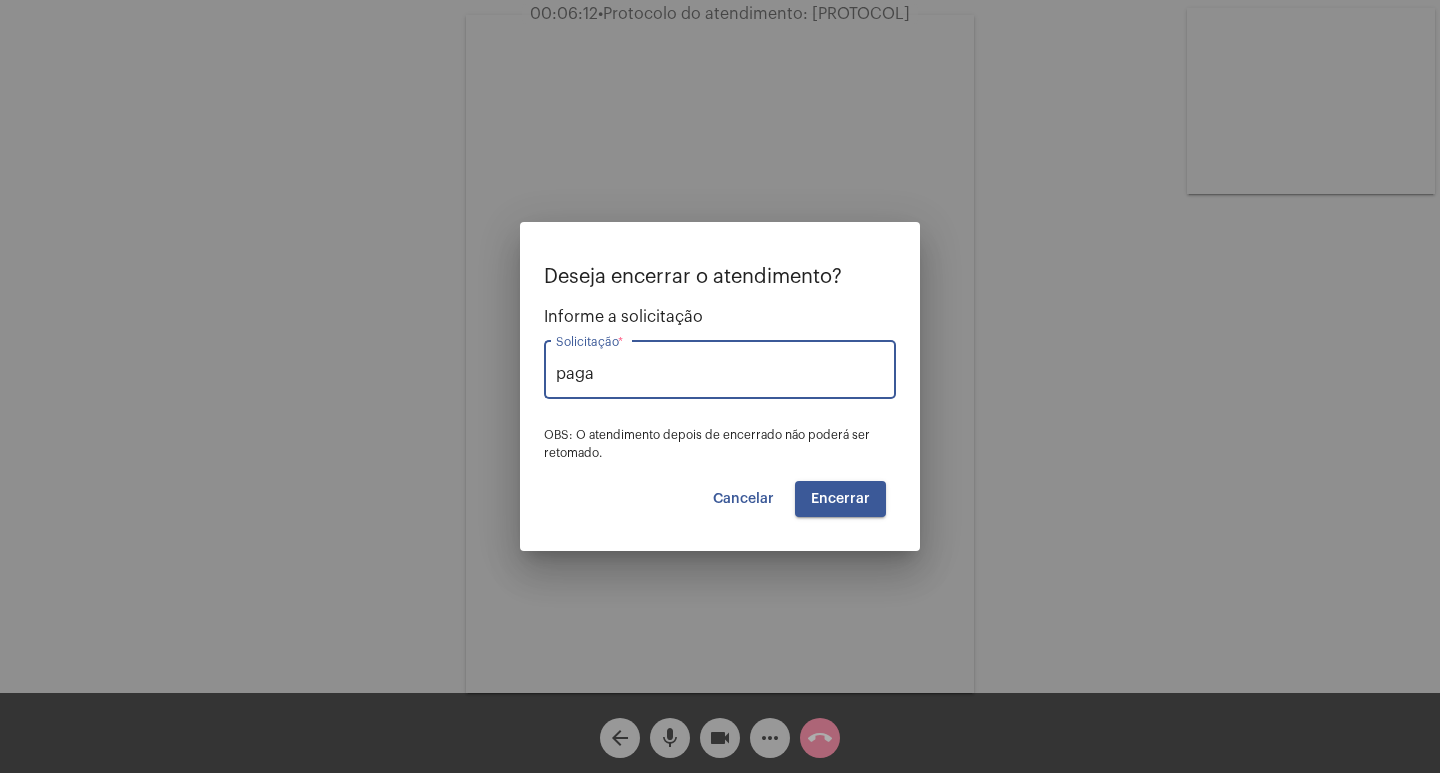 type on "Pagamento de faturas - Informações" 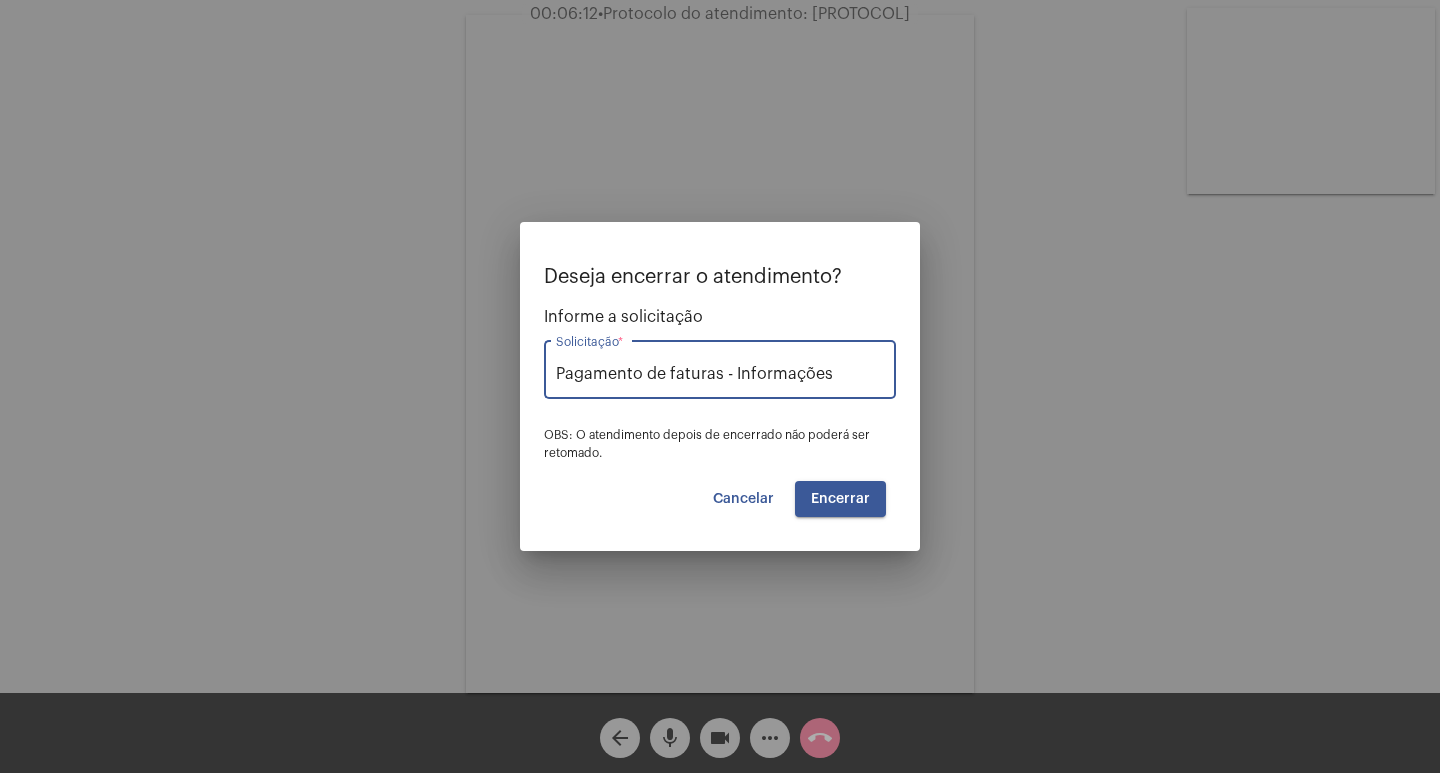 click on "Encerrar" at bounding box center [840, 499] 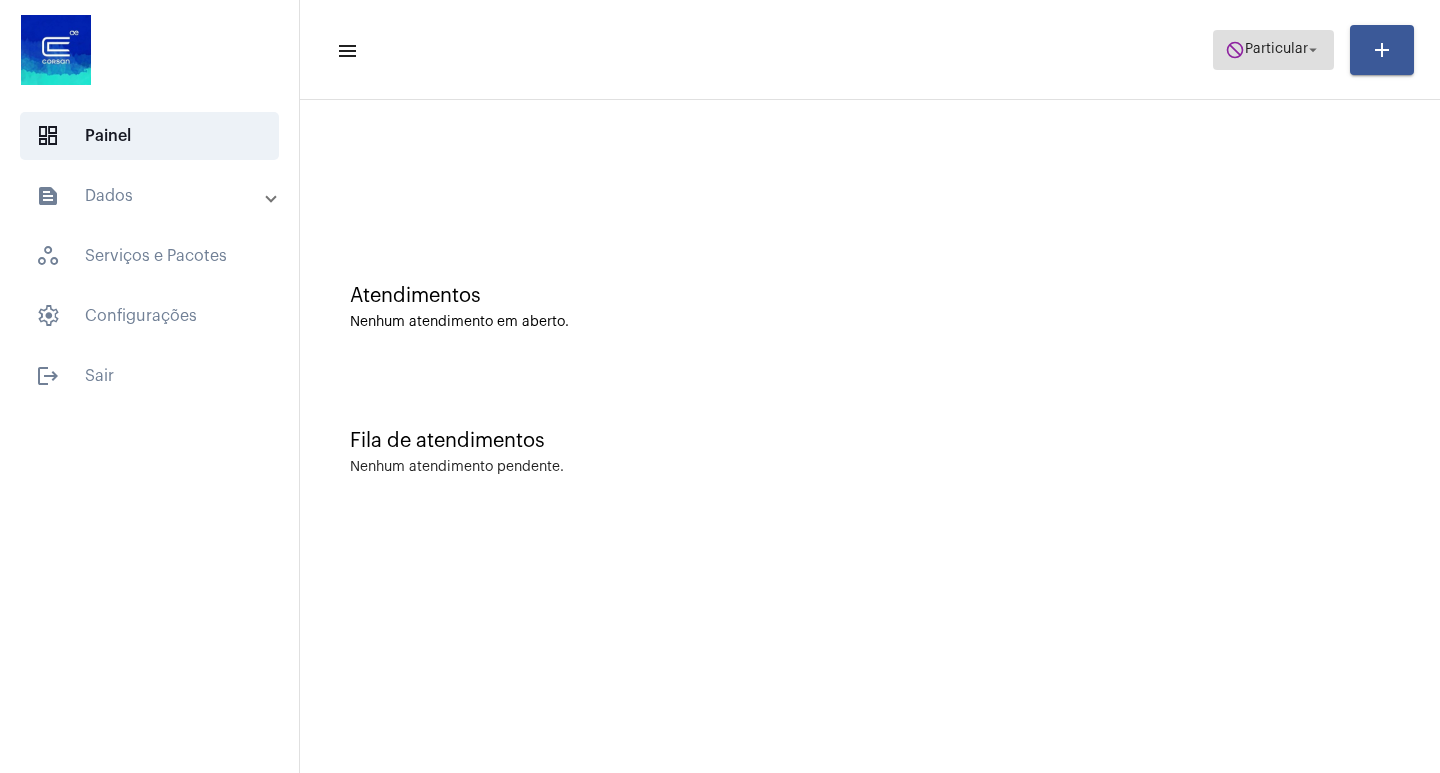 click on "do_not_disturb  Particular arrow_drop_down" 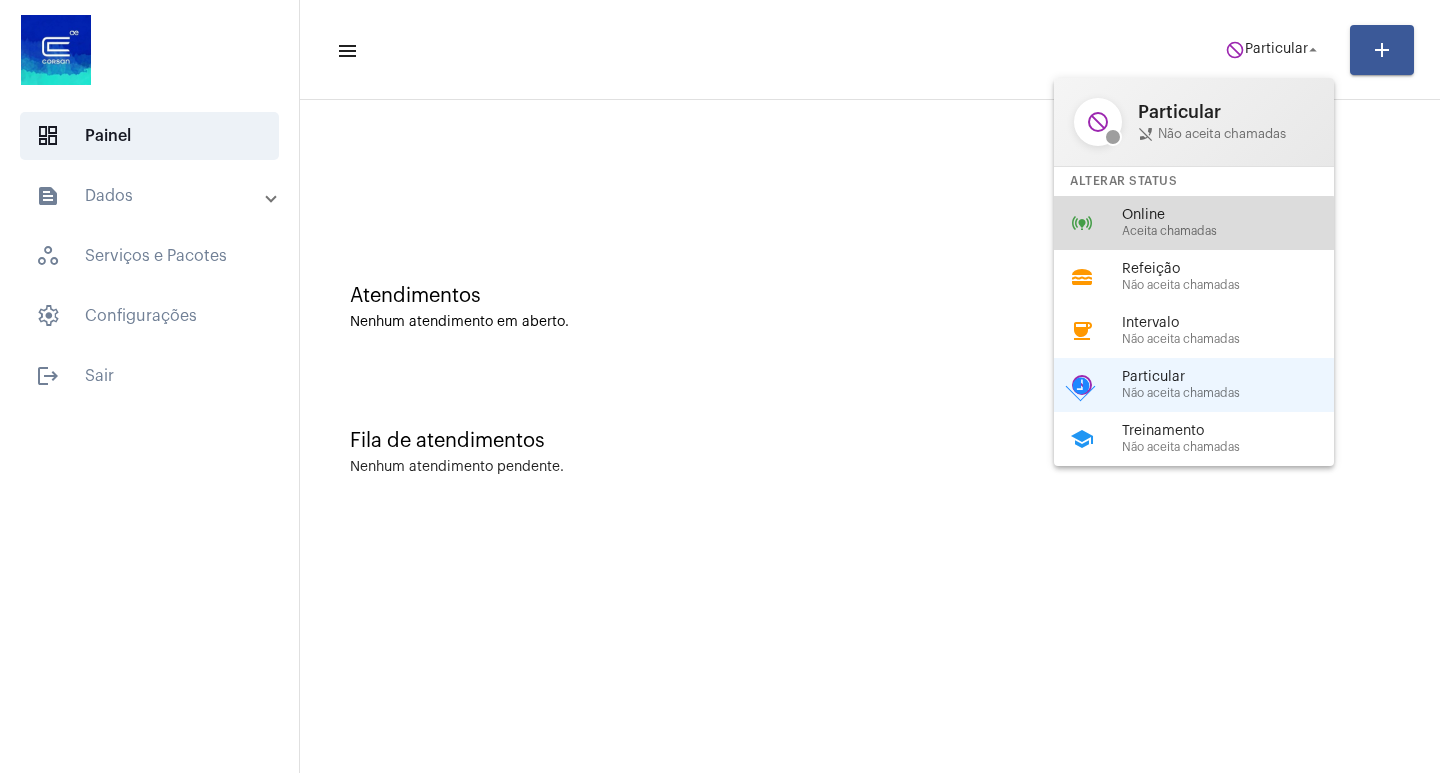 click on "Aceita chamadas" at bounding box center [1236, 231] 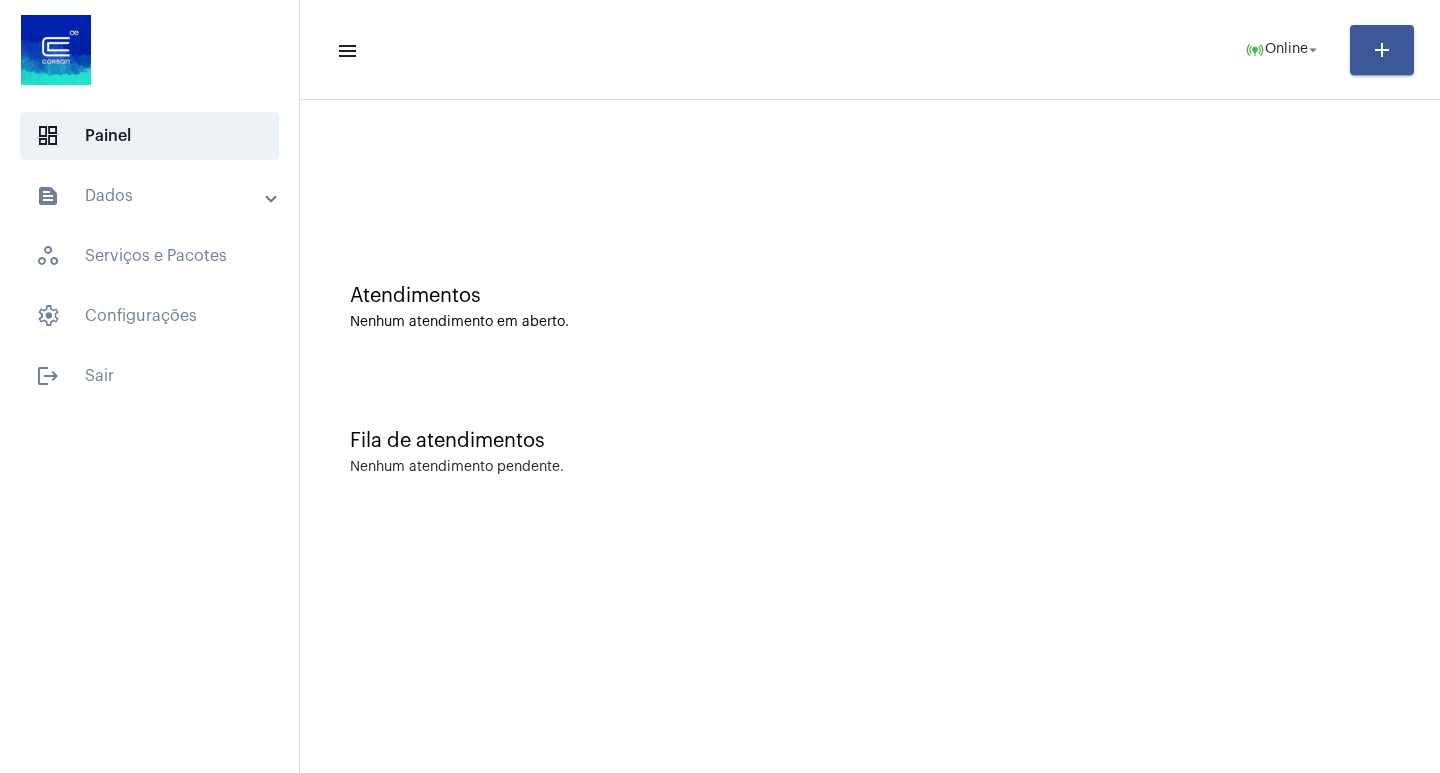 click on "text_snippet_outlined  Dados" at bounding box center (155, 196) 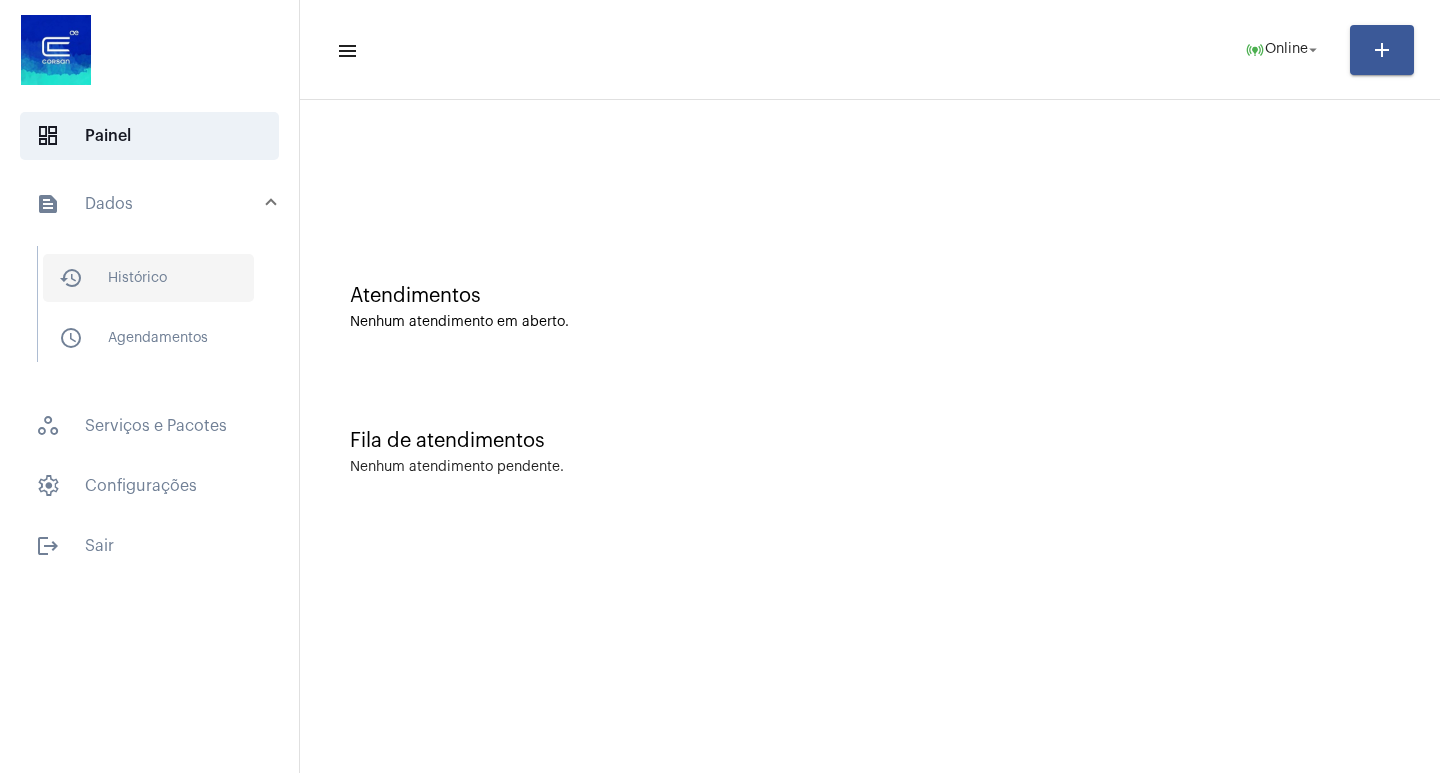 click on "history_outlined  Histórico" at bounding box center [148, 278] 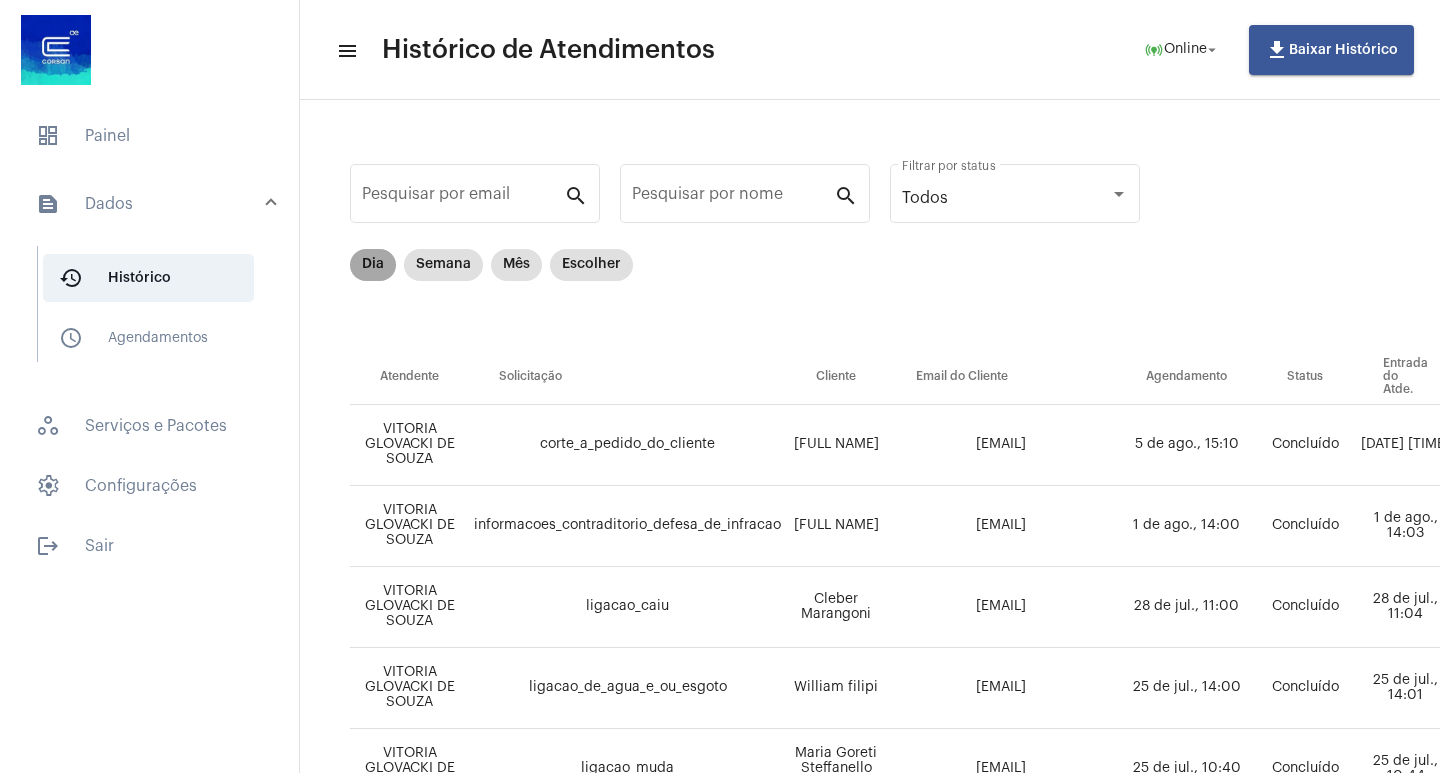 click on "Dia" at bounding box center [373, 265] 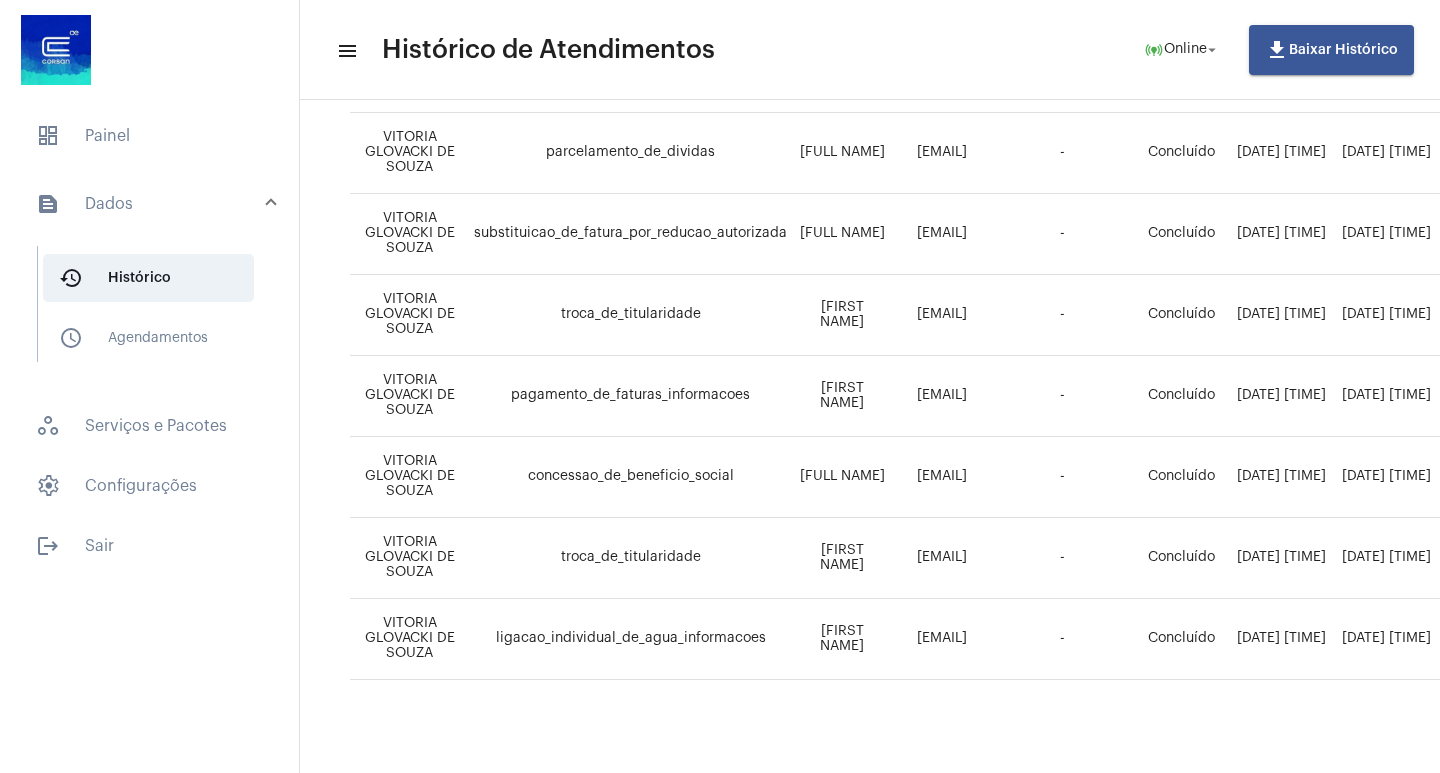 scroll, scrollTop: 644, scrollLeft: 0, axis: vertical 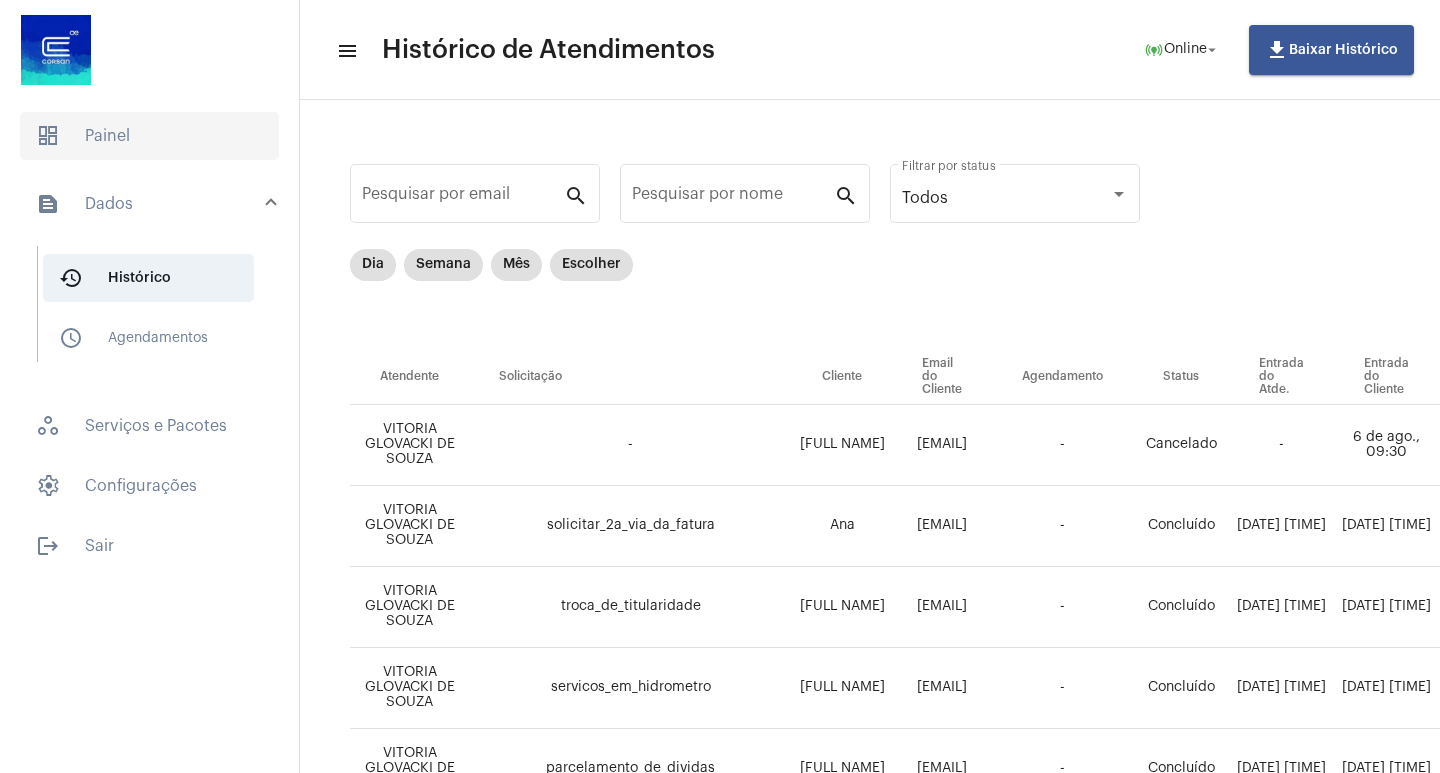 click on "dashboard   Painel" 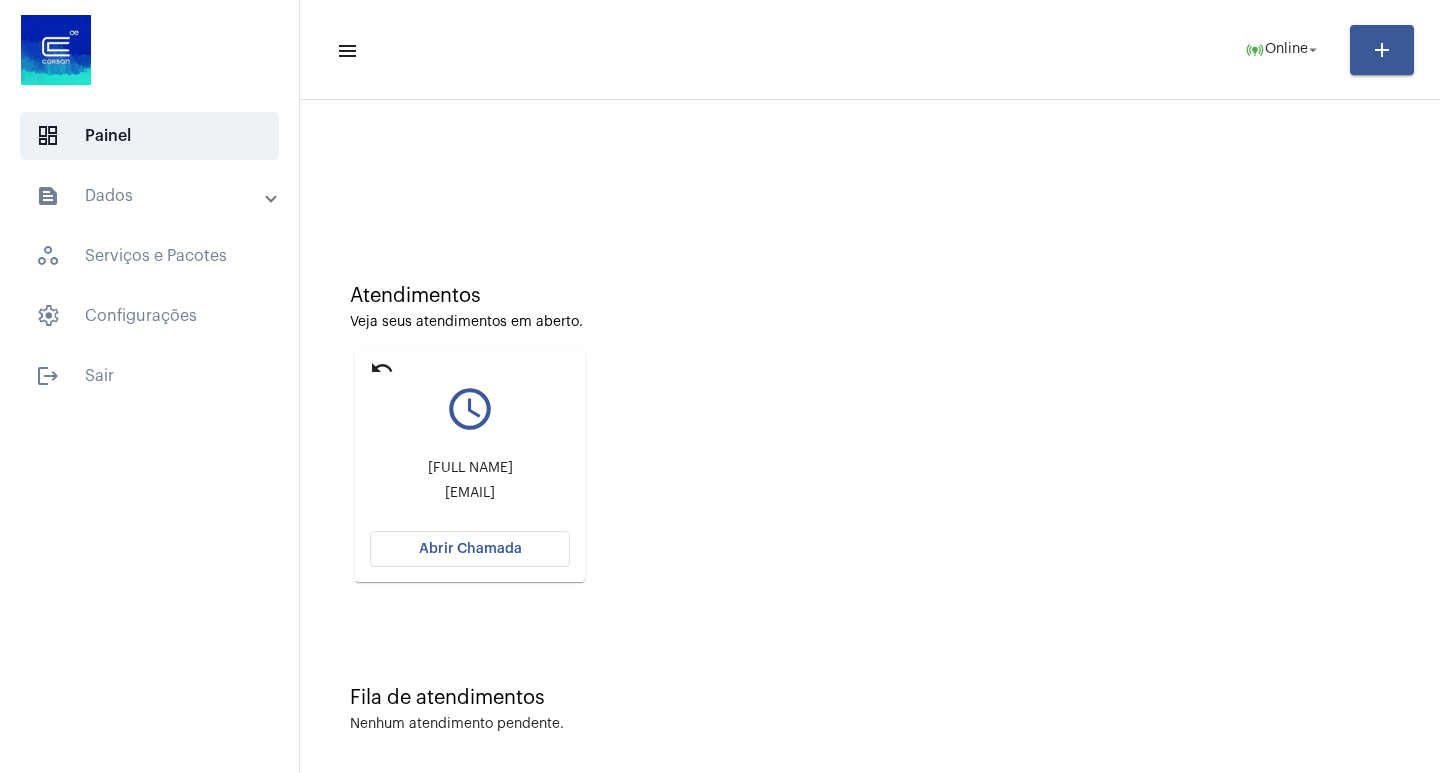 click on "Abrir Chamada" 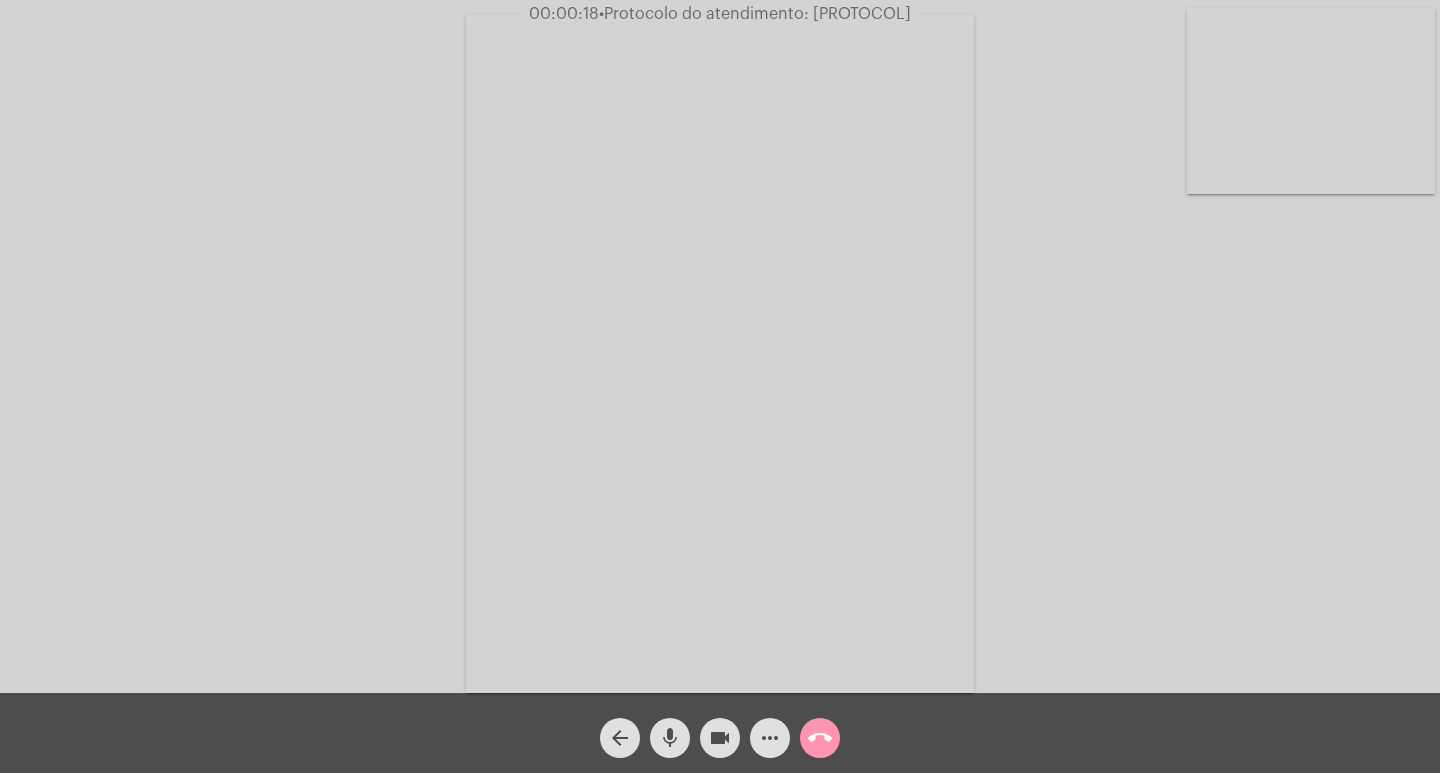 click on "Acessando Câmera e Microfone..." 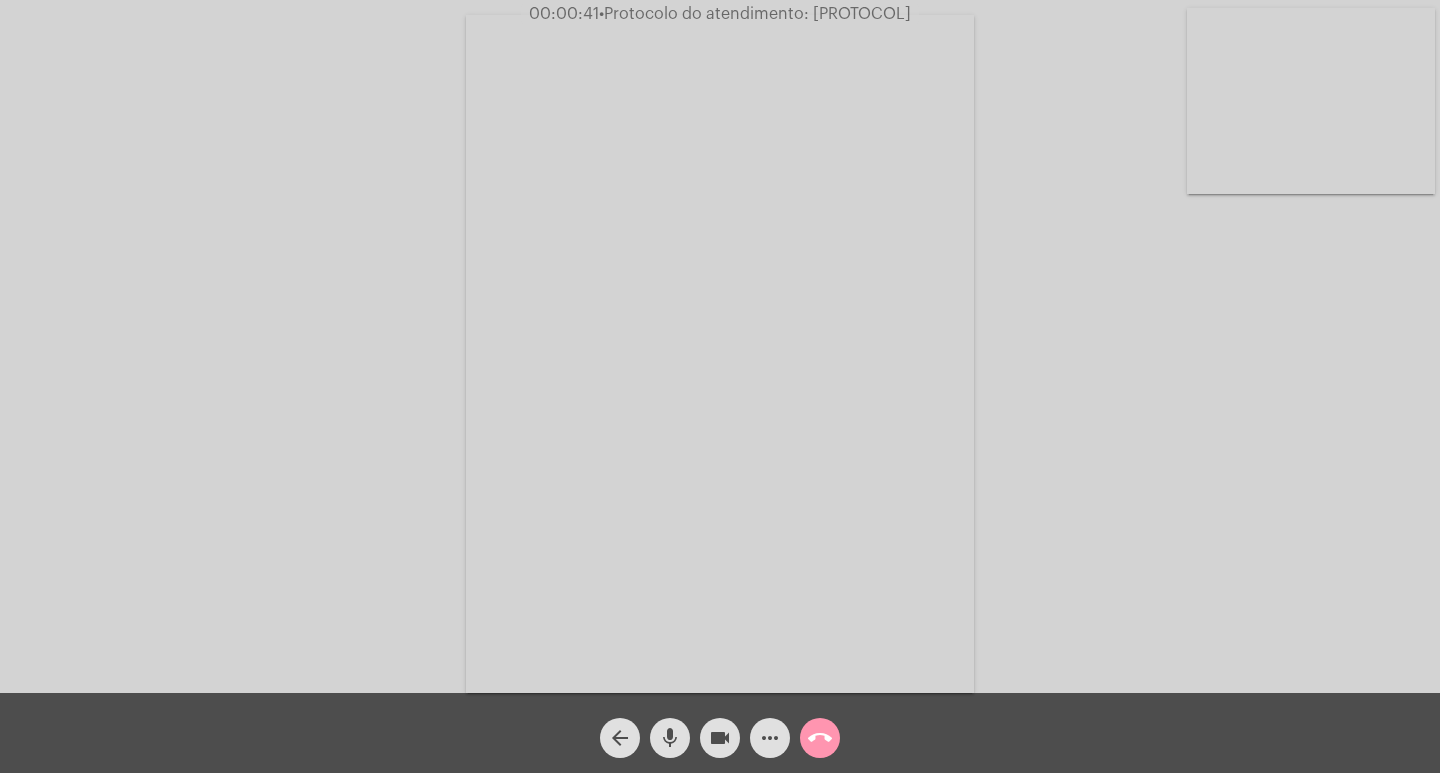 click on "Acessando Câmera e Microfone..." 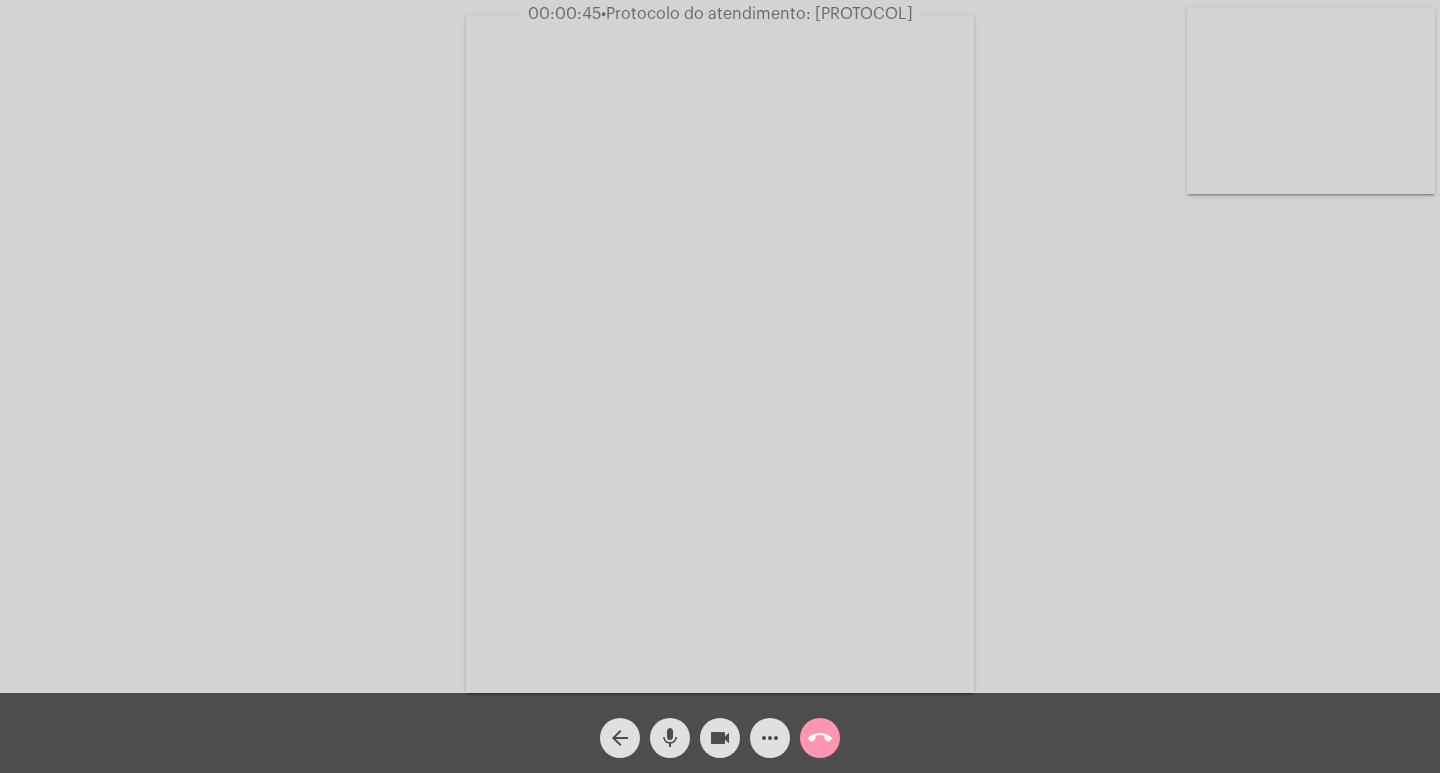 click on "Acessando Câmera e Microfone..." 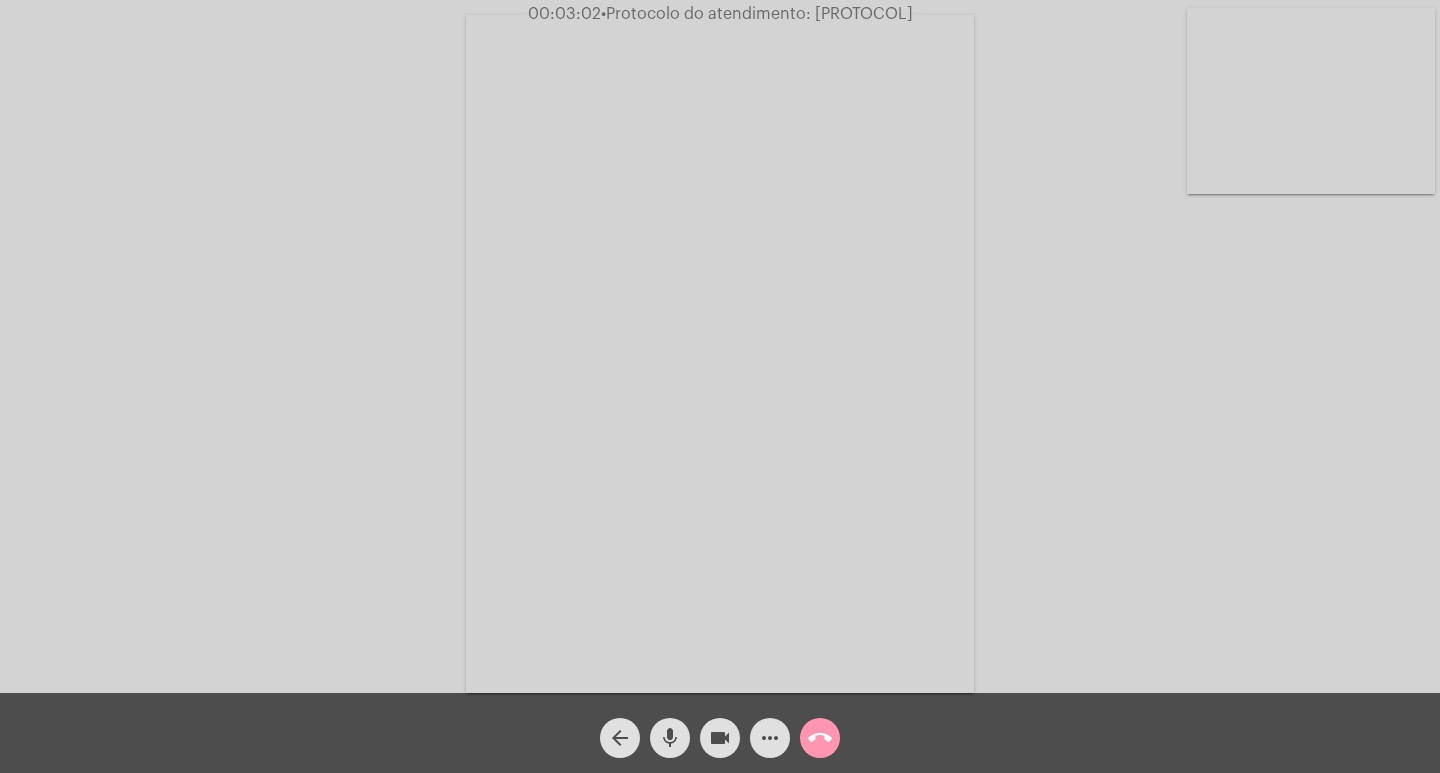 click on "more_horiz" 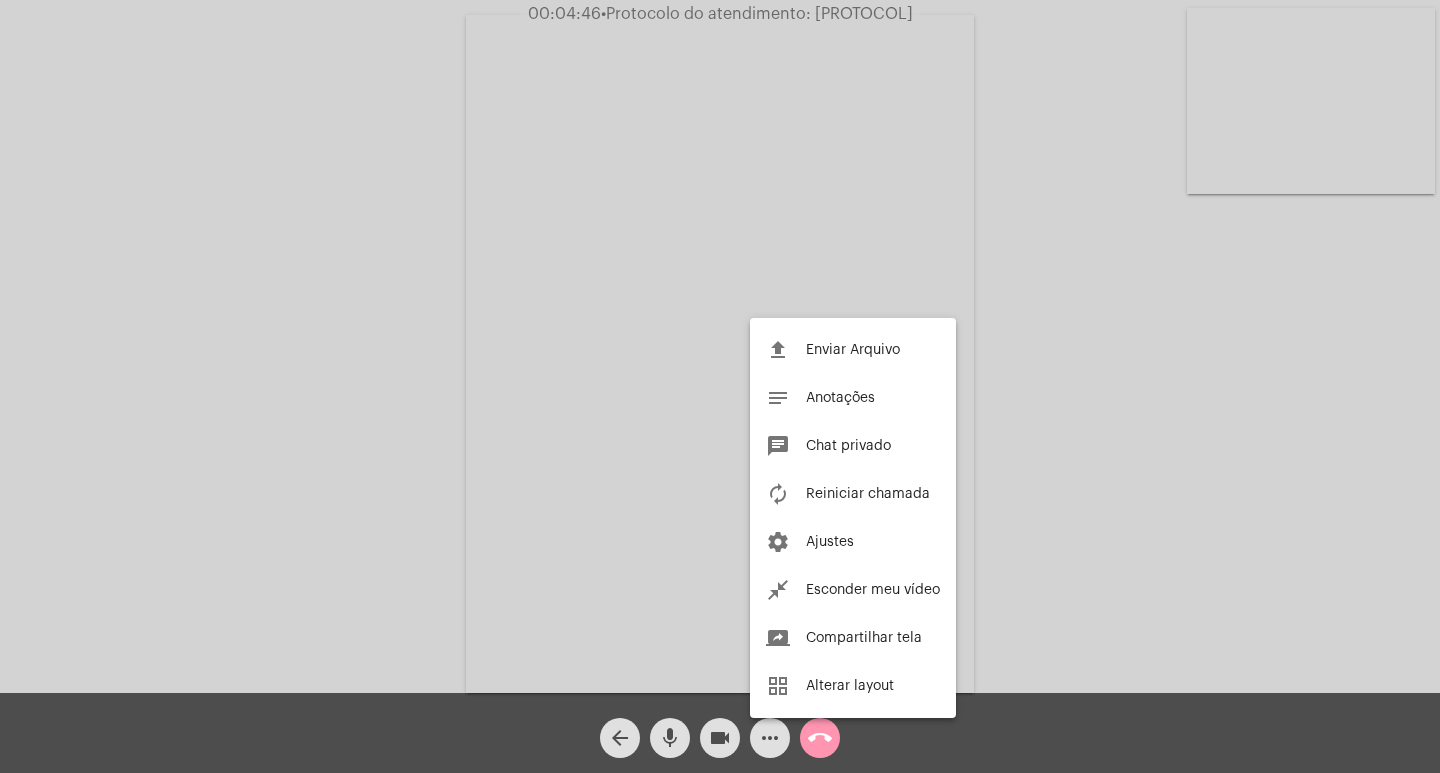 click at bounding box center [720, 386] 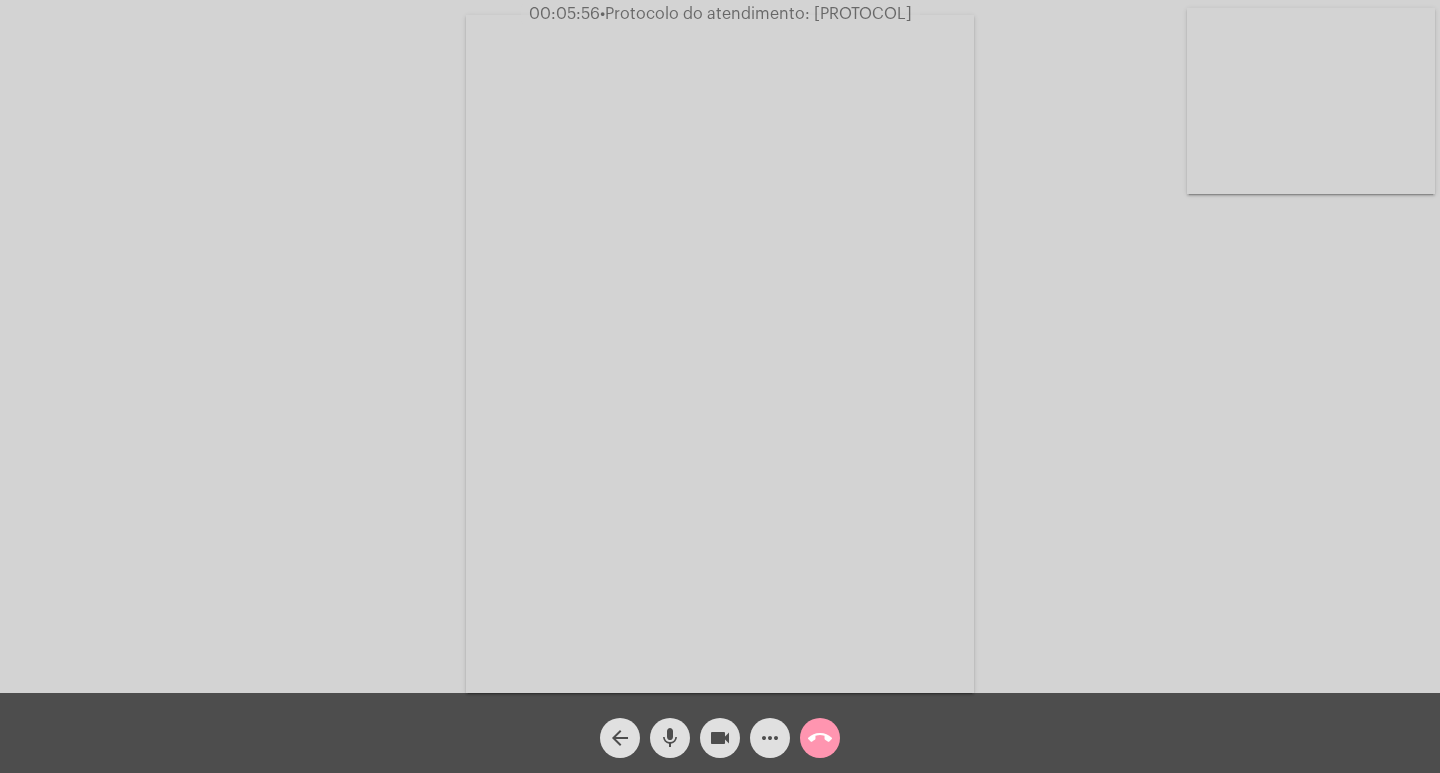 click on "mic" 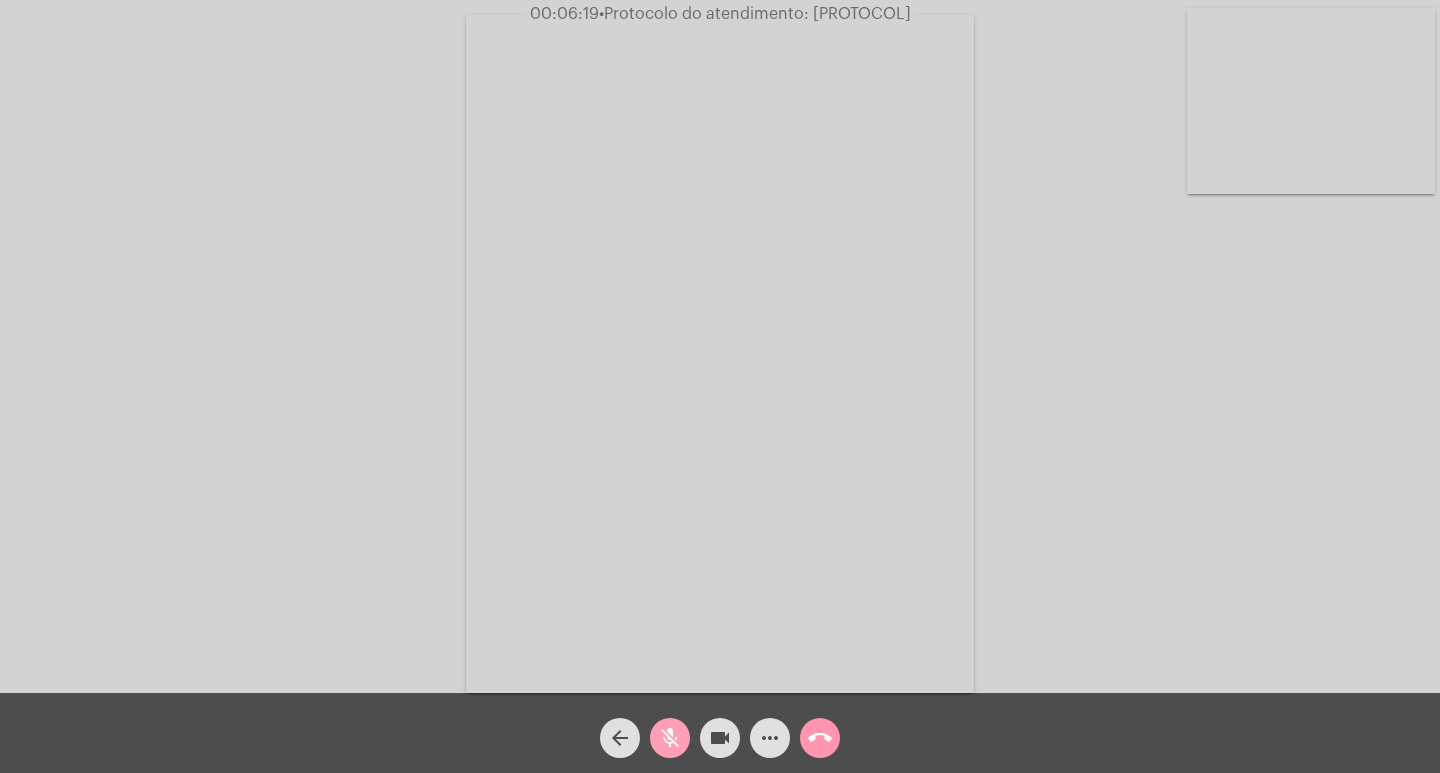 click on "mic_off" 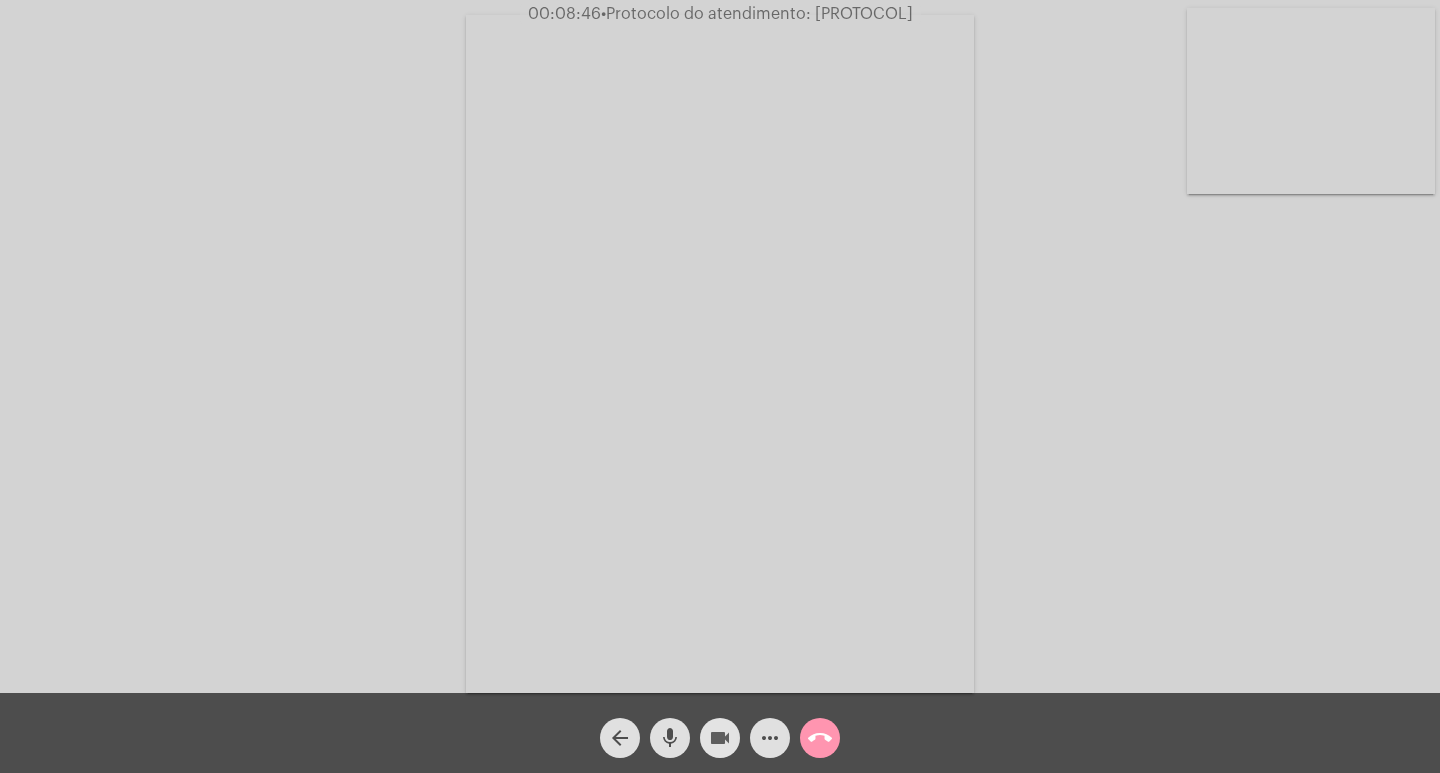 click on "videocam" 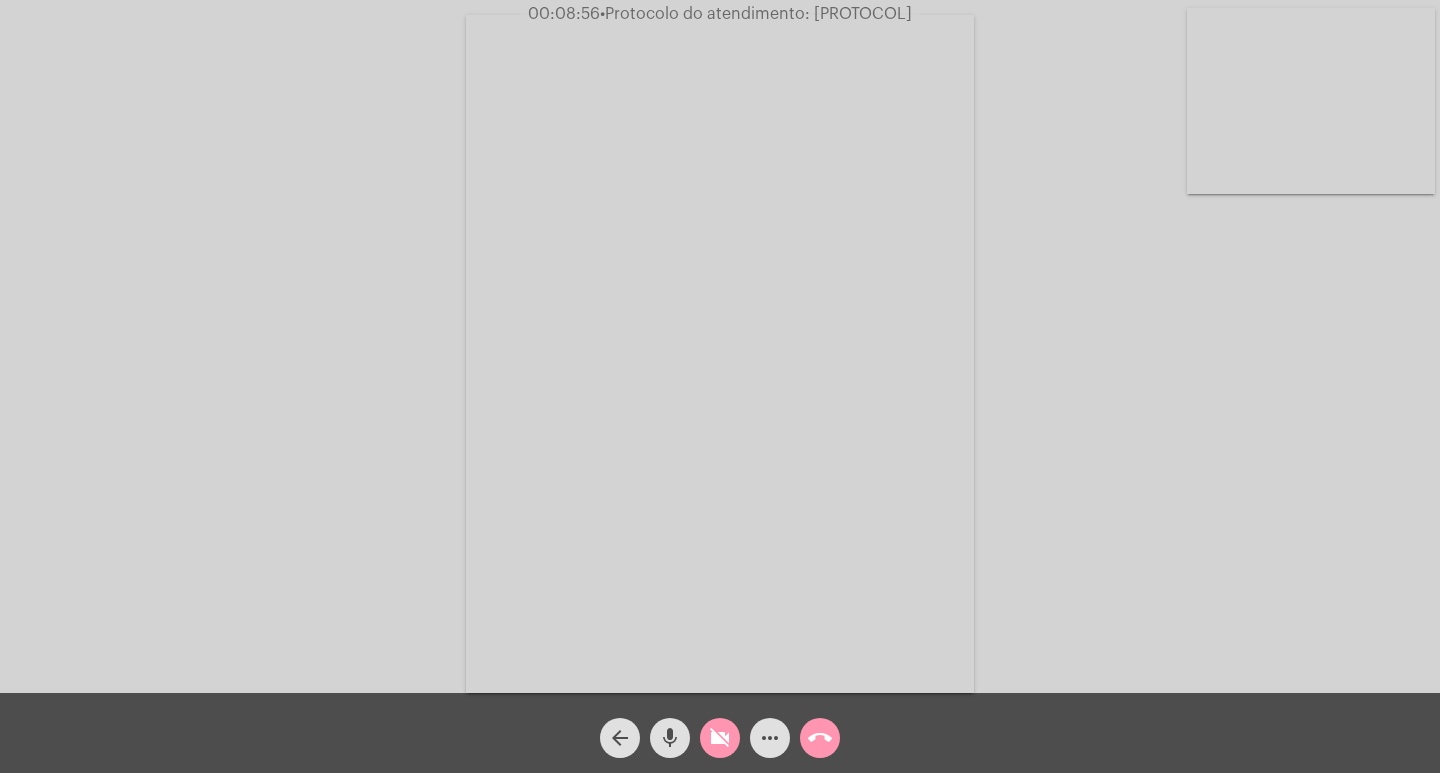 click on "videocam_off" 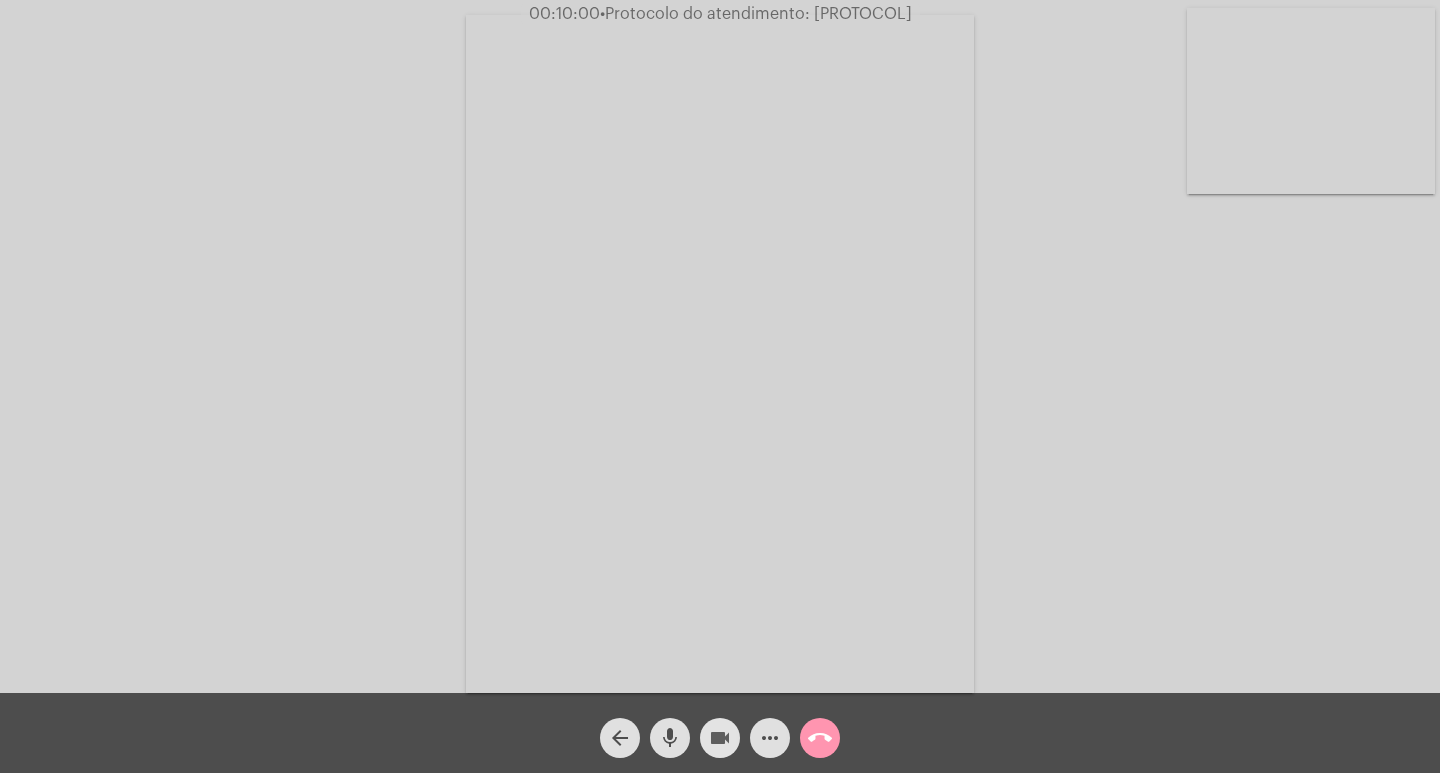 click on "videocam" 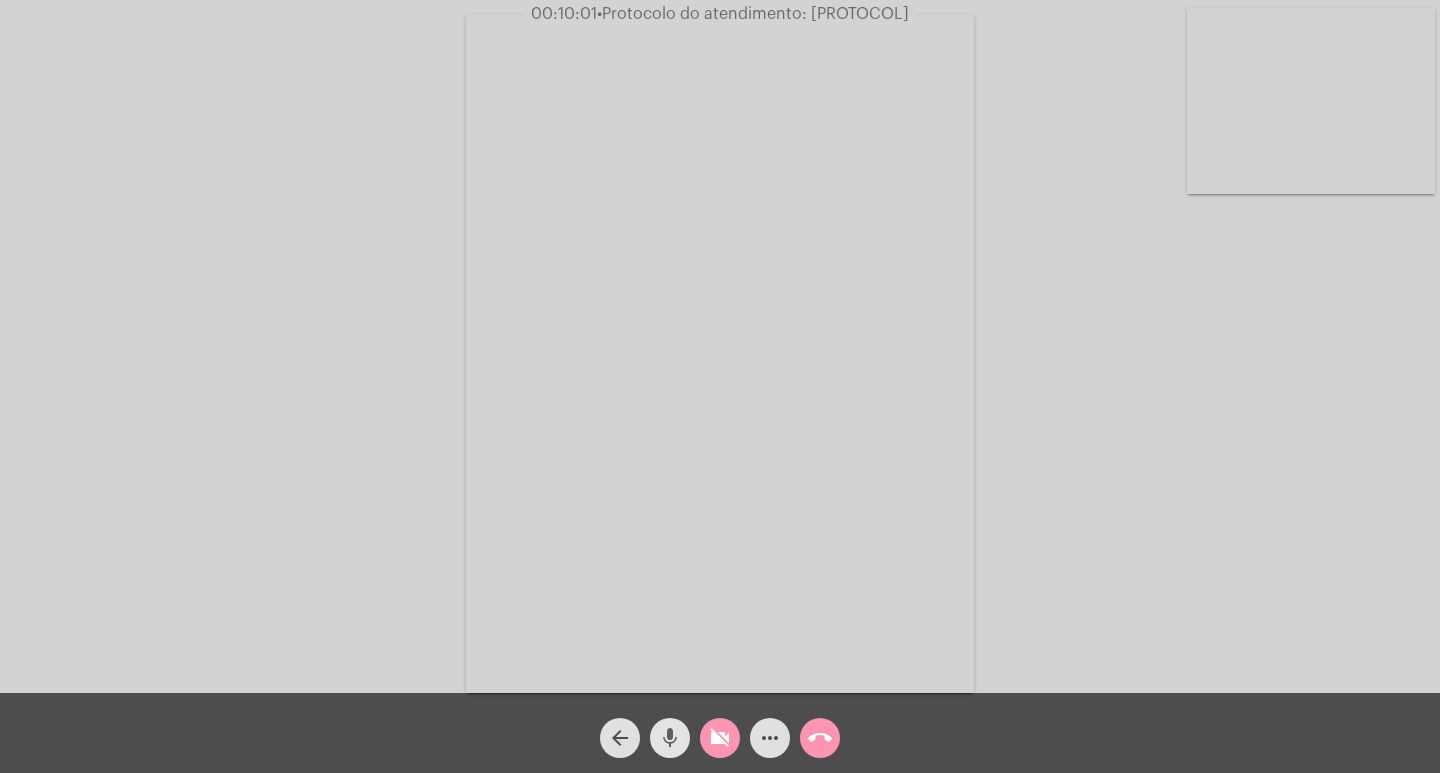 click on "mic" 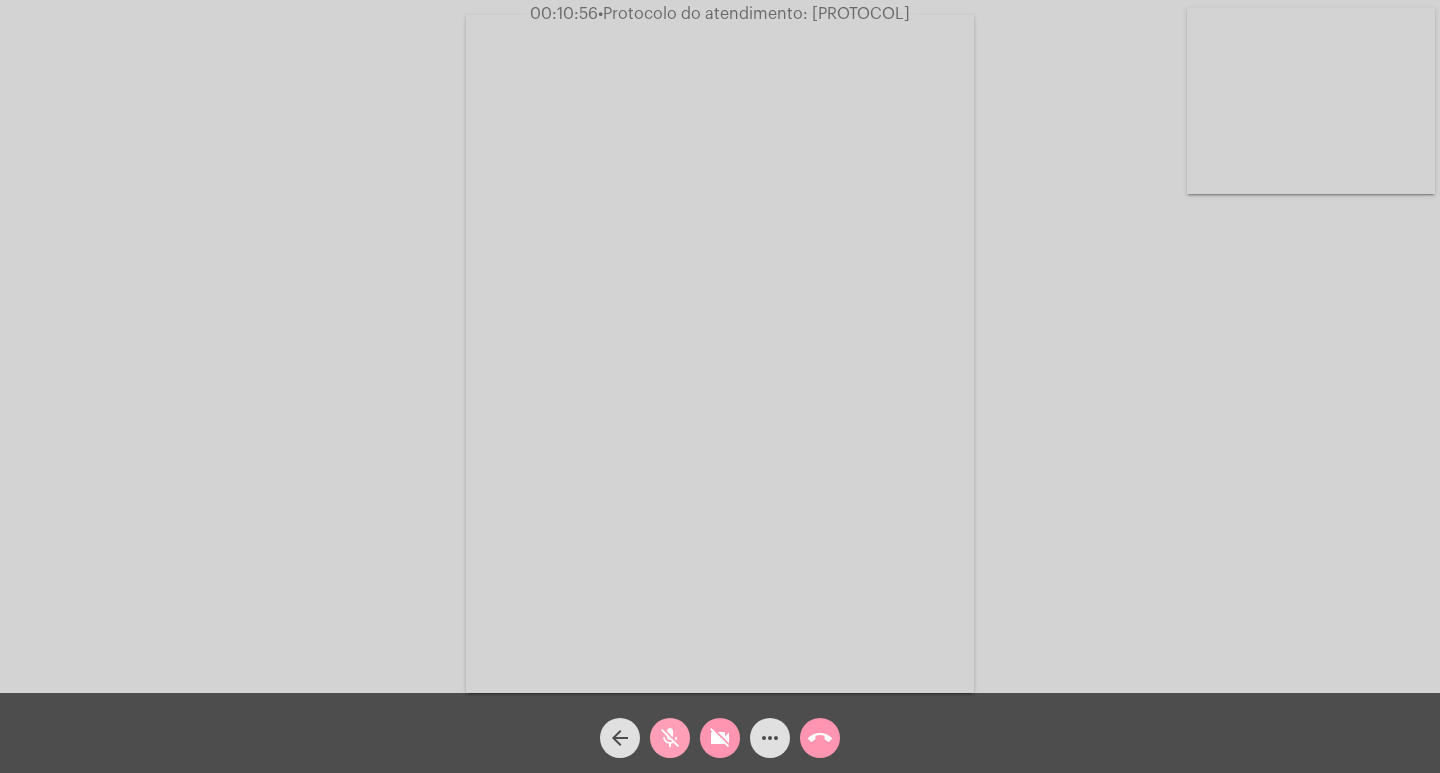 click on "mic_off" 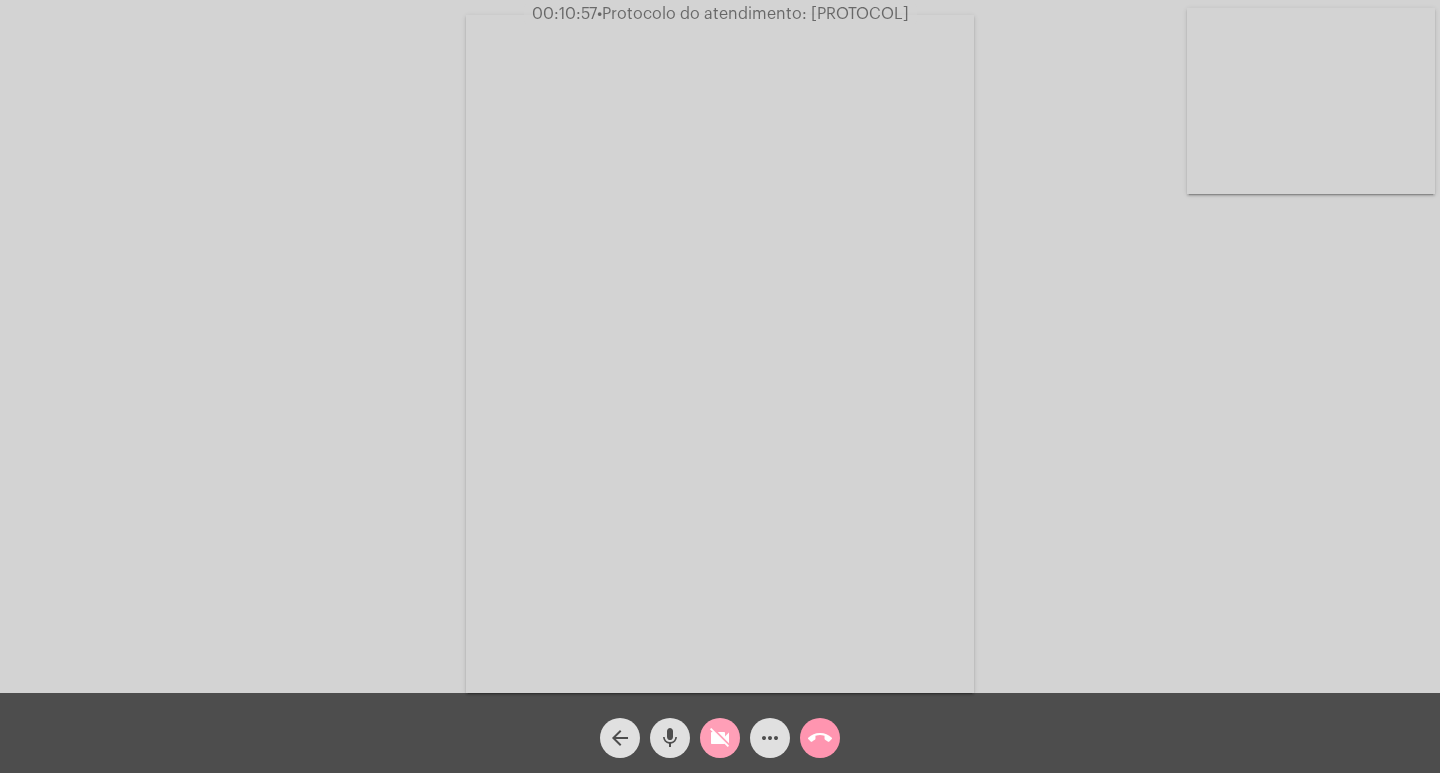 click on "videocam_off" 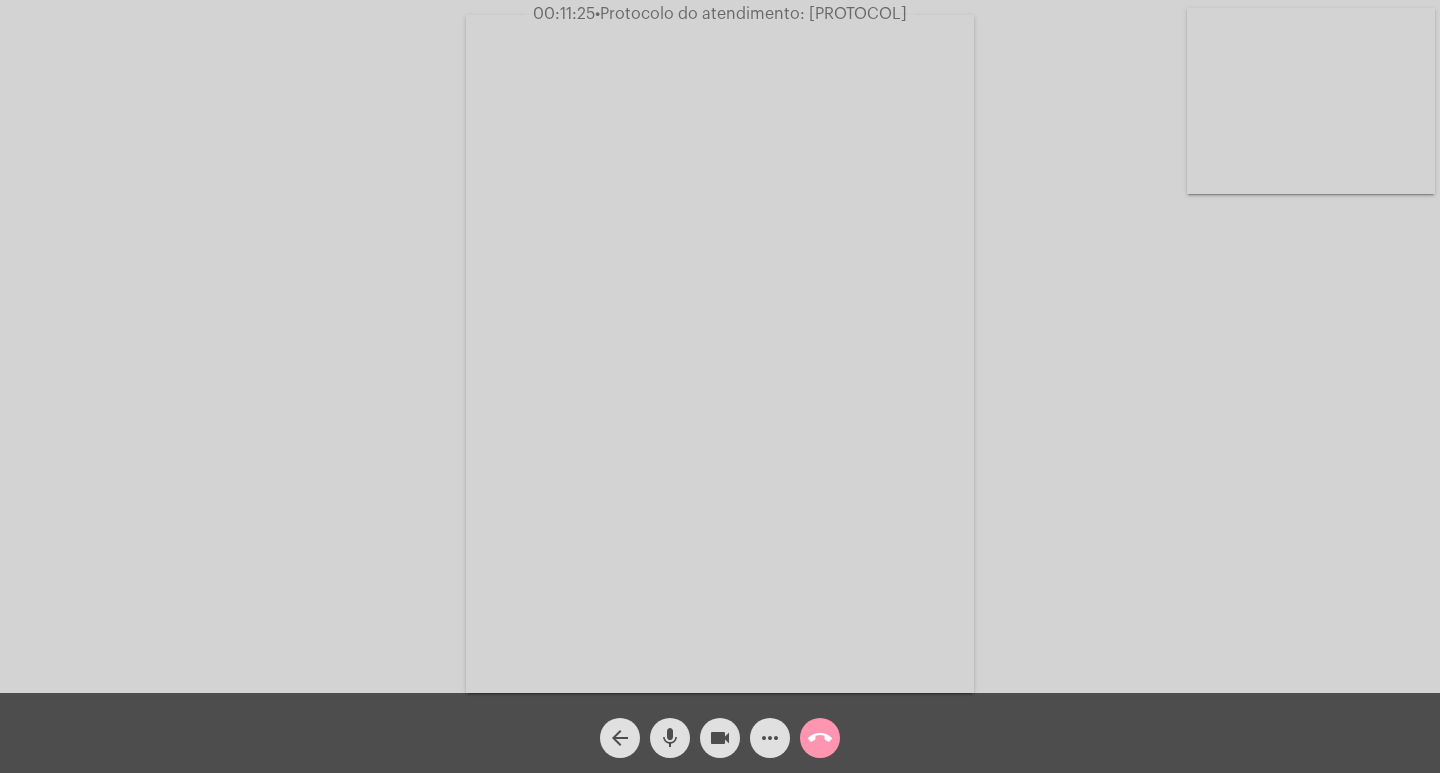 click on "Acessando Câmera e Microfone..." 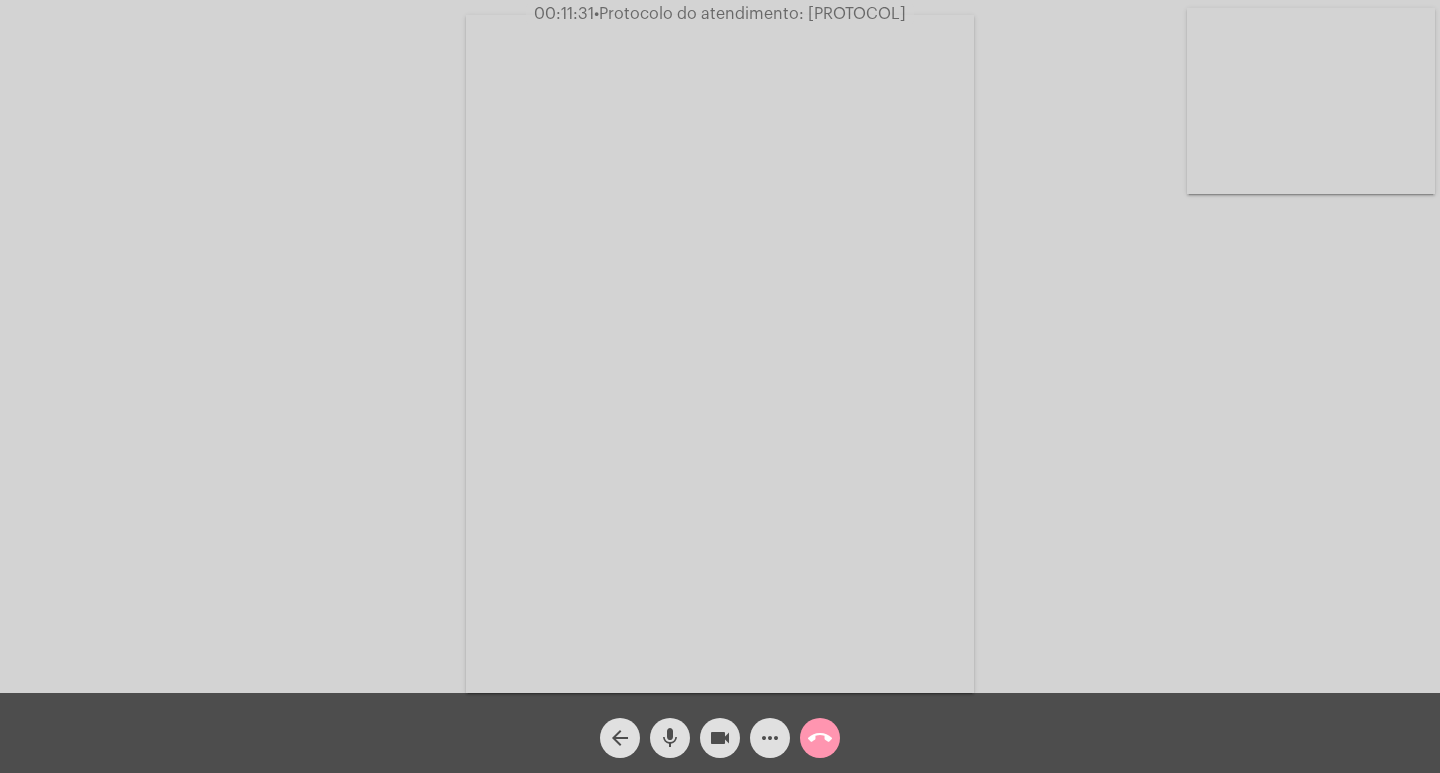click on "Acessando Câmera e Microfone..." 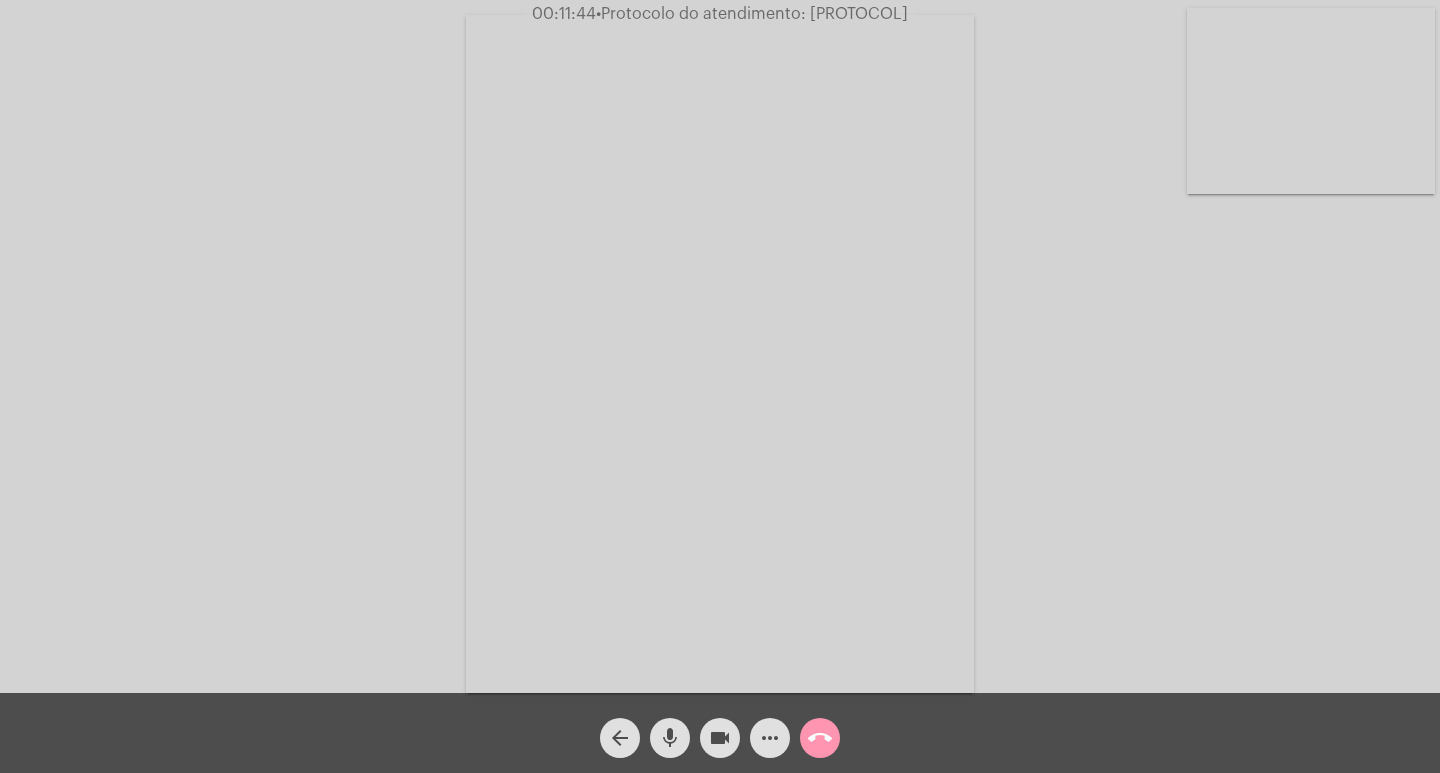 click on "•  Protocolo do atendimento: [PROTOCOL]" 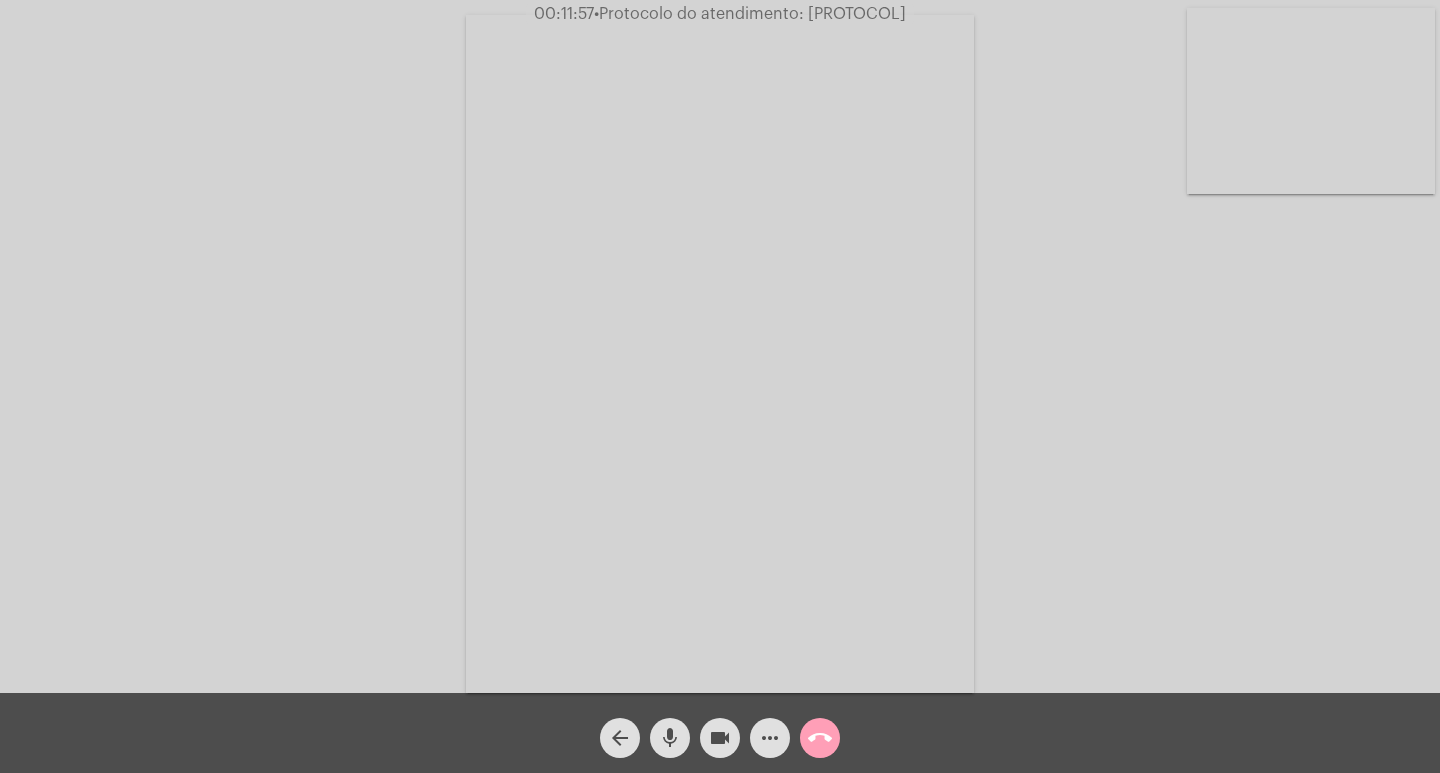 click on "call_end" 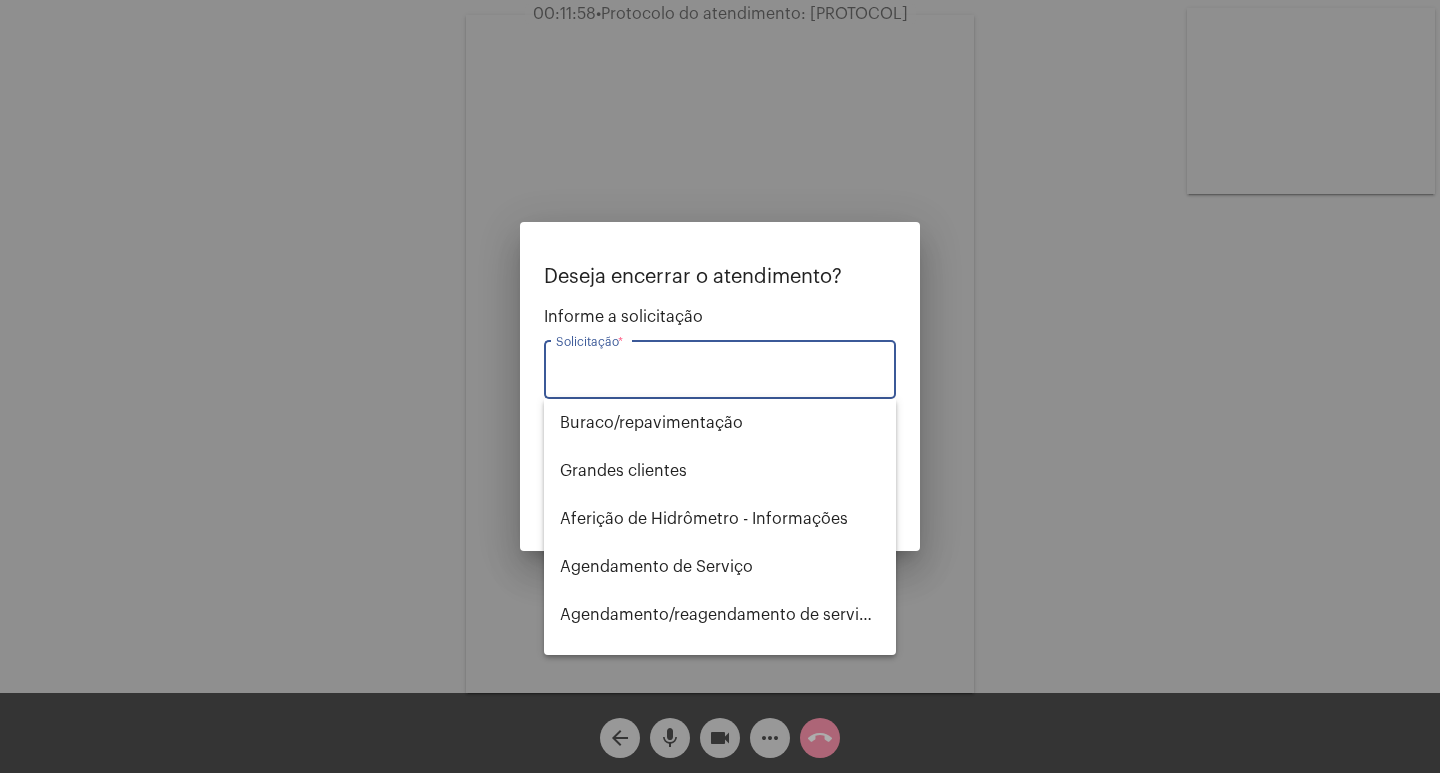 type on "y" 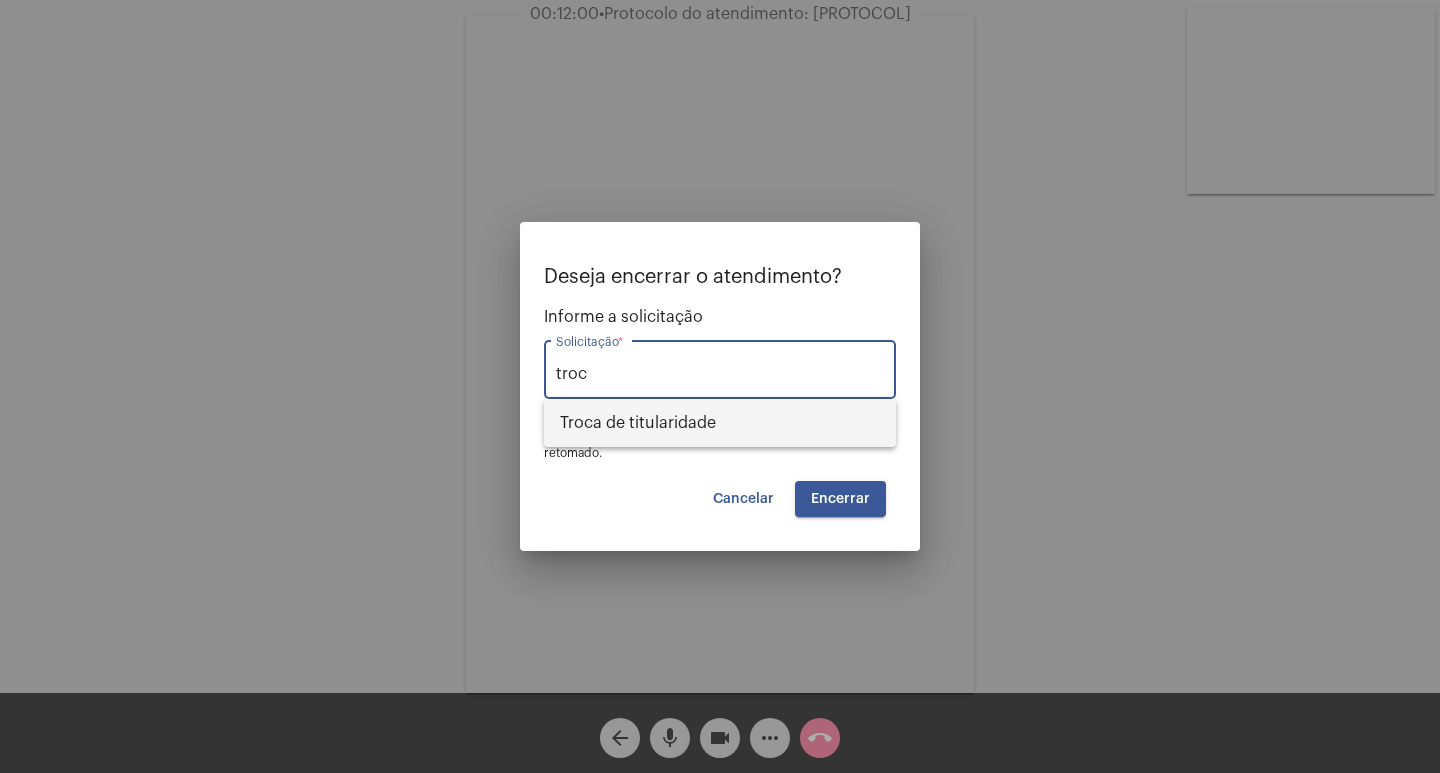 click on "Troca de titularidade" at bounding box center (720, 423) 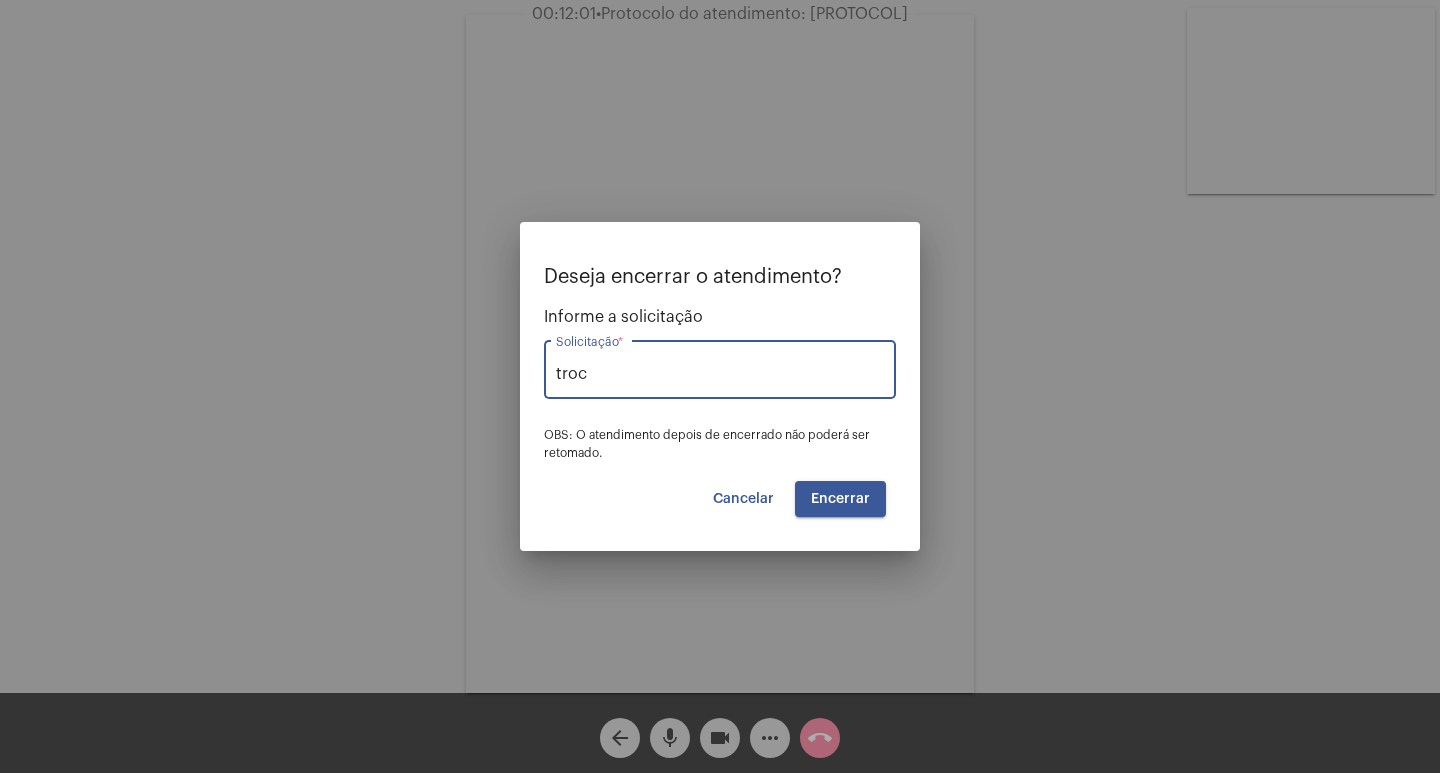 type on "Troca de titularidade" 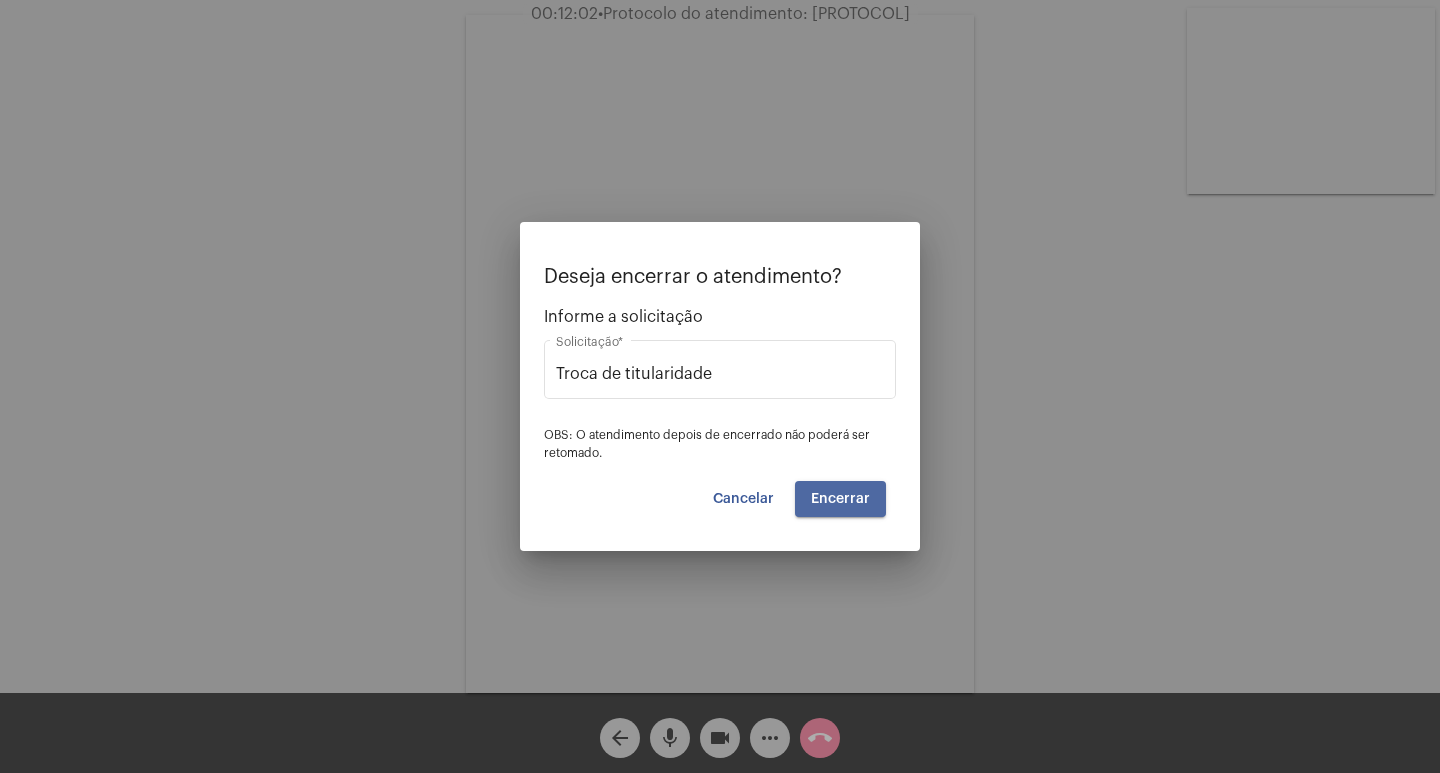 click on "Encerrar" at bounding box center (840, 499) 